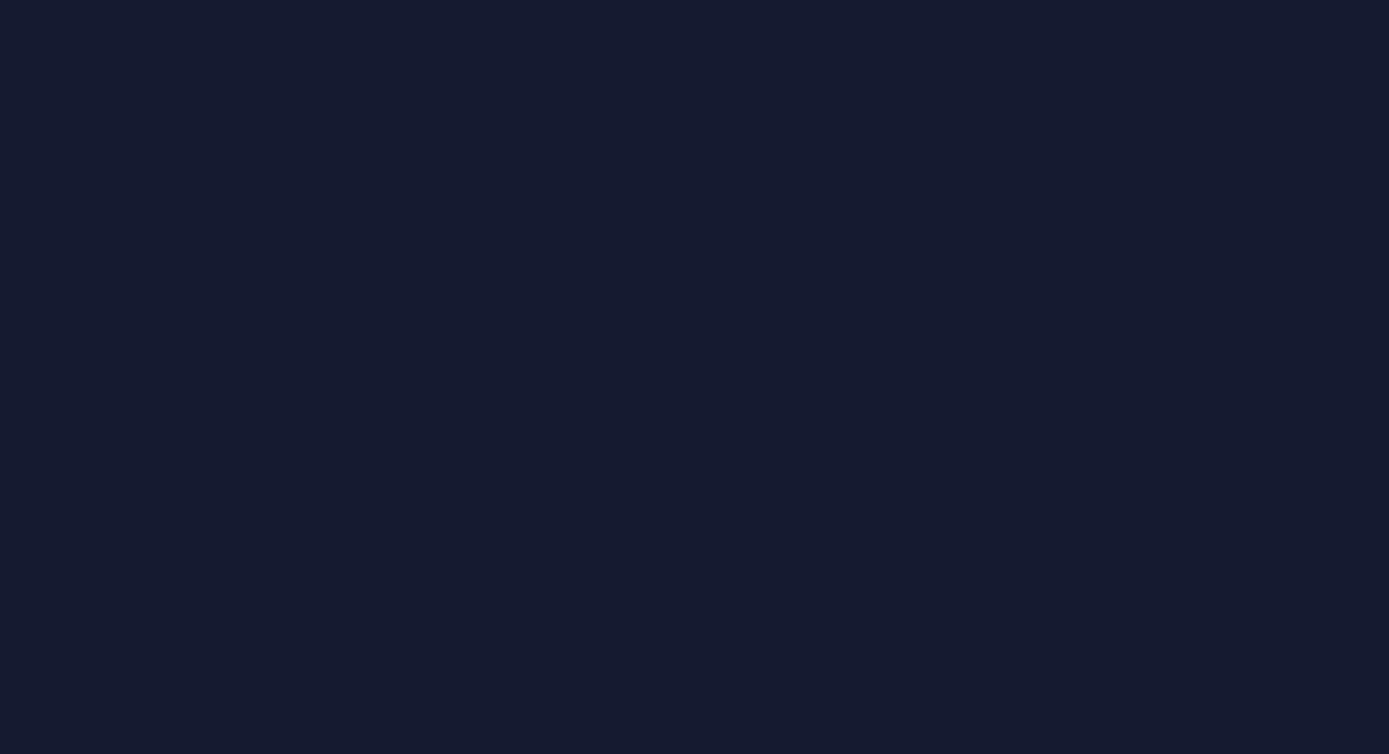 scroll, scrollTop: 0, scrollLeft: 0, axis: both 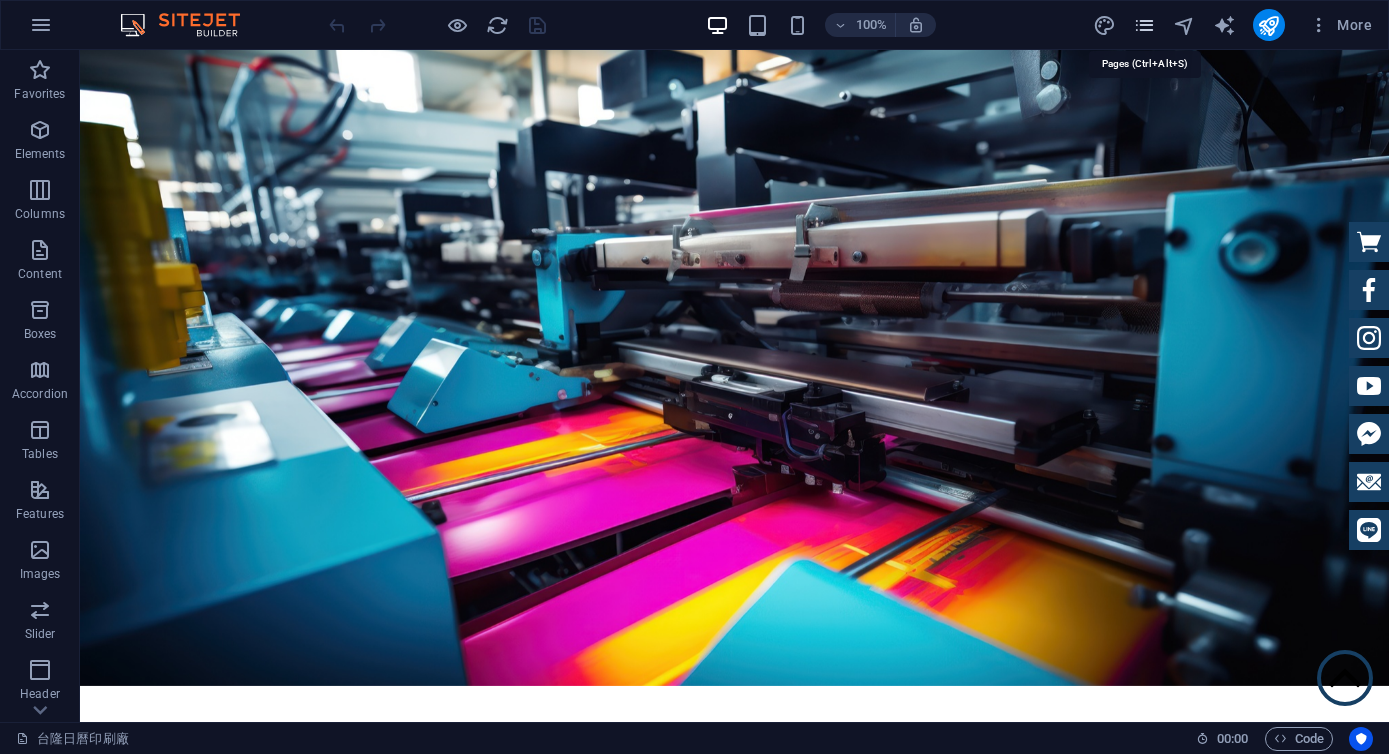 click at bounding box center [1144, 25] 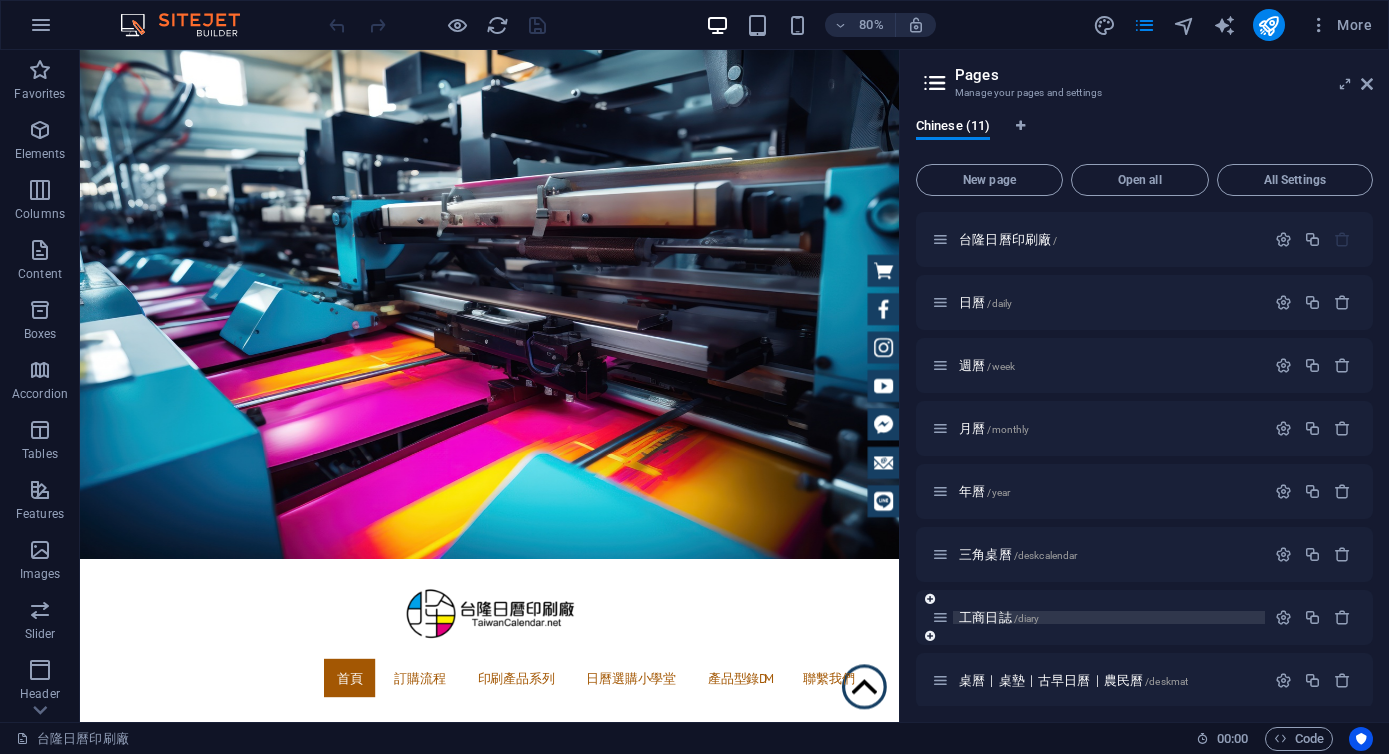 click on "工商日誌 /diary" at bounding box center (999, 617) 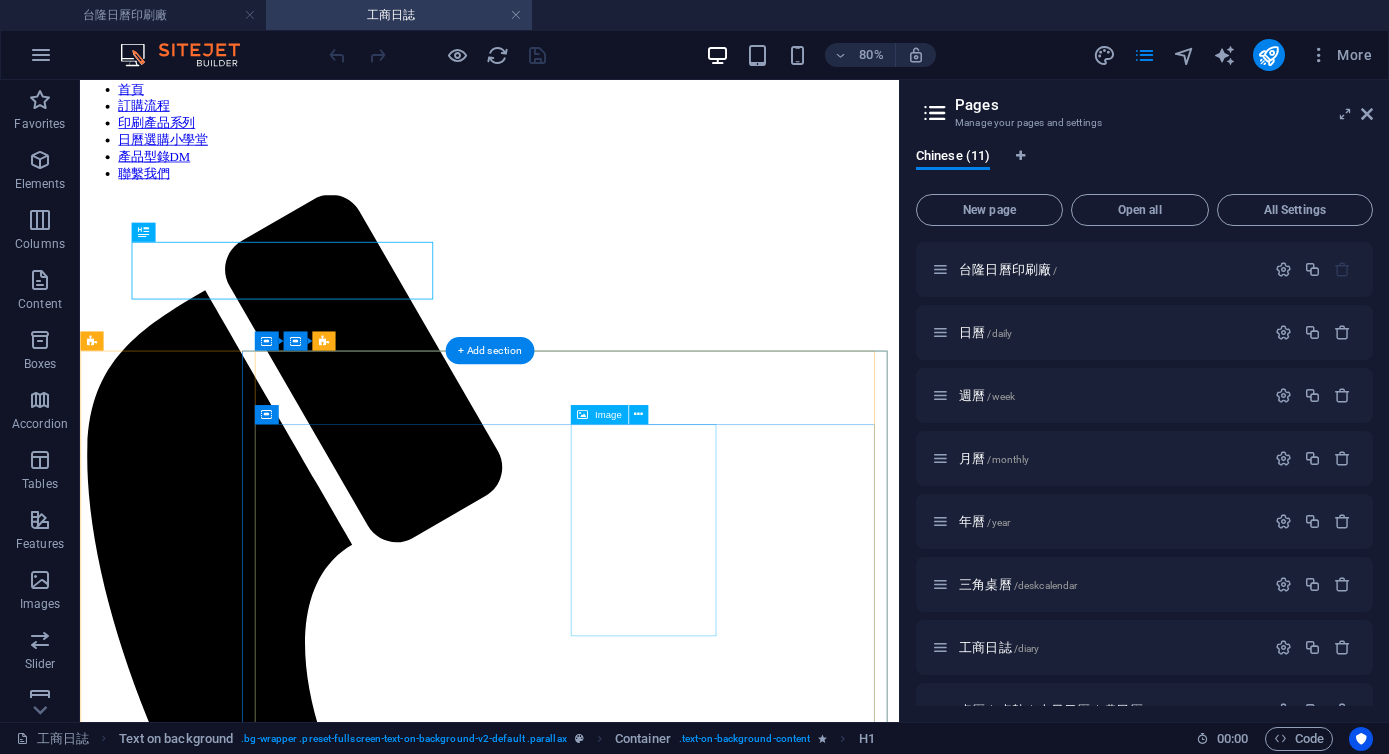 scroll, scrollTop: 255, scrollLeft: 0, axis: vertical 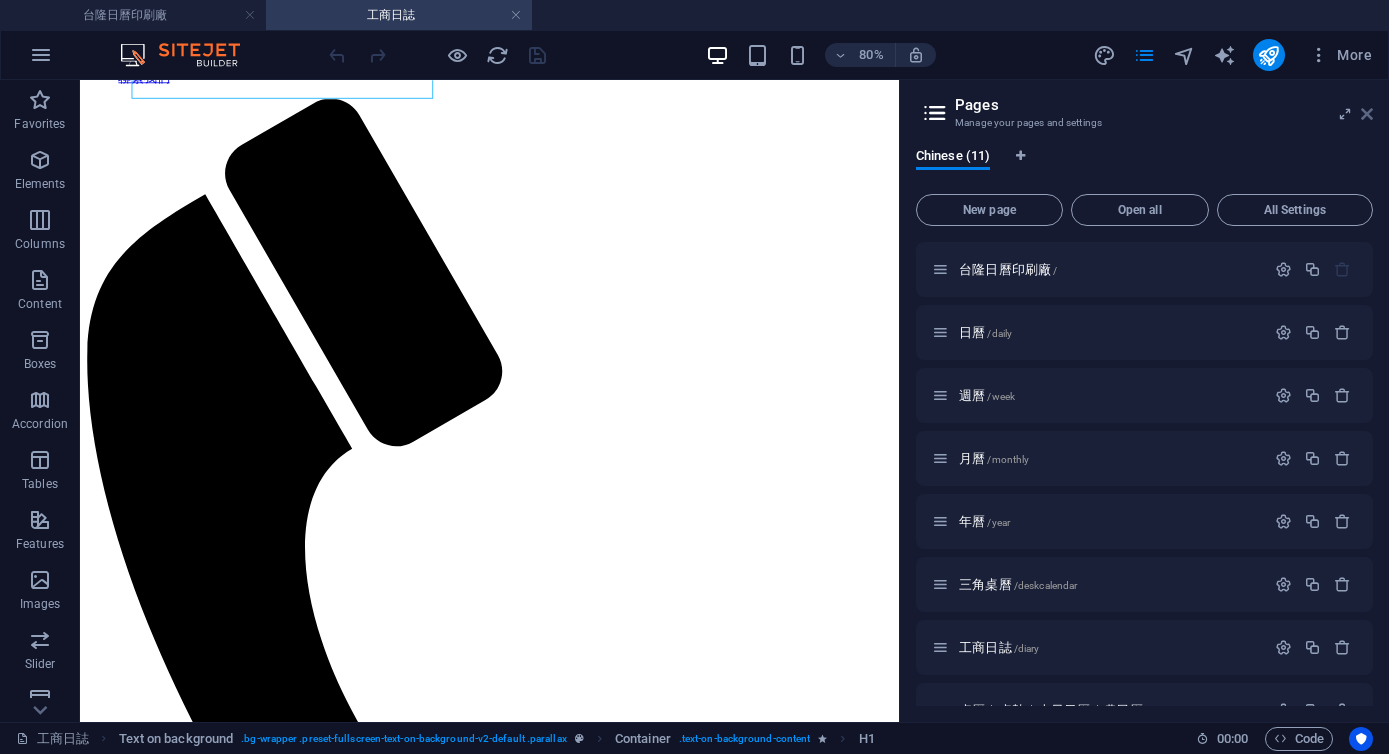 click at bounding box center [1367, 114] 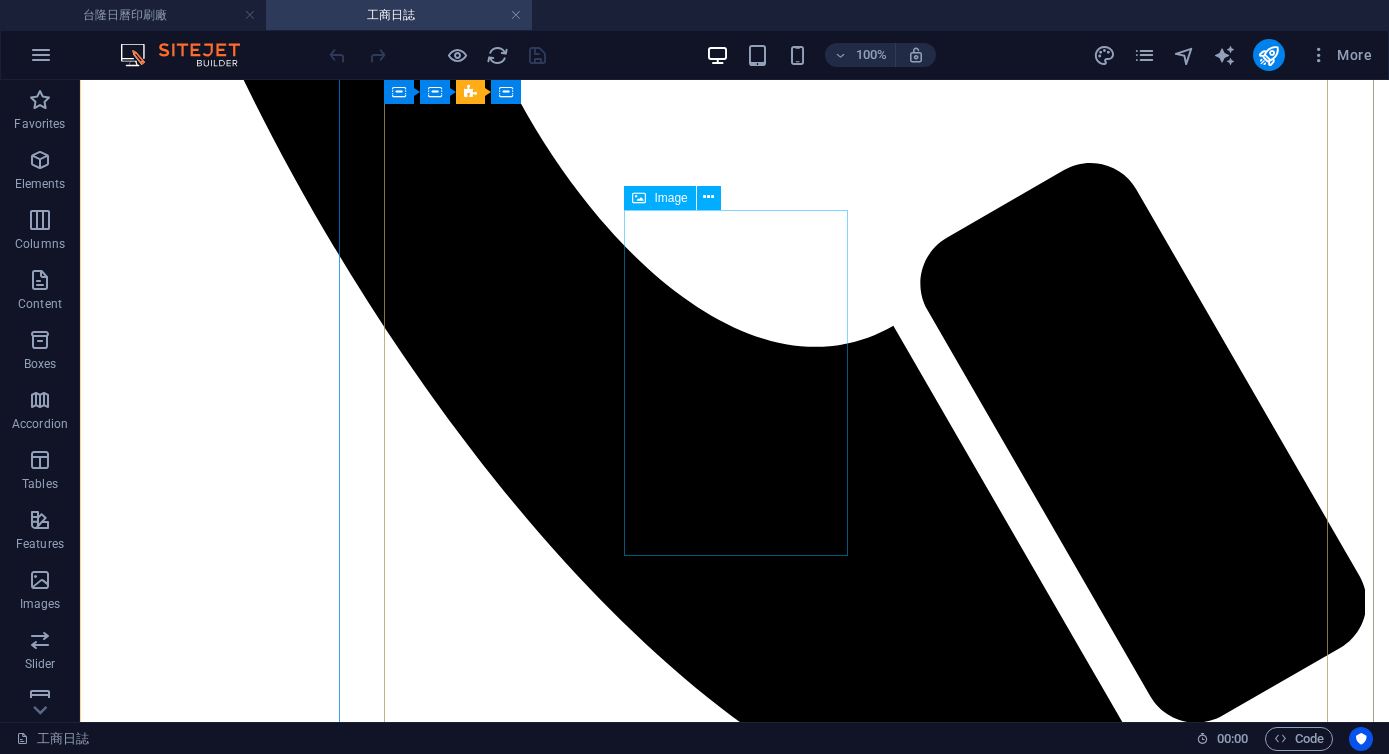 scroll, scrollTop: 1260, scrollLeft: 0, axis: vertical 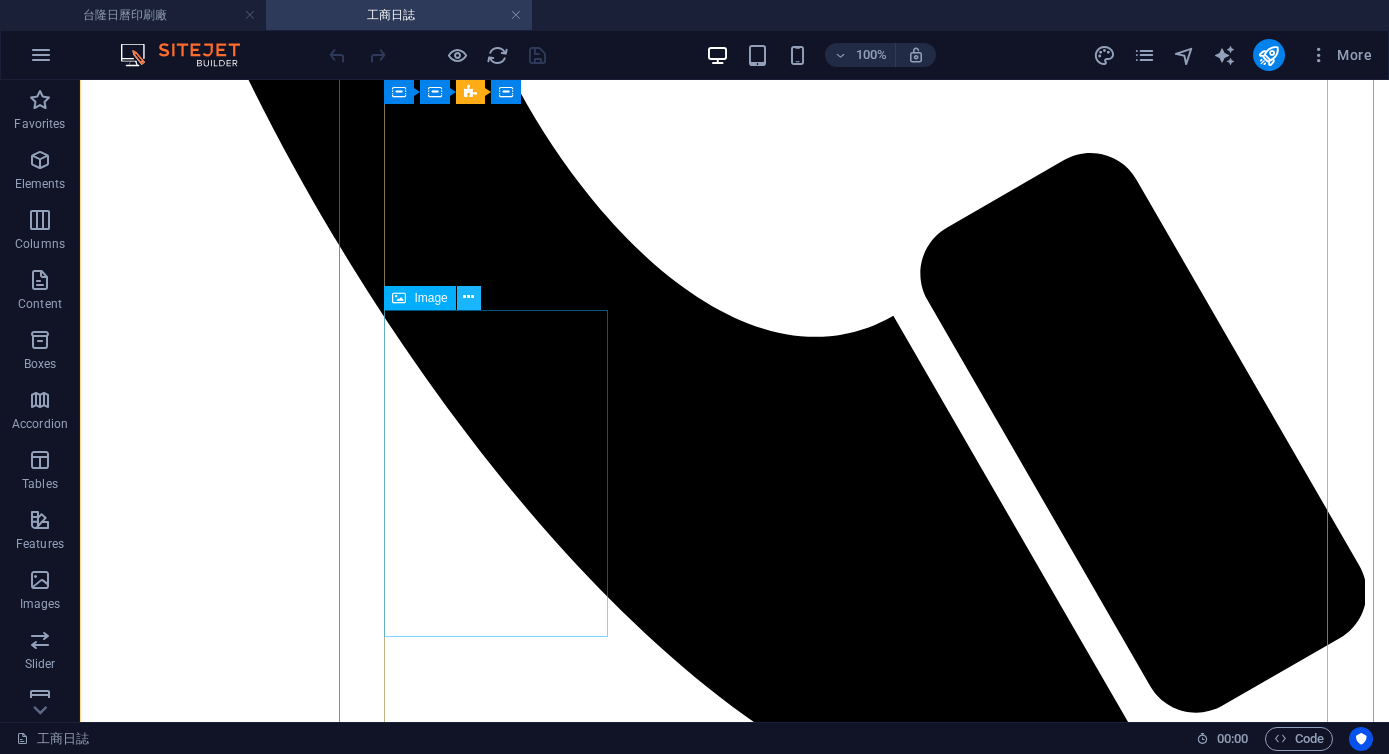 click at bounding box center (468, 297) 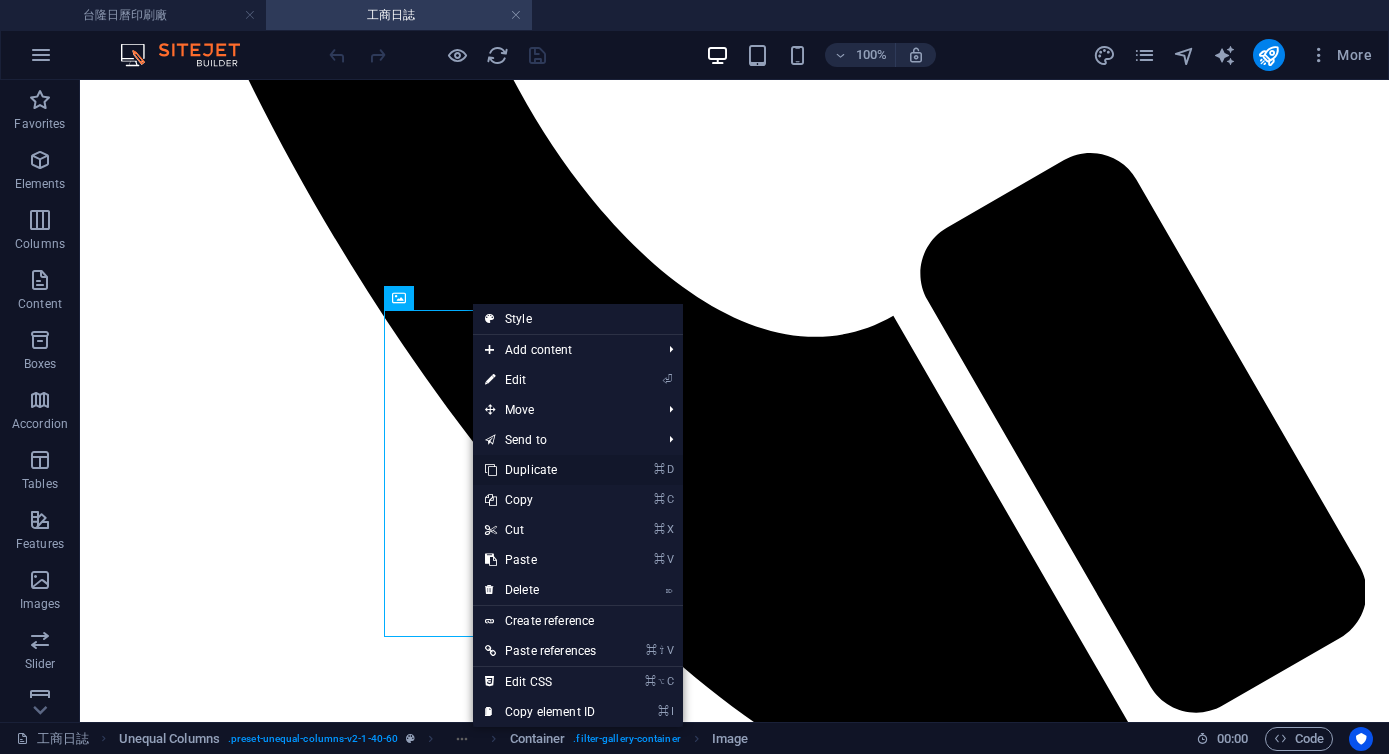 click on "⌘ D  Duplicate" at bounding box center (540, 470) 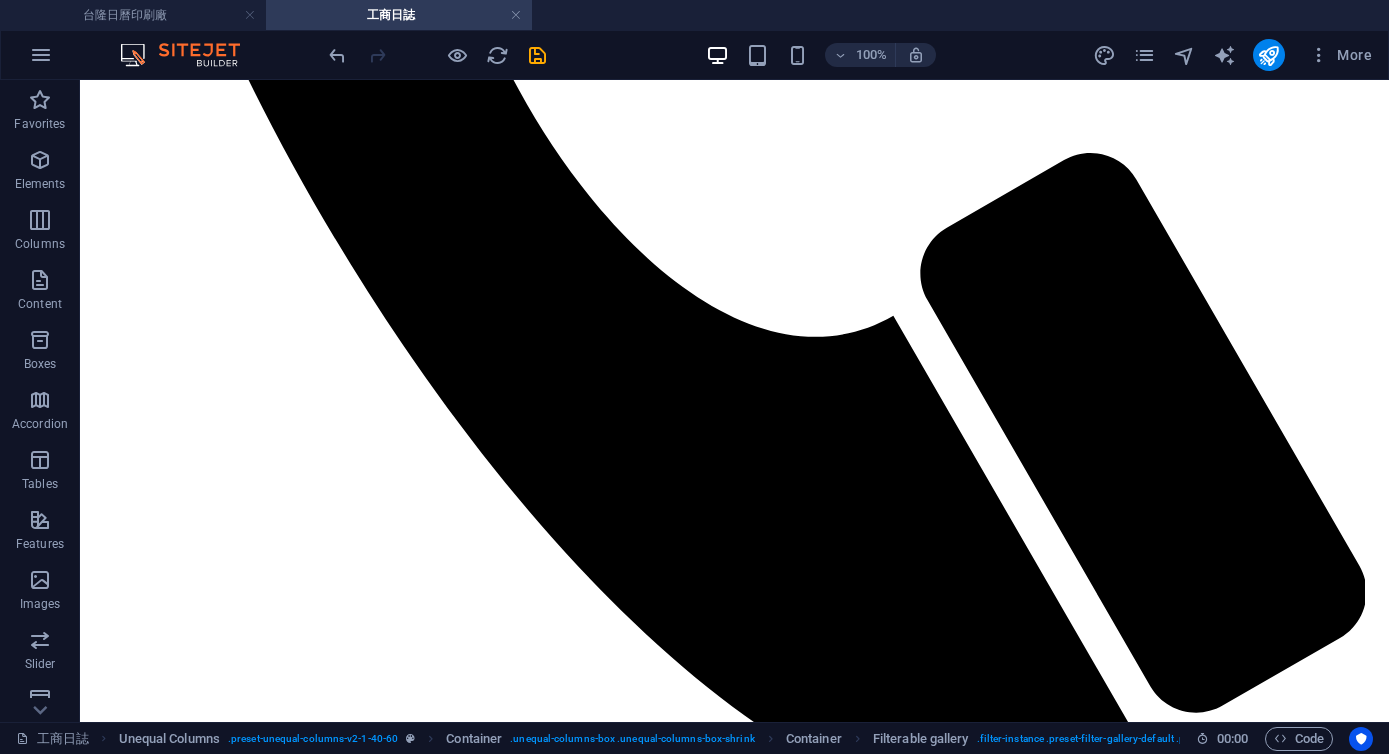drag, startPoint x: 759, startPoint y: 397, endPoint x: 1085, endPoint y: 395, distance: 326.00613 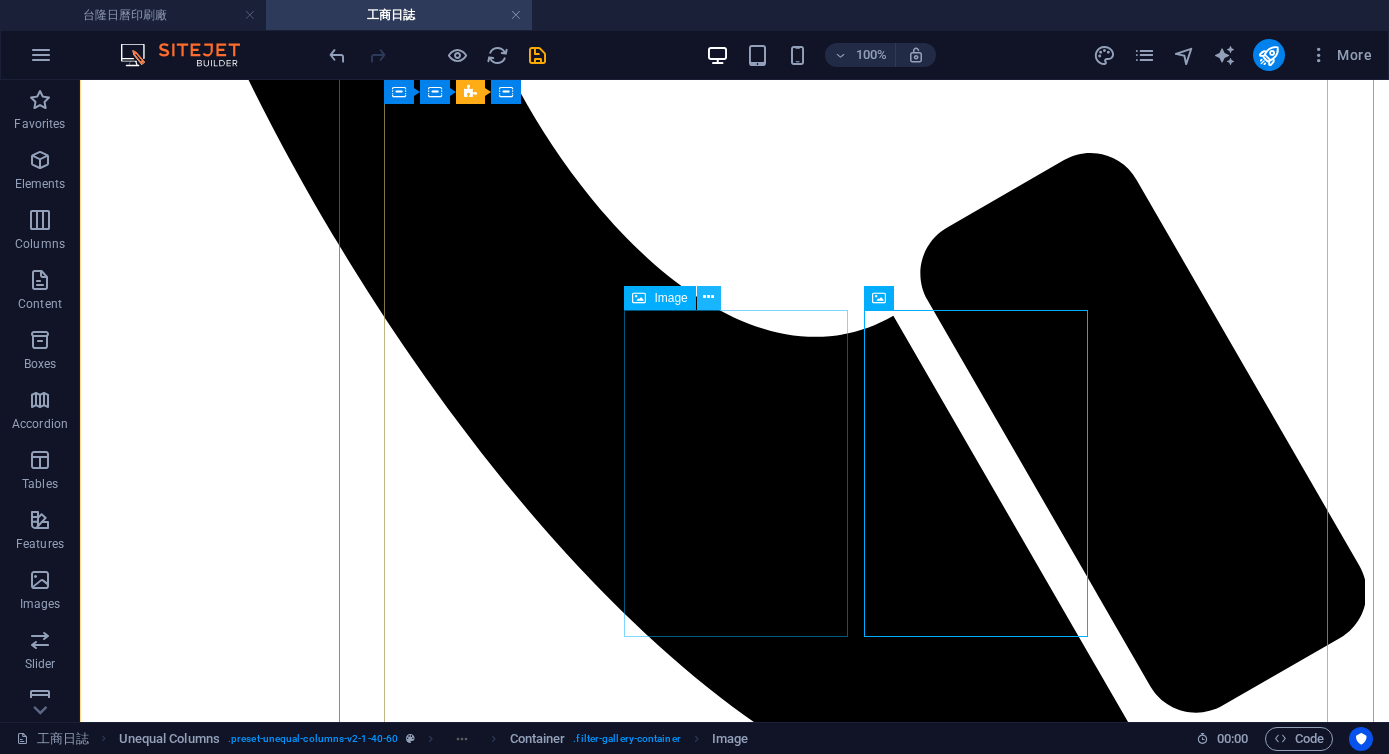 click at bounding box center [708, 297] 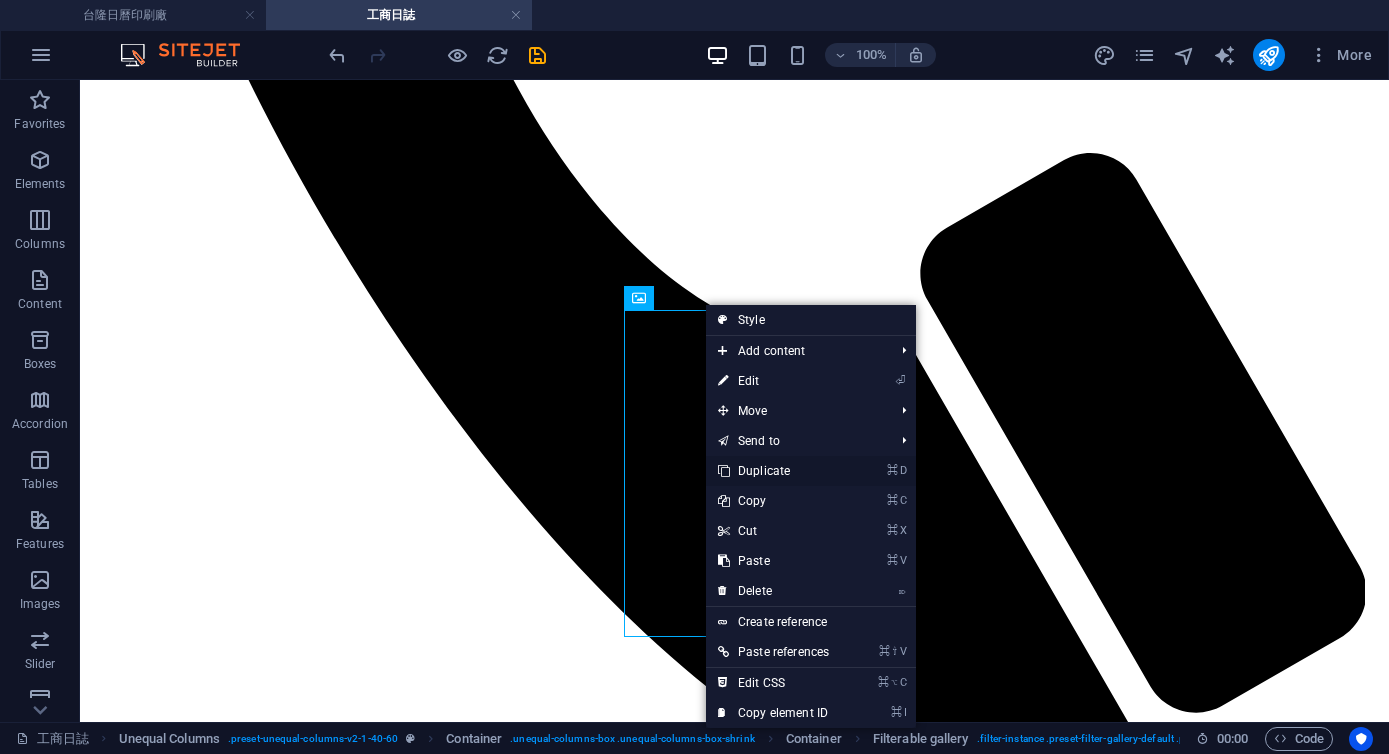 click on "⌘ D  Duplicate" at bounding box center [773, 471] 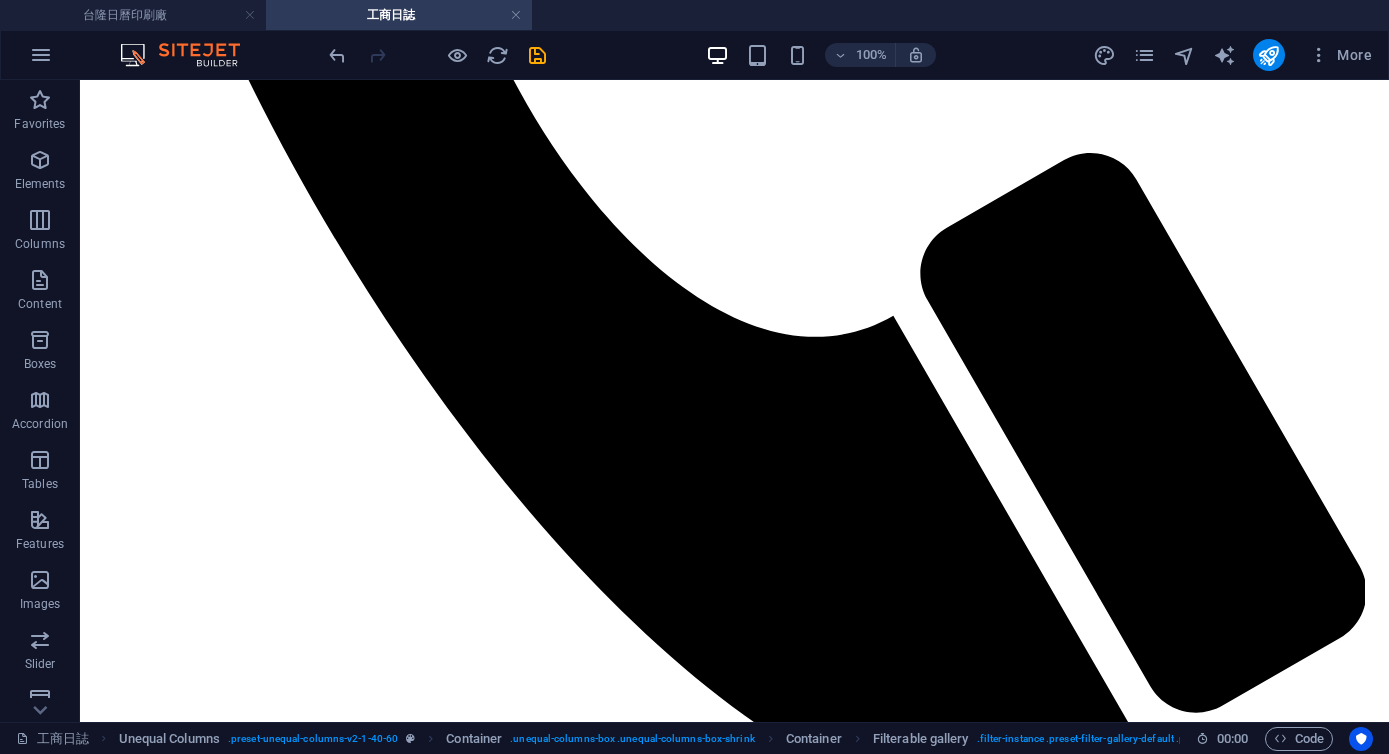 drag, startPoint x: 789, startPoint y: 422, endPoint x: 1168, endPoint y: 415, distance: 379.06464 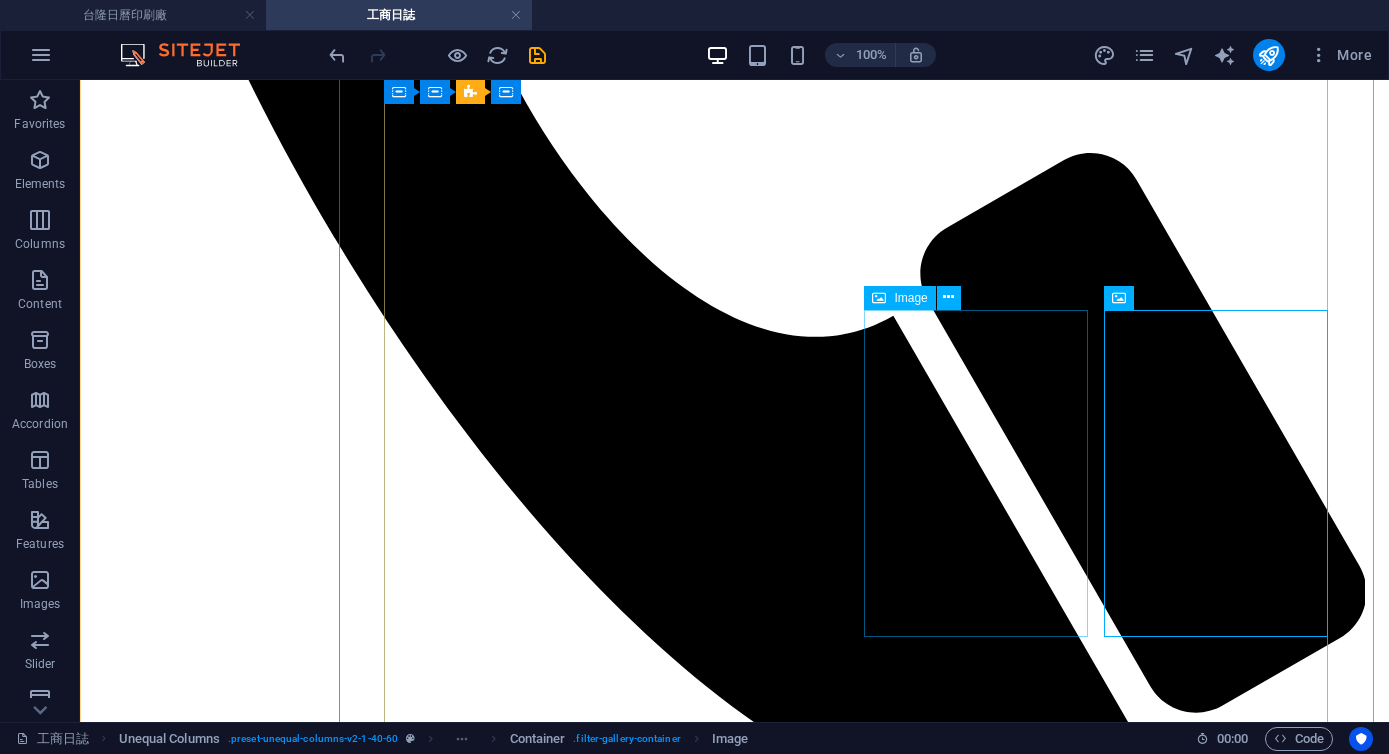 click on "1634 活頁日誌 16K(大)" at bounding box center [734, 25959] 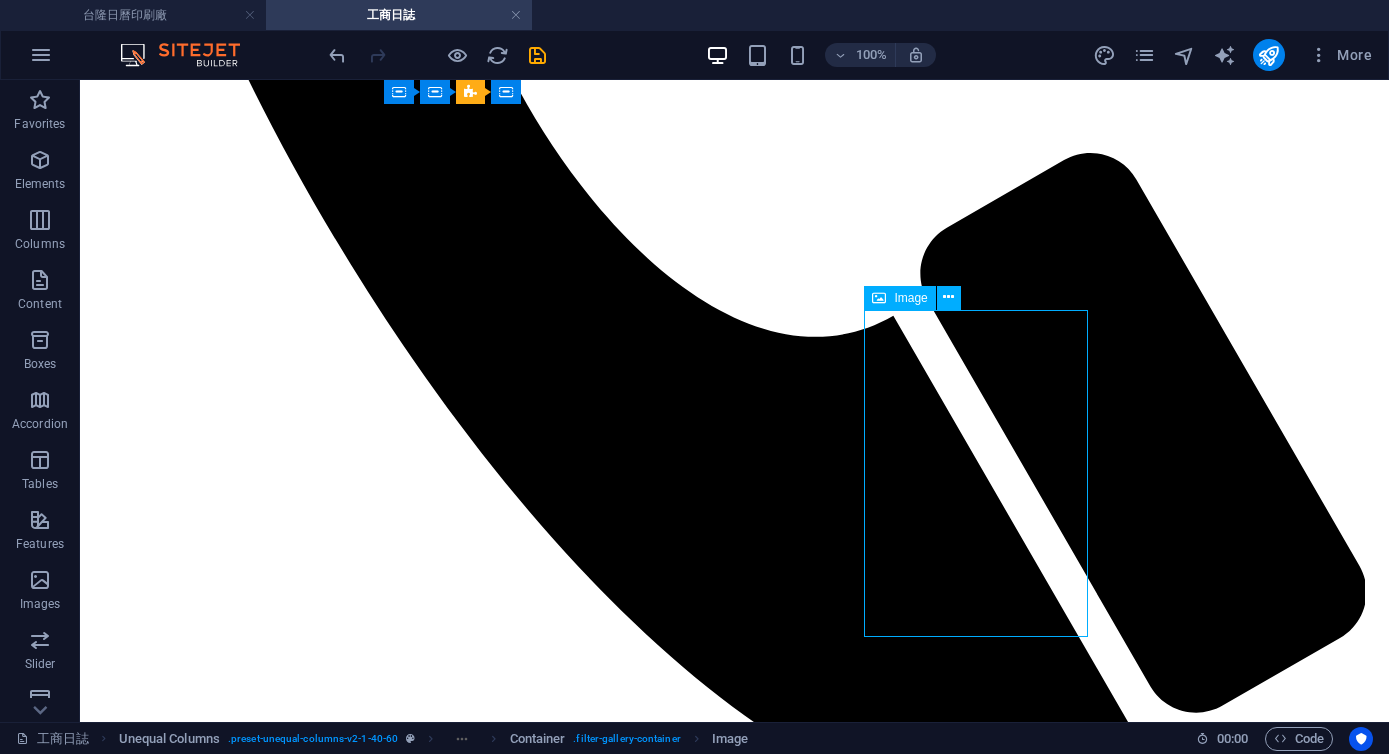 click on "1634 活頁日誌 16K(大)" at bounding box center (734, 25959) 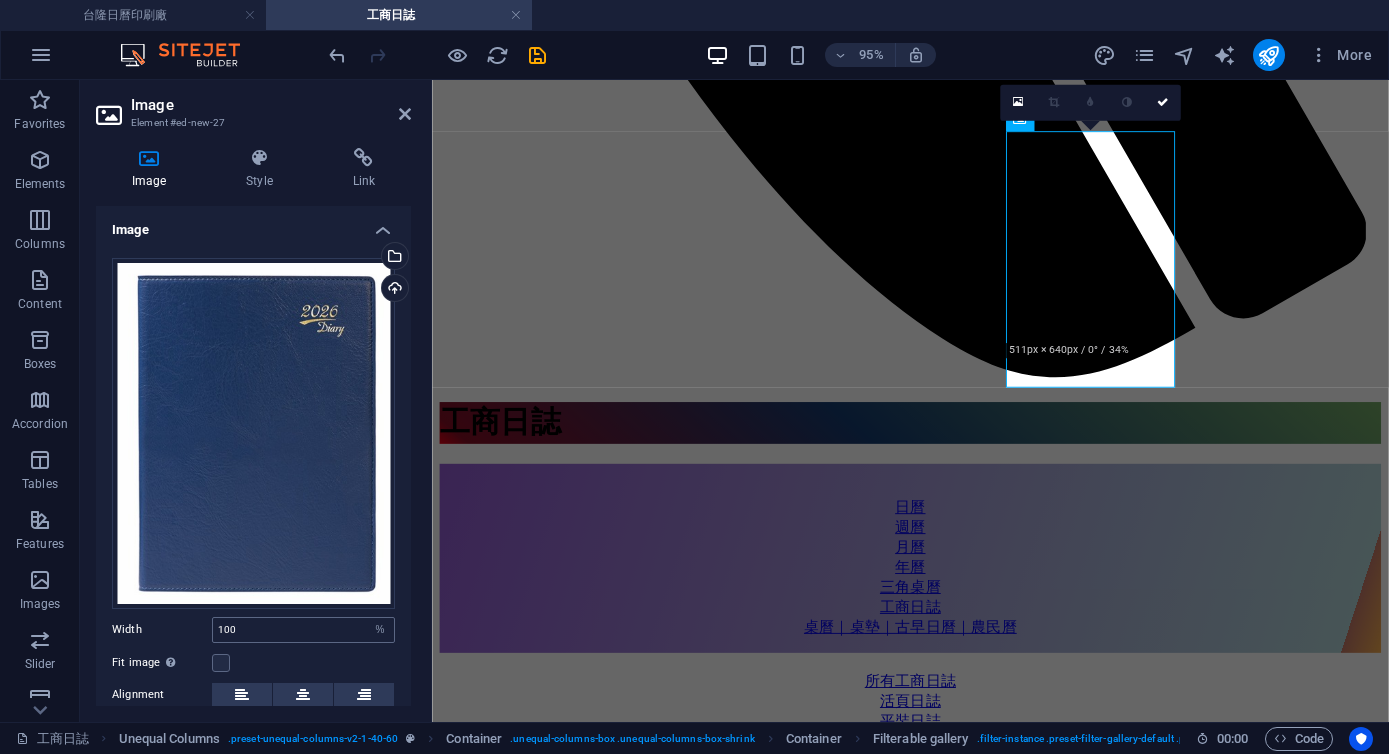 scroll, scrollTop: 157, scrollLeft: 0, axis: vertical 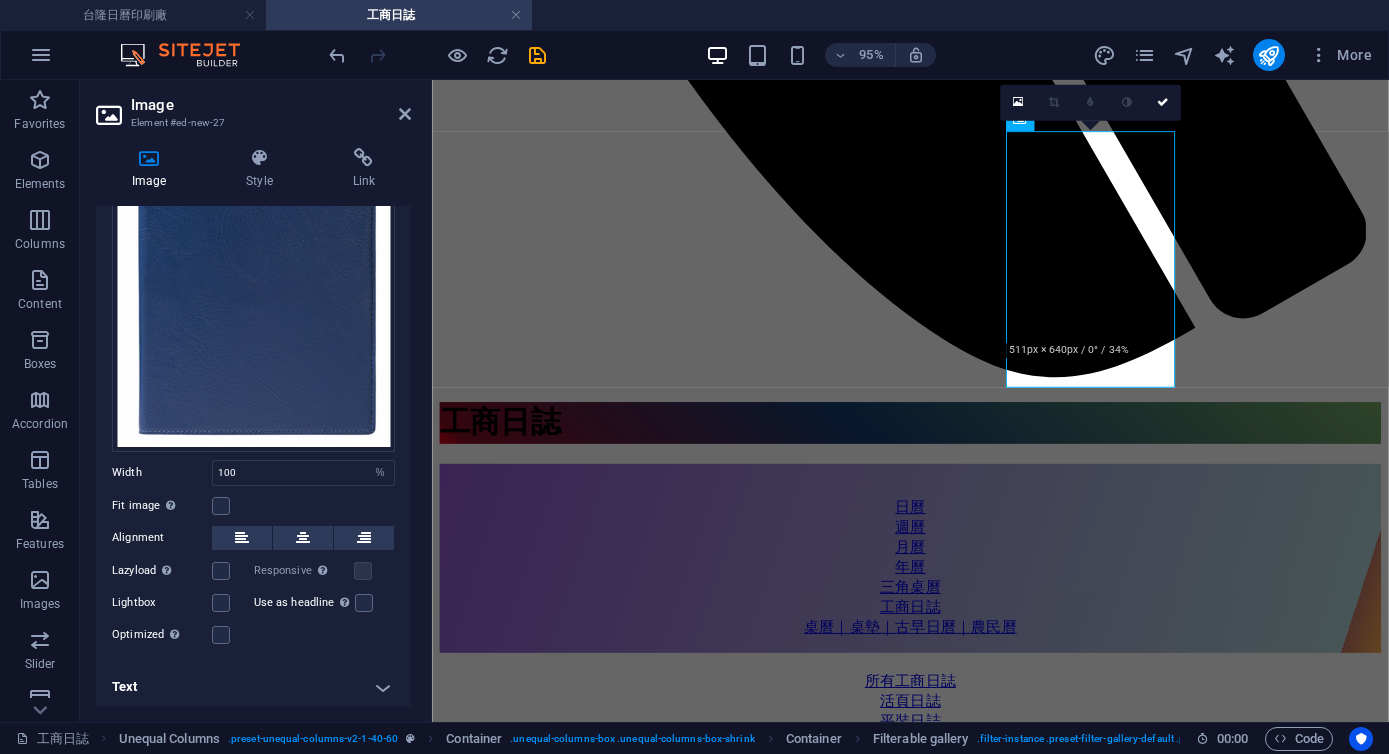 click on "Text" at bounding box center [253, 687] 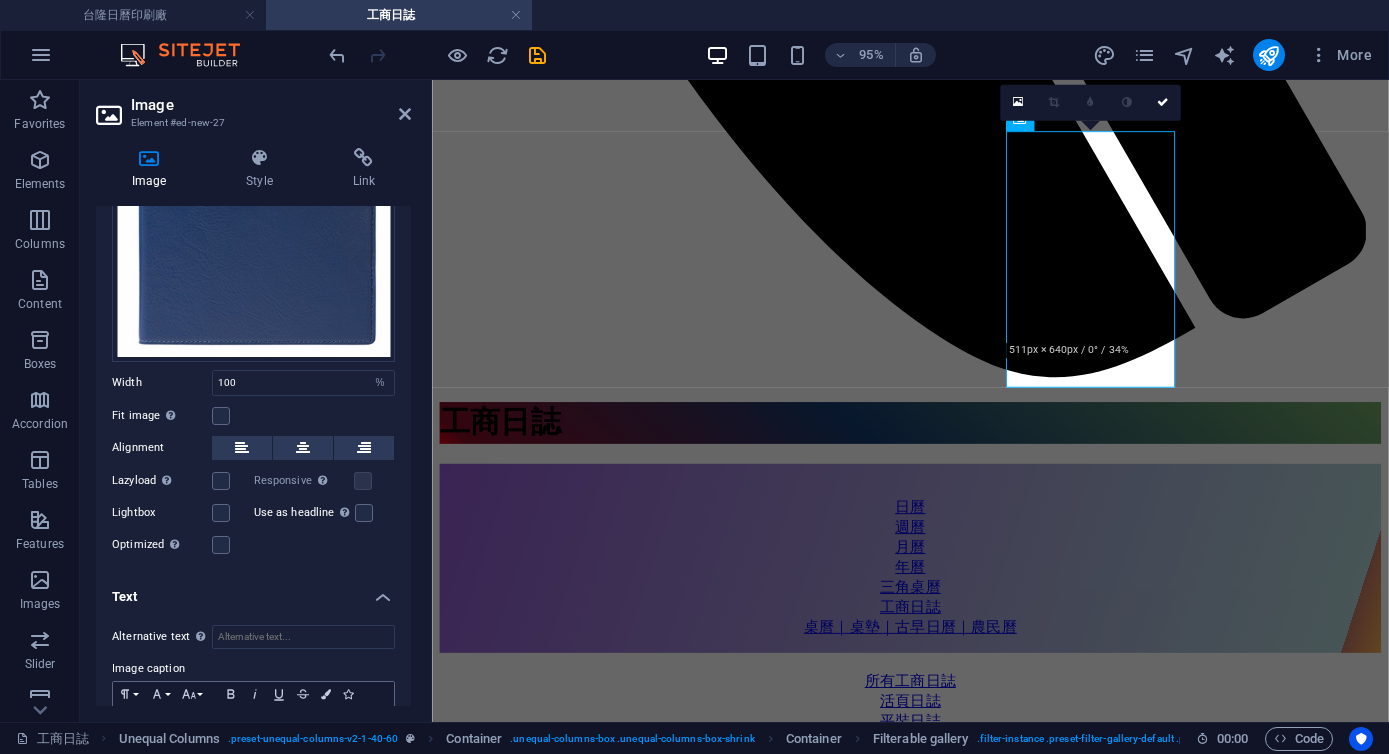 scroll, scrollTop: 345, scrollLeft: 0, axis: vertical 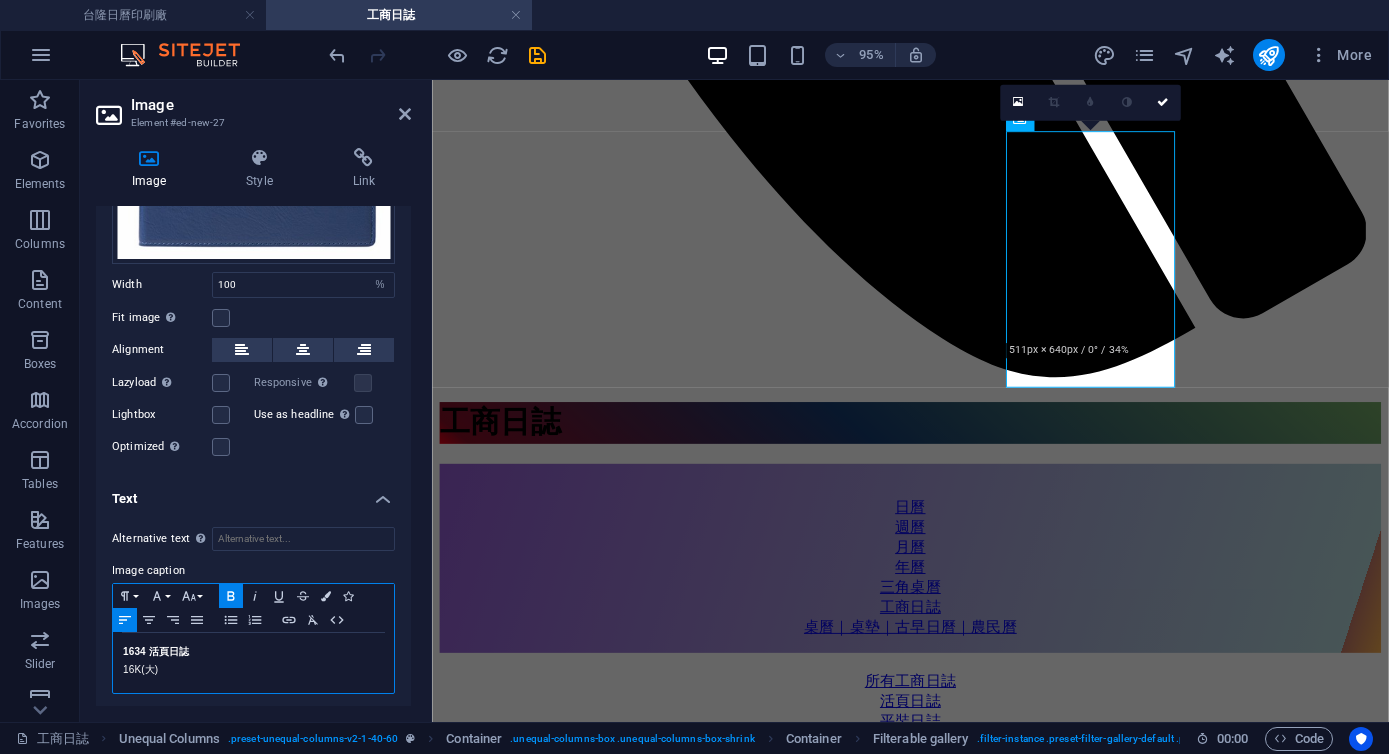 click on "1634 活頁日誌" at bounding box center [156, 651] 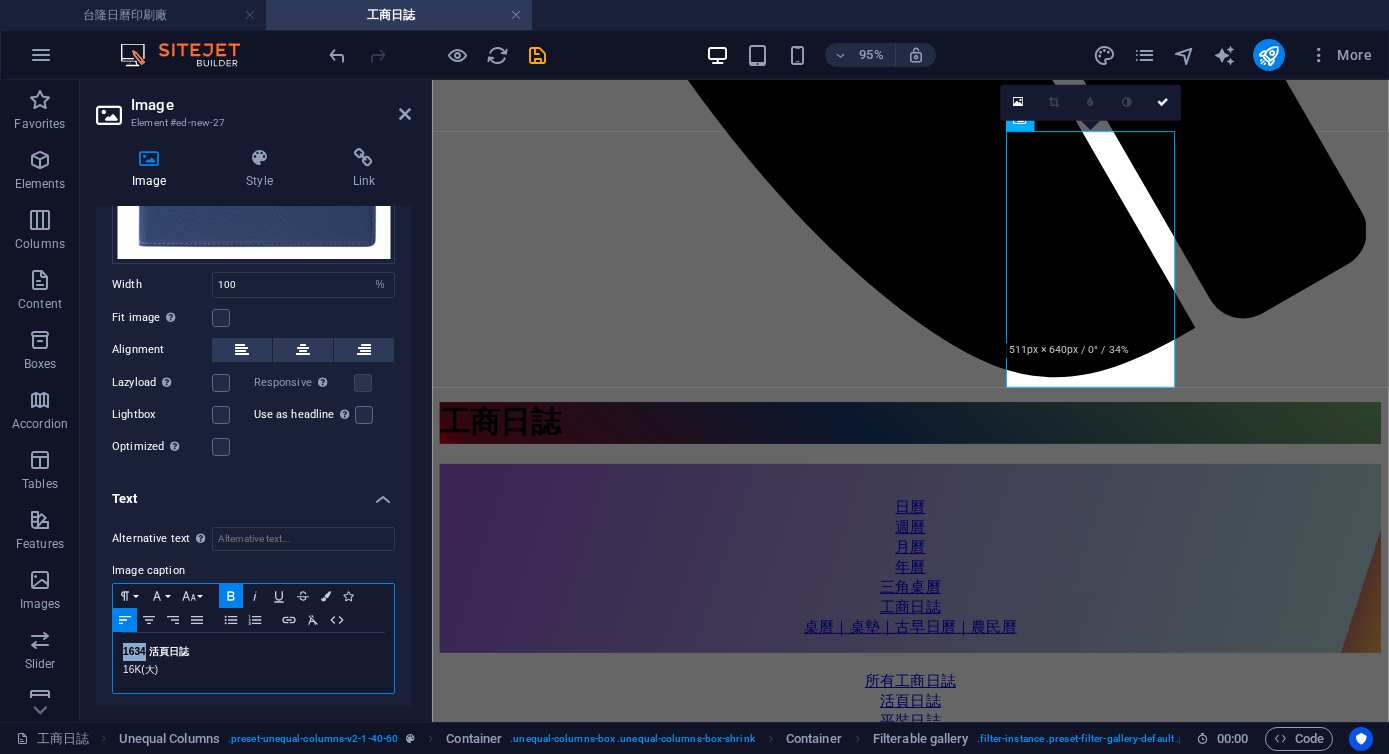 click on "1634 活頁日誌" at bounding box center [156, 651] 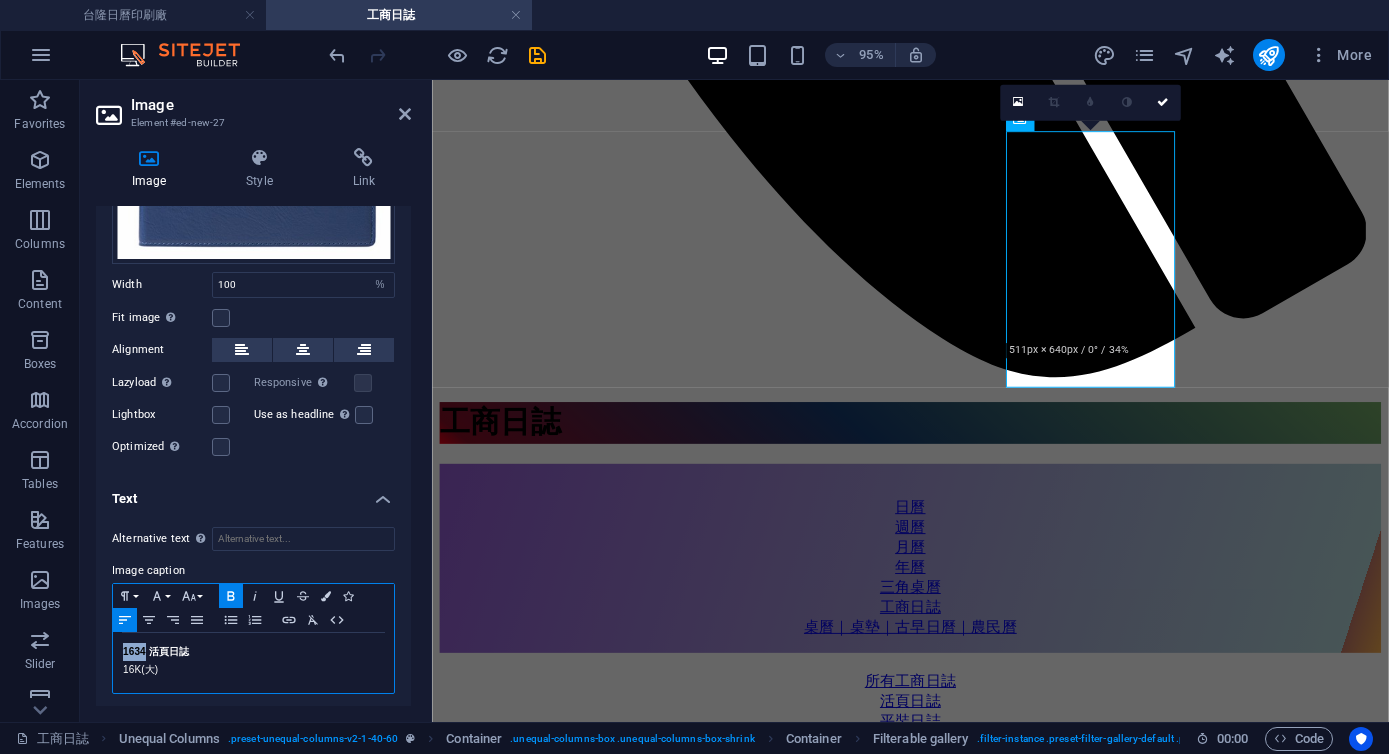 type 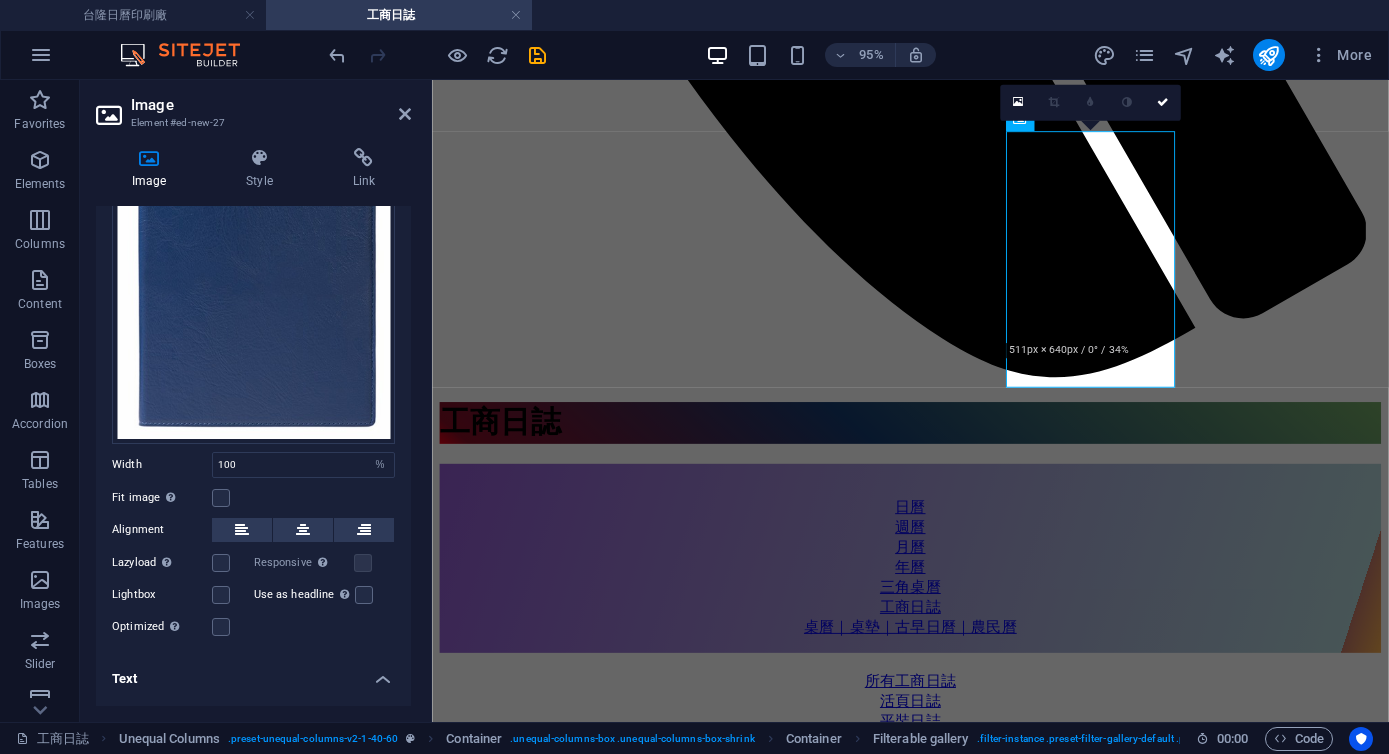 scroll, scrollTop: 63, scrollLeft: 0, axis: vertical 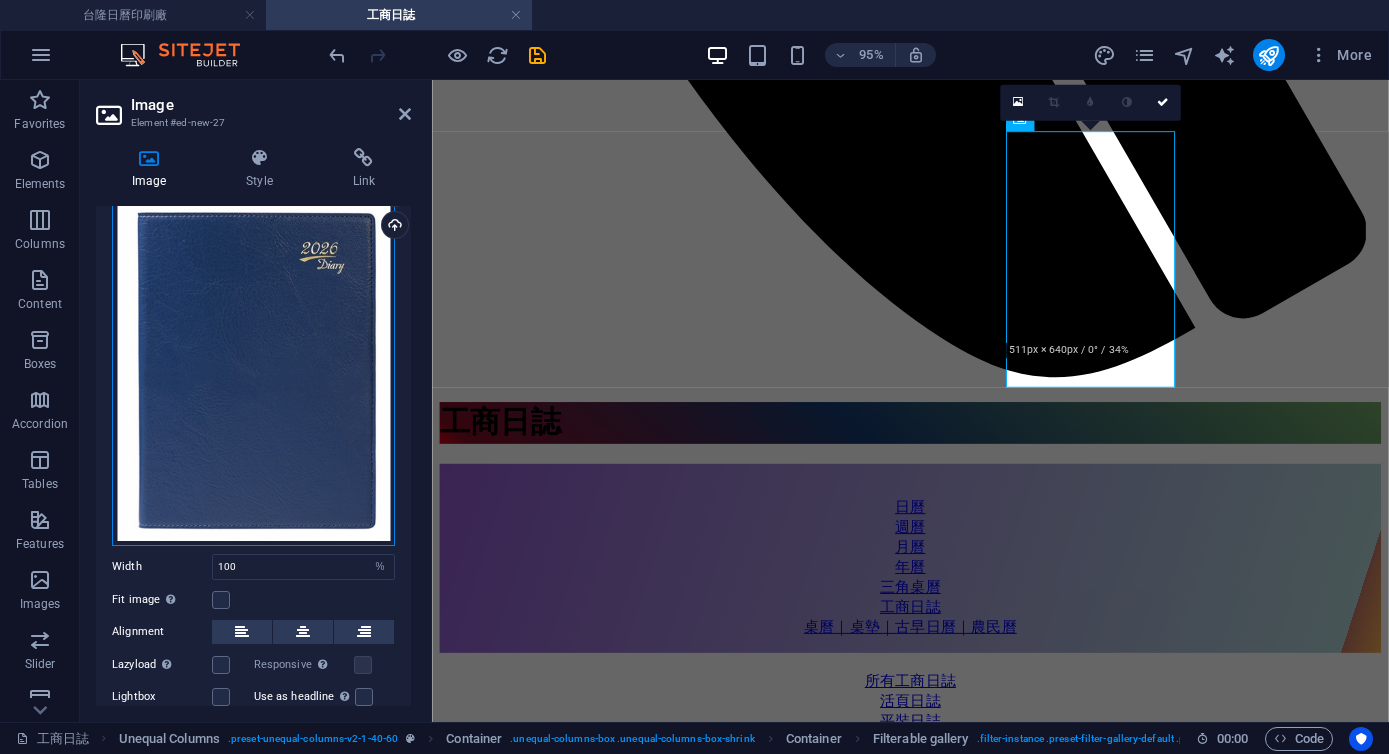 click on "Drag files here, click to choose files or select files from Files or our free stock photos & videos" at bounding box center (253, 370) 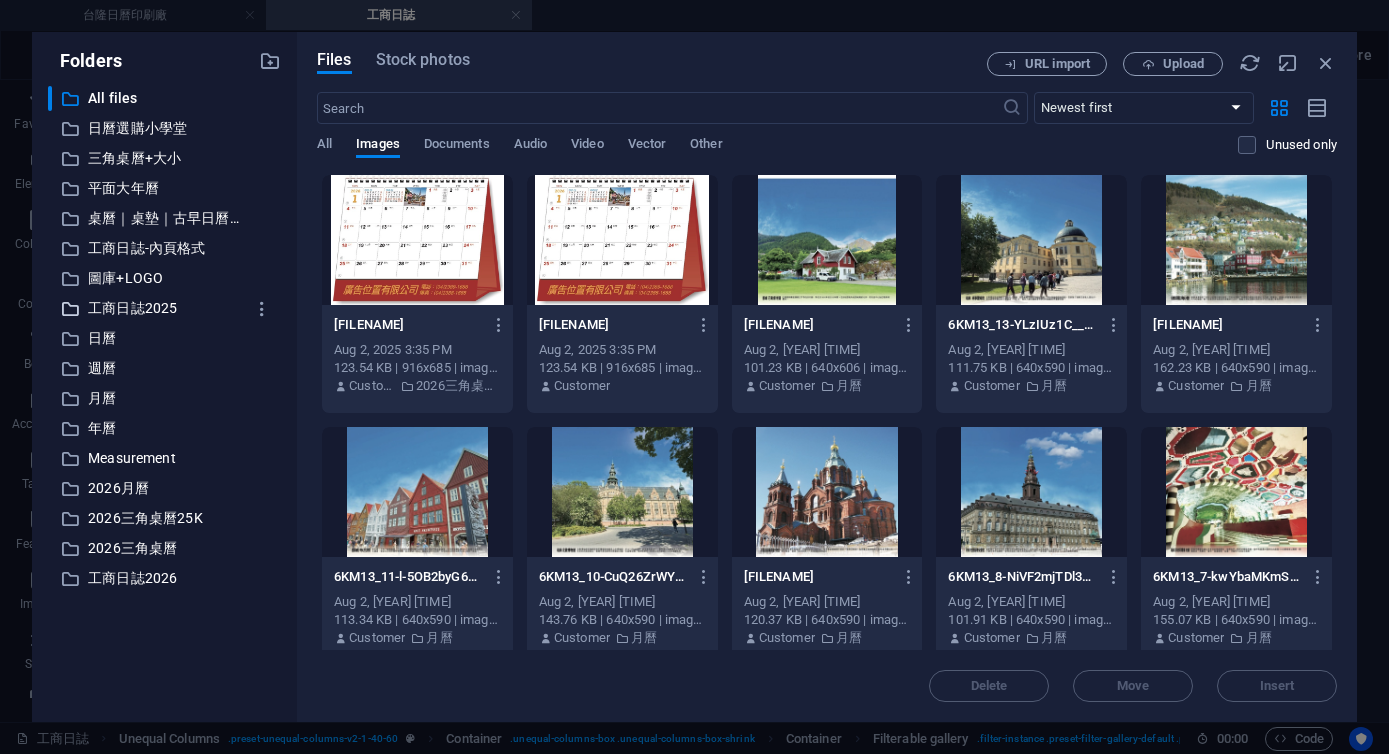 click on "工商日誌2025" at bounding box center [166, 308] 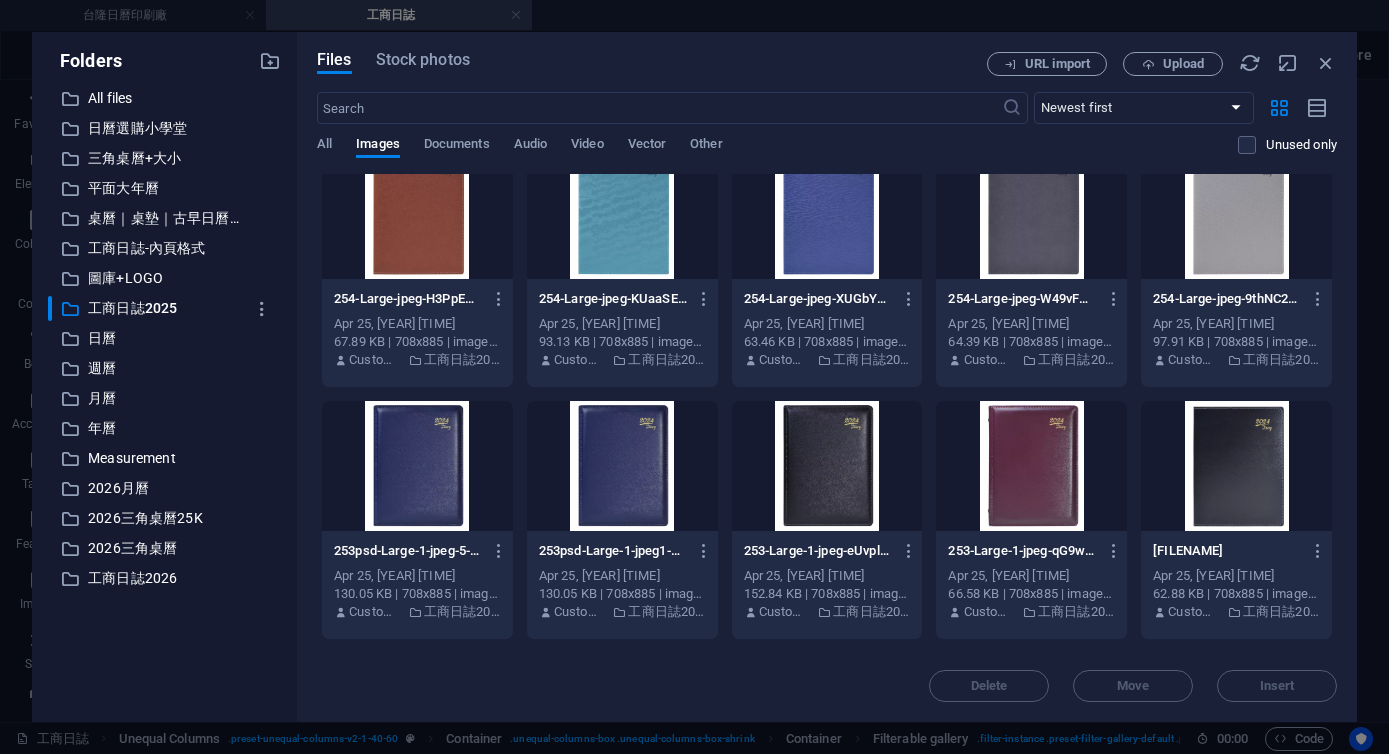 scroll, scrollTop: 3303, scrollLeft: 0, axis: vertical 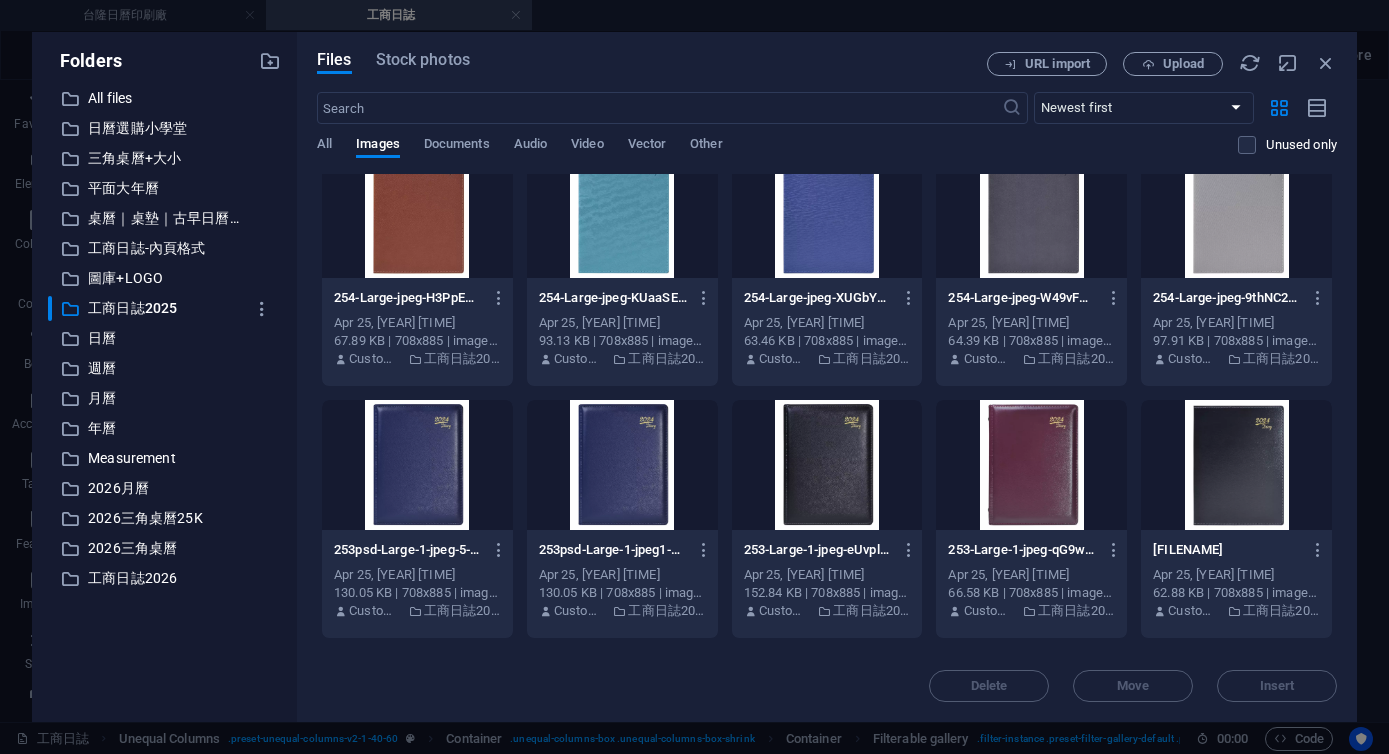 click at bounding box center [827, 465] 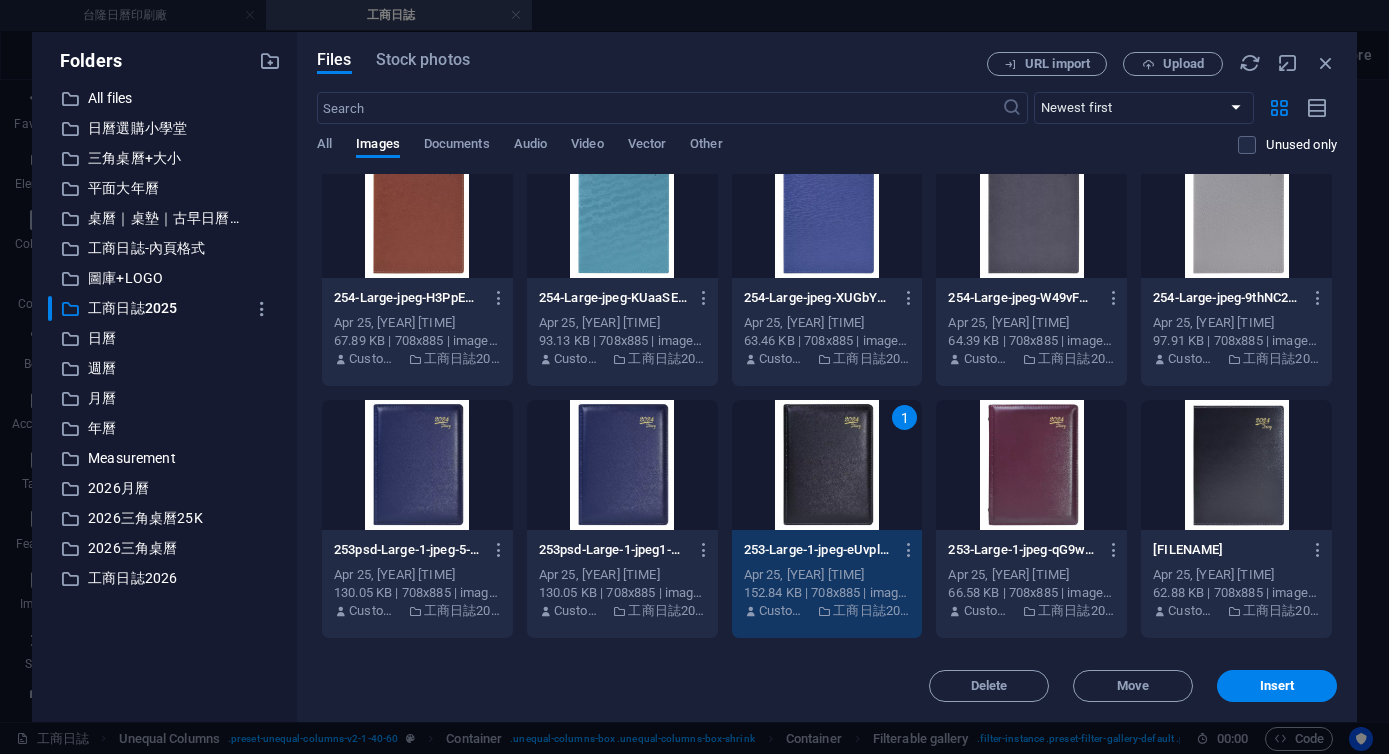 click at bounding box center [622, 465] 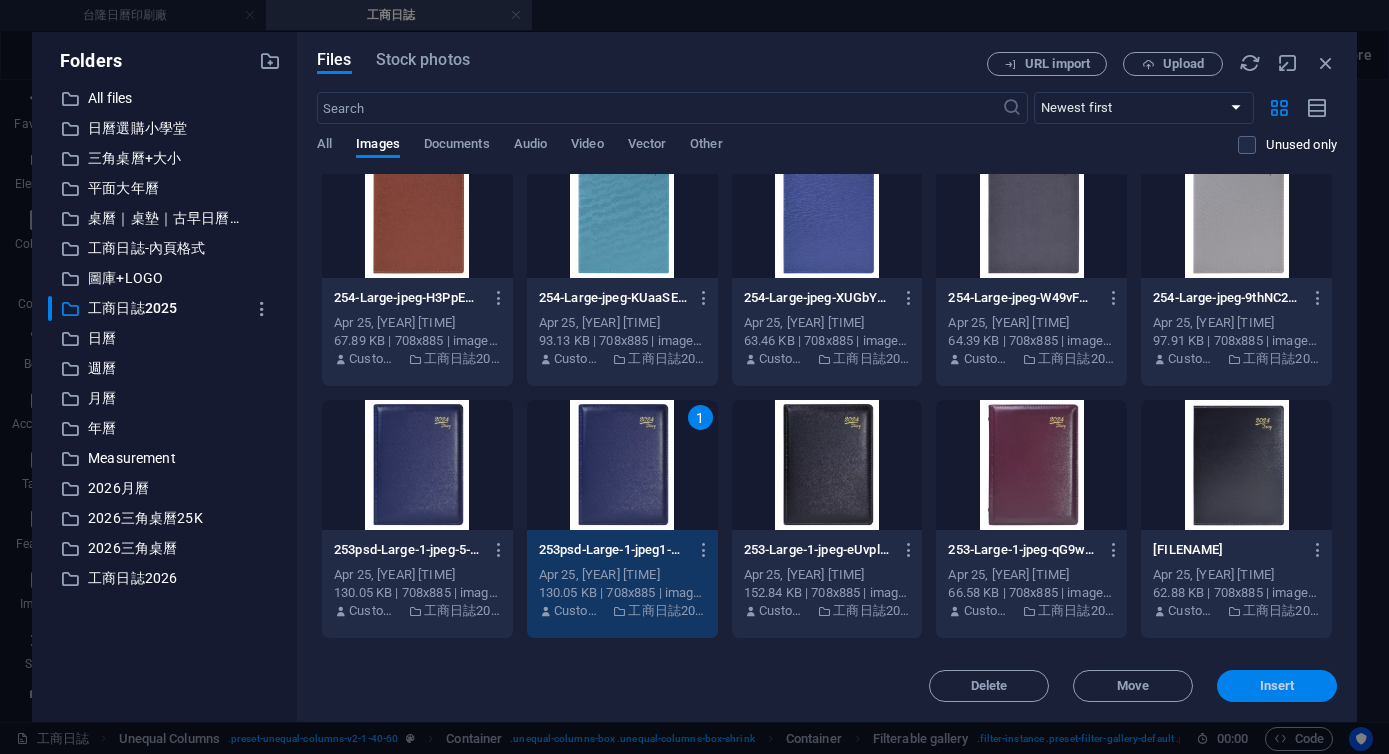 click on "Insert" at bounding box center (1277, 686) 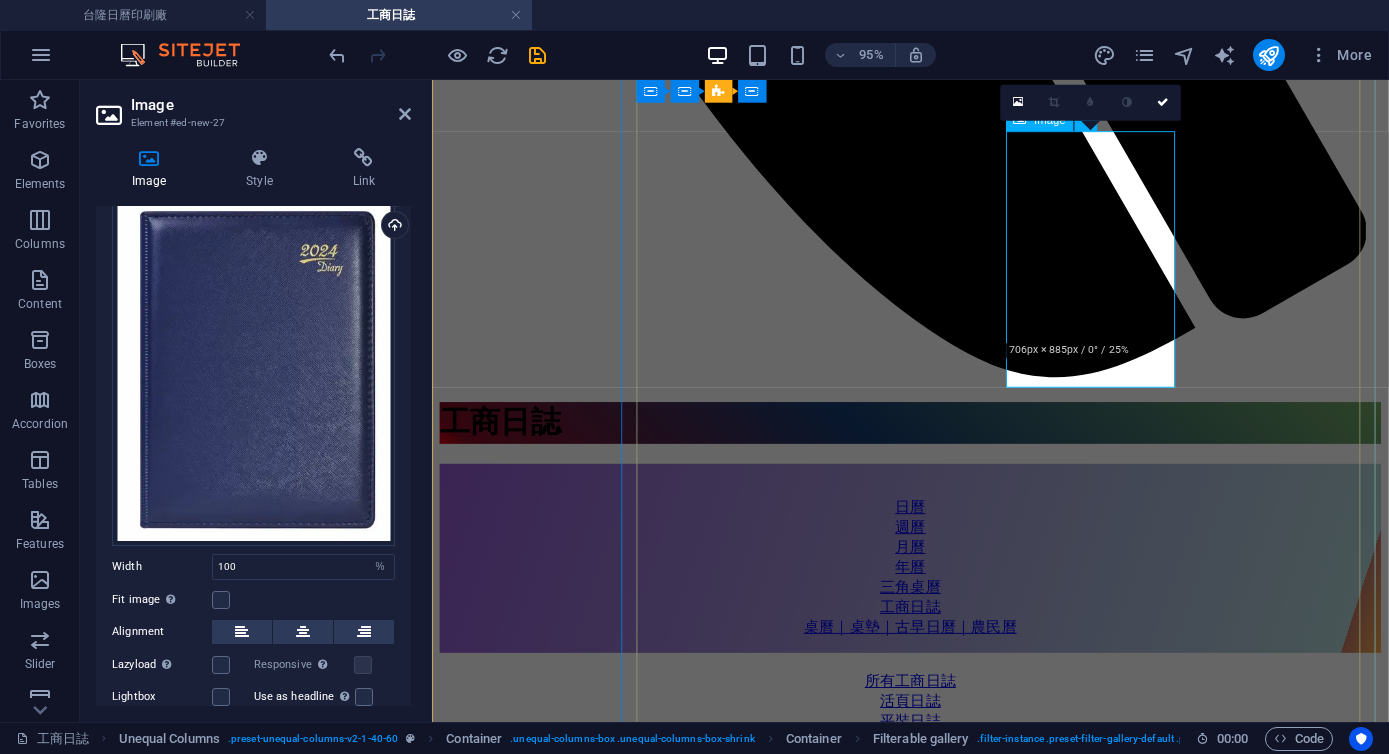 click on "163A 活頁日誌 16K(大)" at bounding box center [935, 20089] 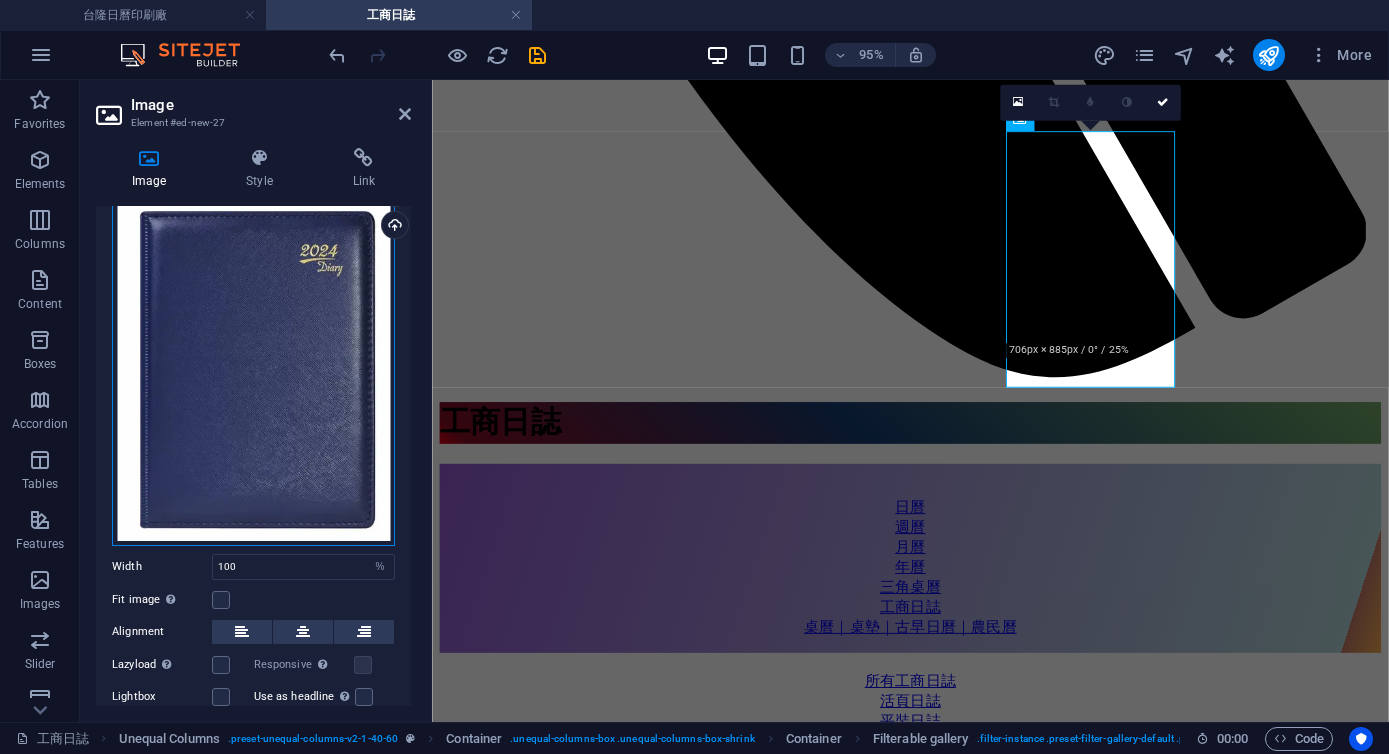click on "Drag files here, click to choose files or select files from Files or our free stock photos & videos" at bounding box center [253, 370] 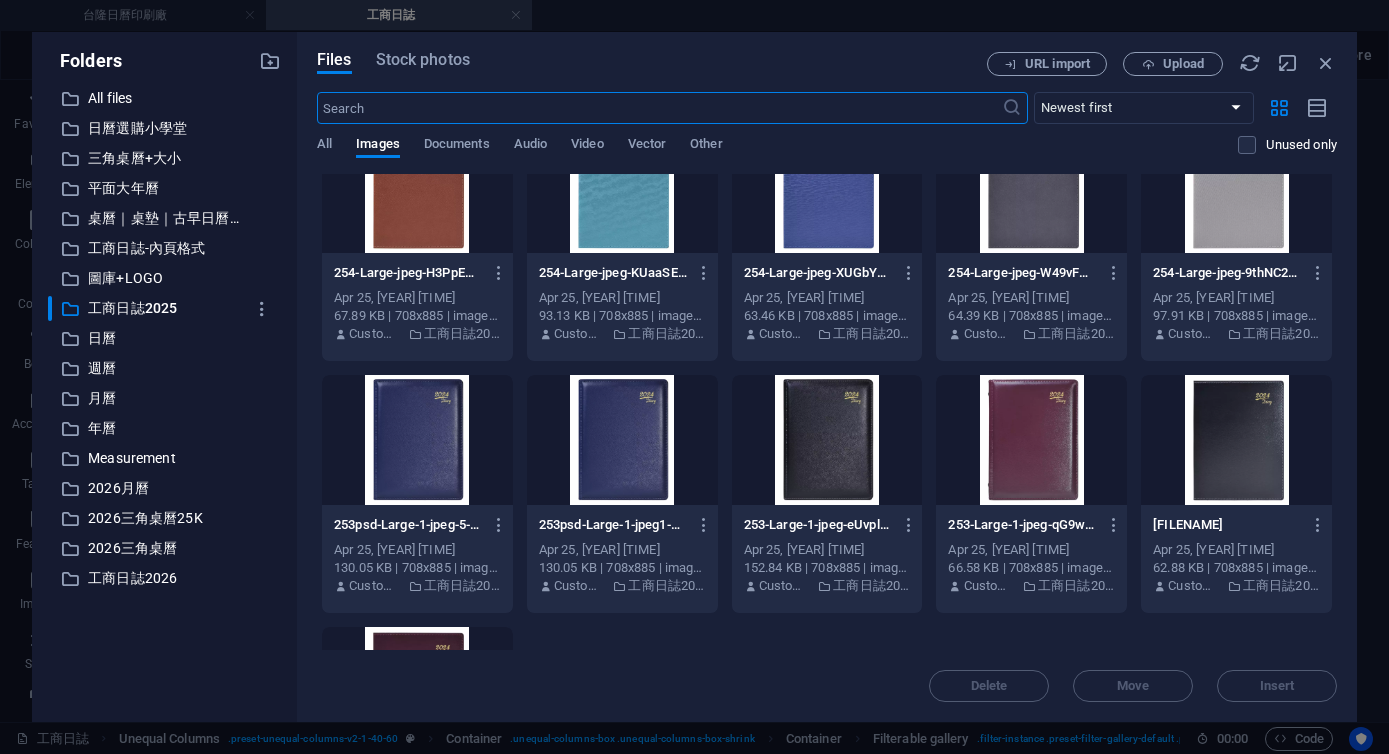scroll, scrollTop: 3355, scrollLeft: 0, axis: vertical 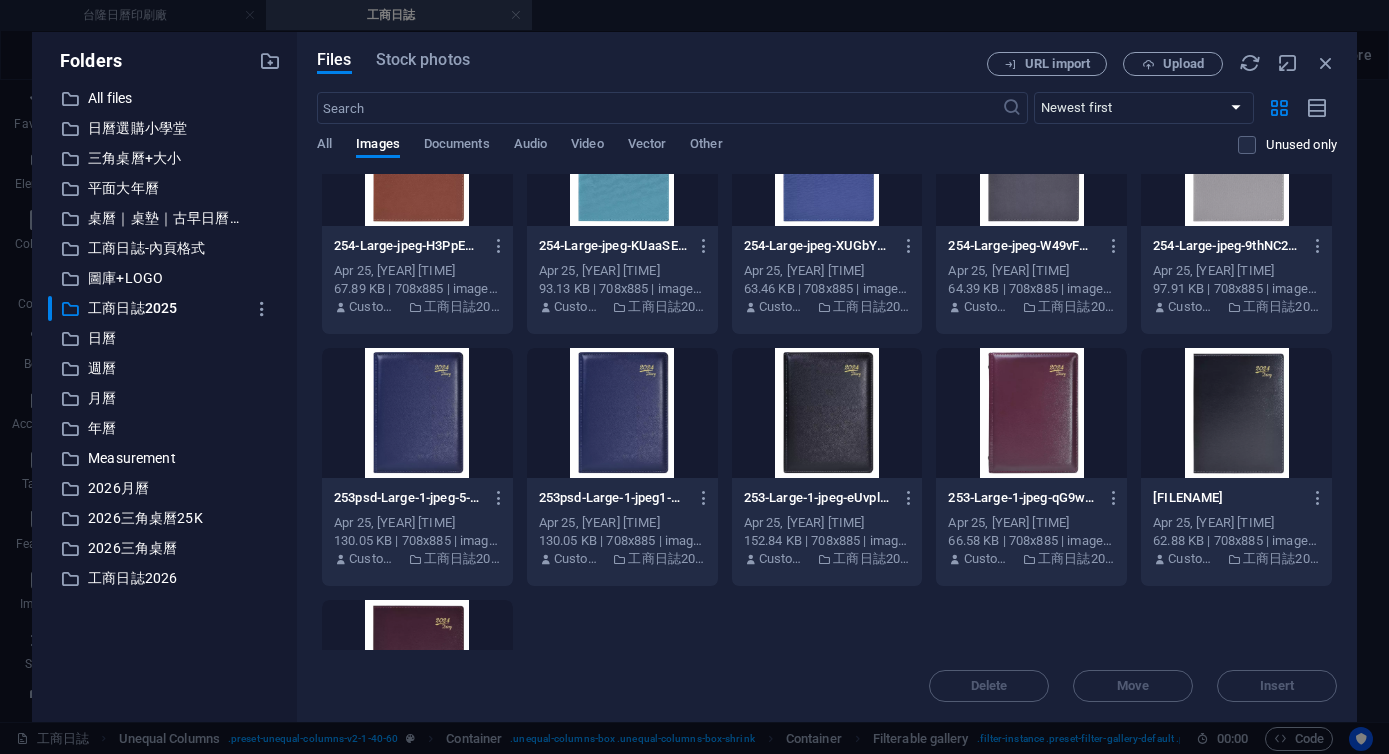 click at bounding box center [622, 413] 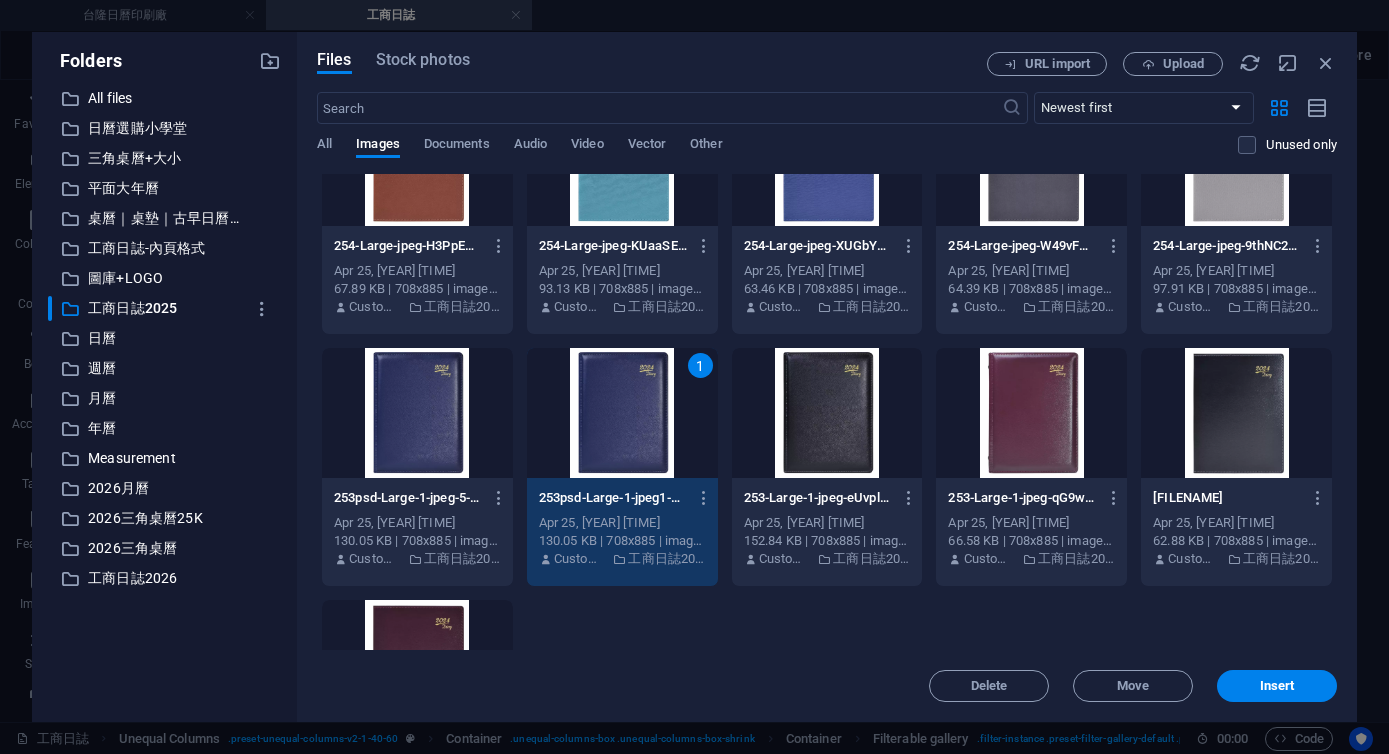 click on "1" at bounding box center (622, 413) 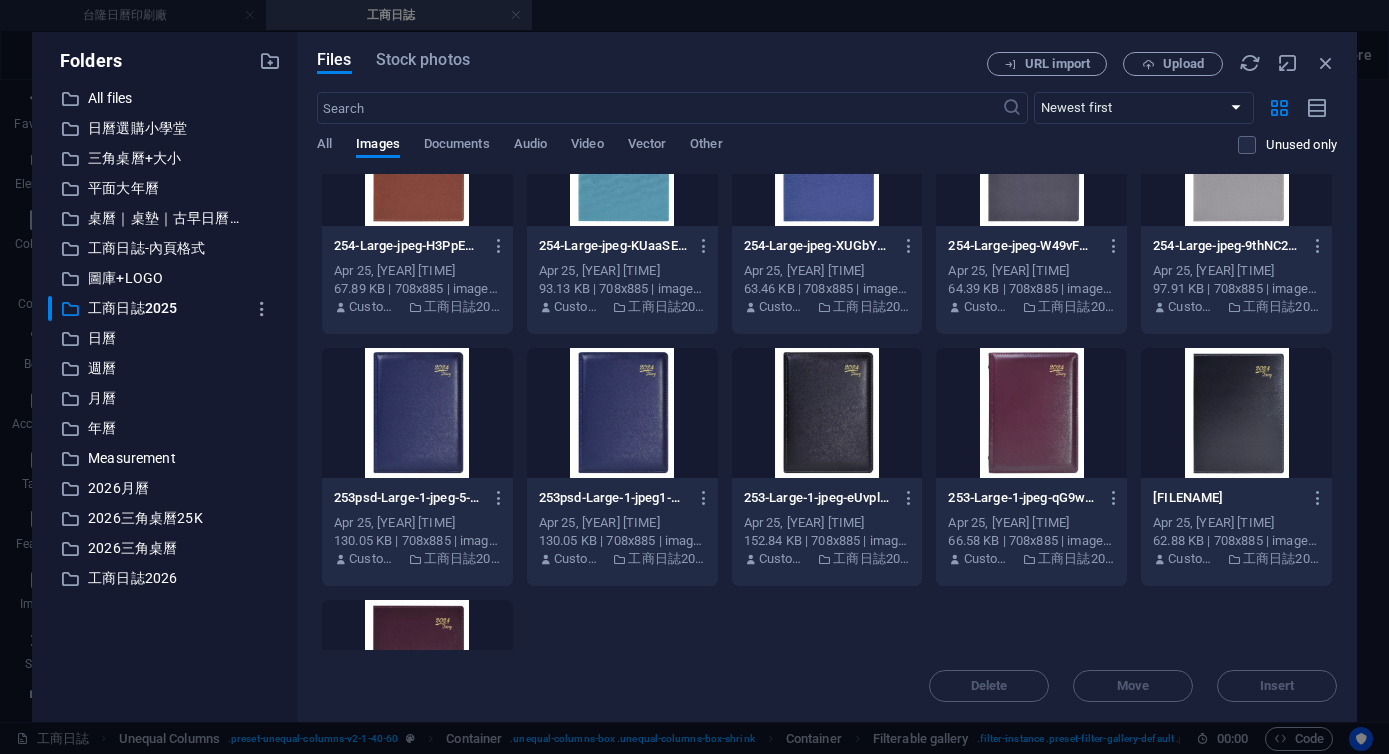 click at bounding box center [622, 413] 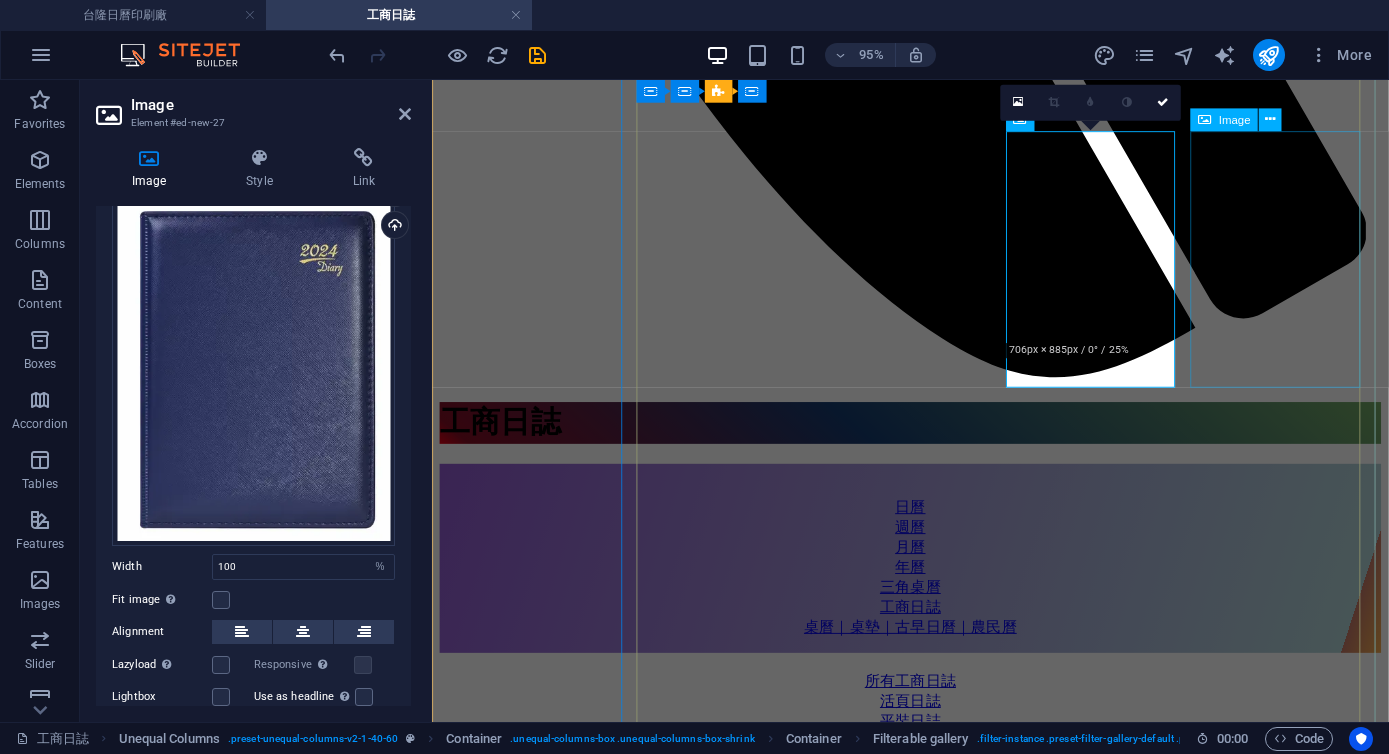click on "2534 活頁日誌 25K(中)" at bounding box center (935, 21422) 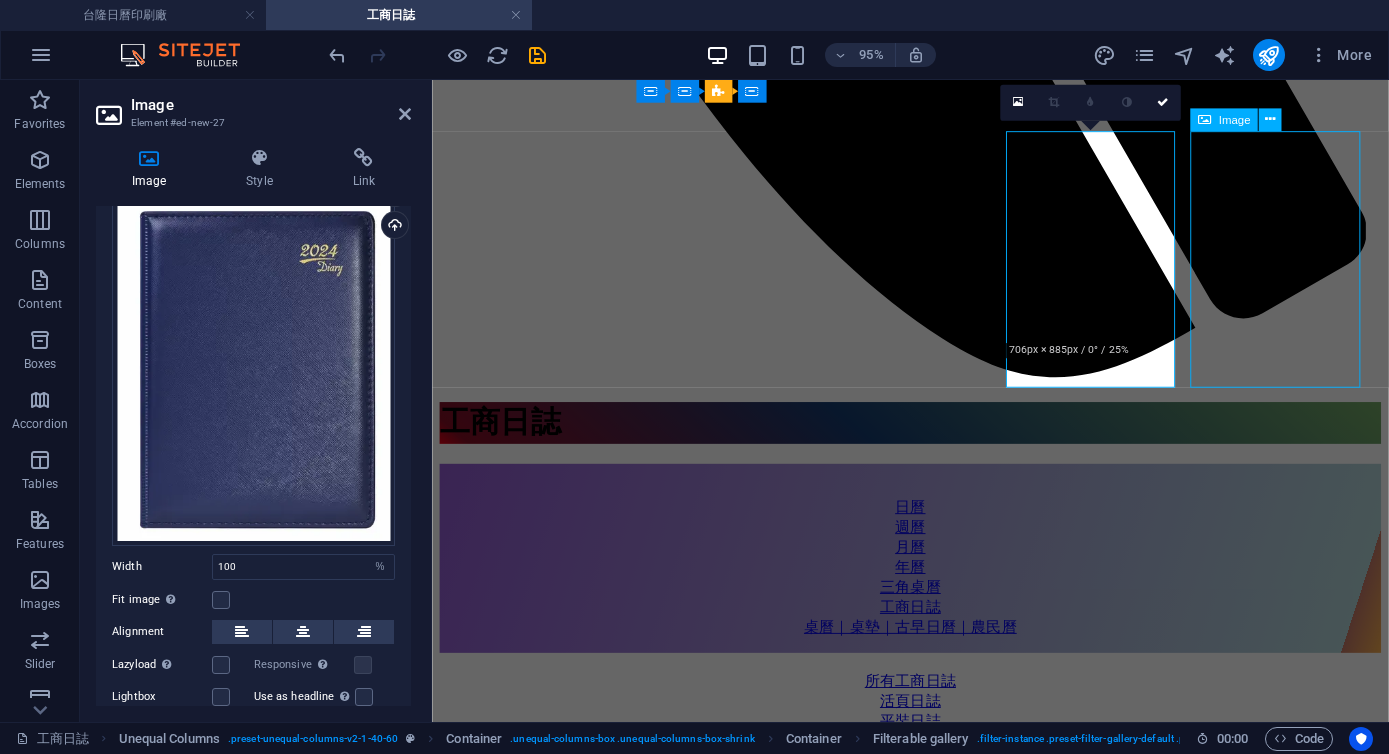 click on "2534 活頁日誌 25K(中)" at bounding box center [935, 21422] 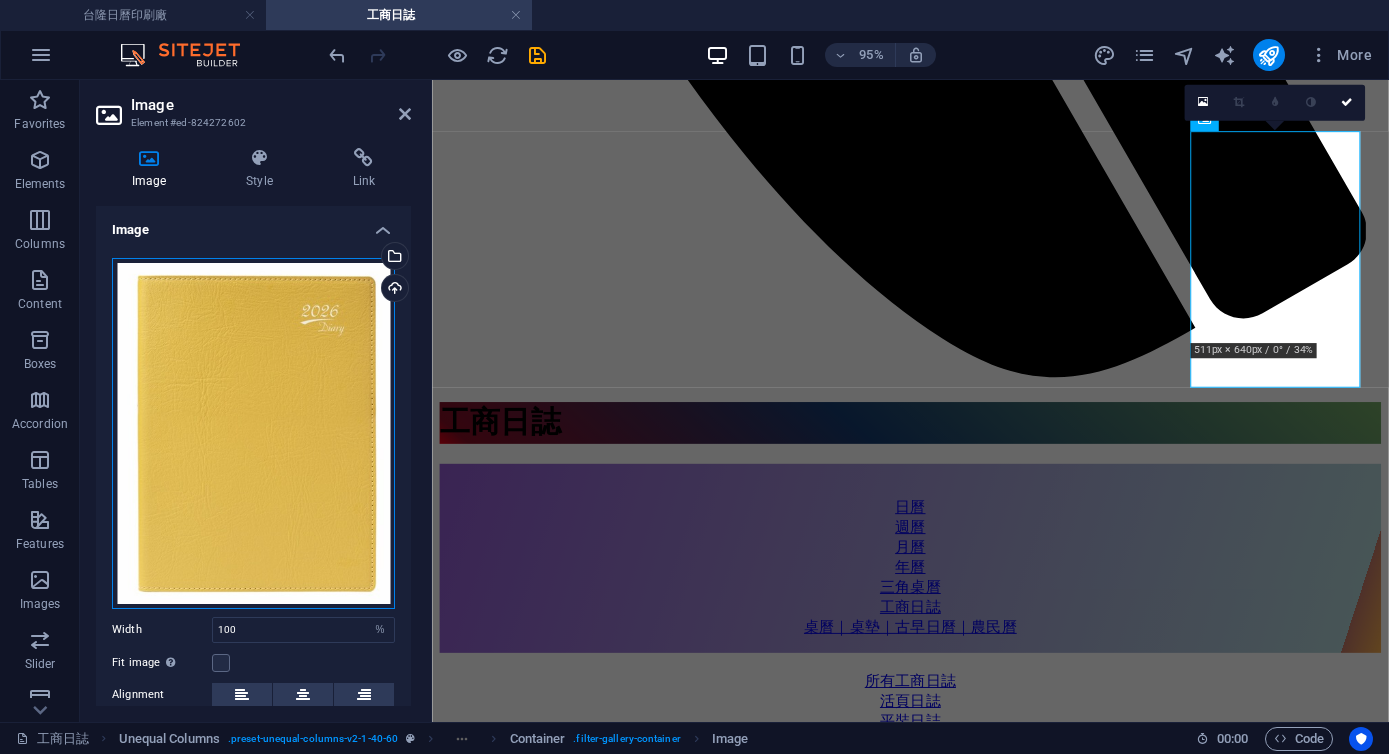 click on "Drag files here, click to choose files or select files from Files or our free stock photos & videos" at bounding box center [253, 433] 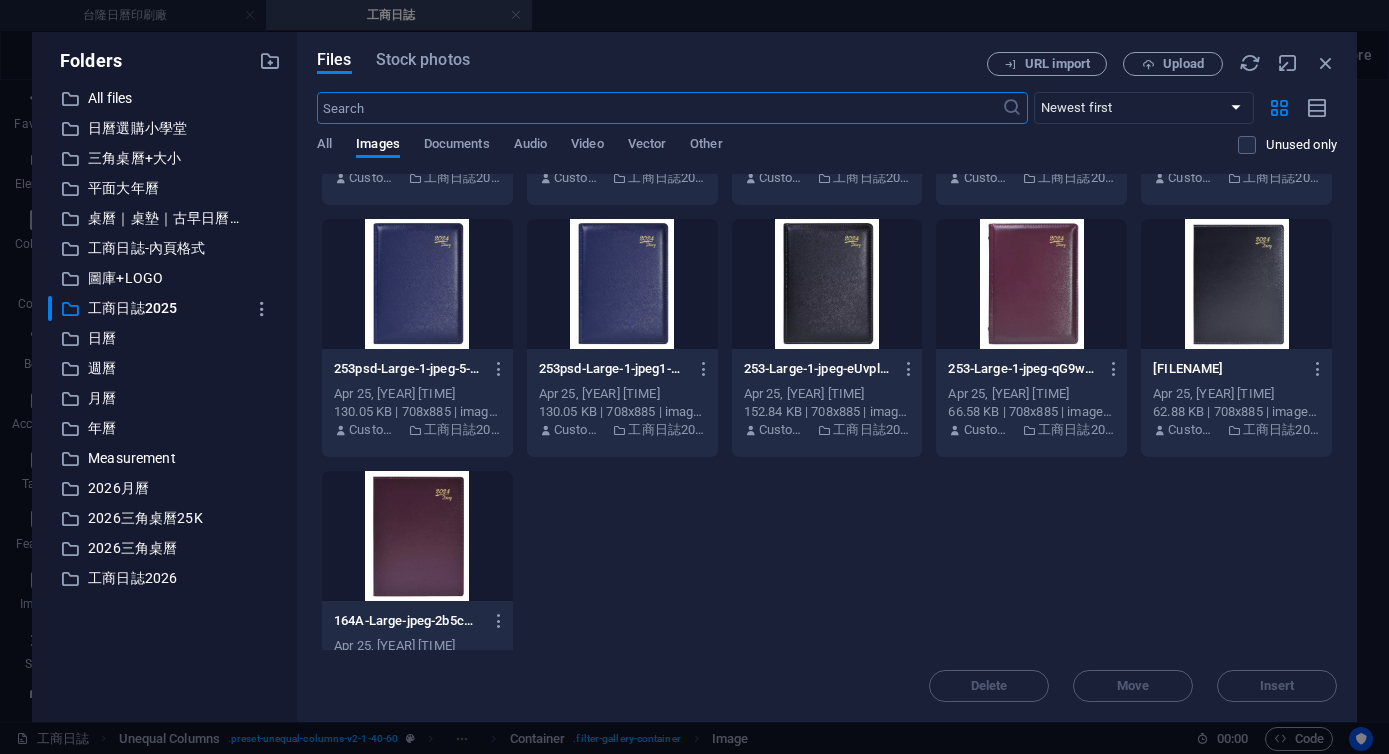 scroll, scrollTop: 3327, scrollLeft: 0, axis: vertical 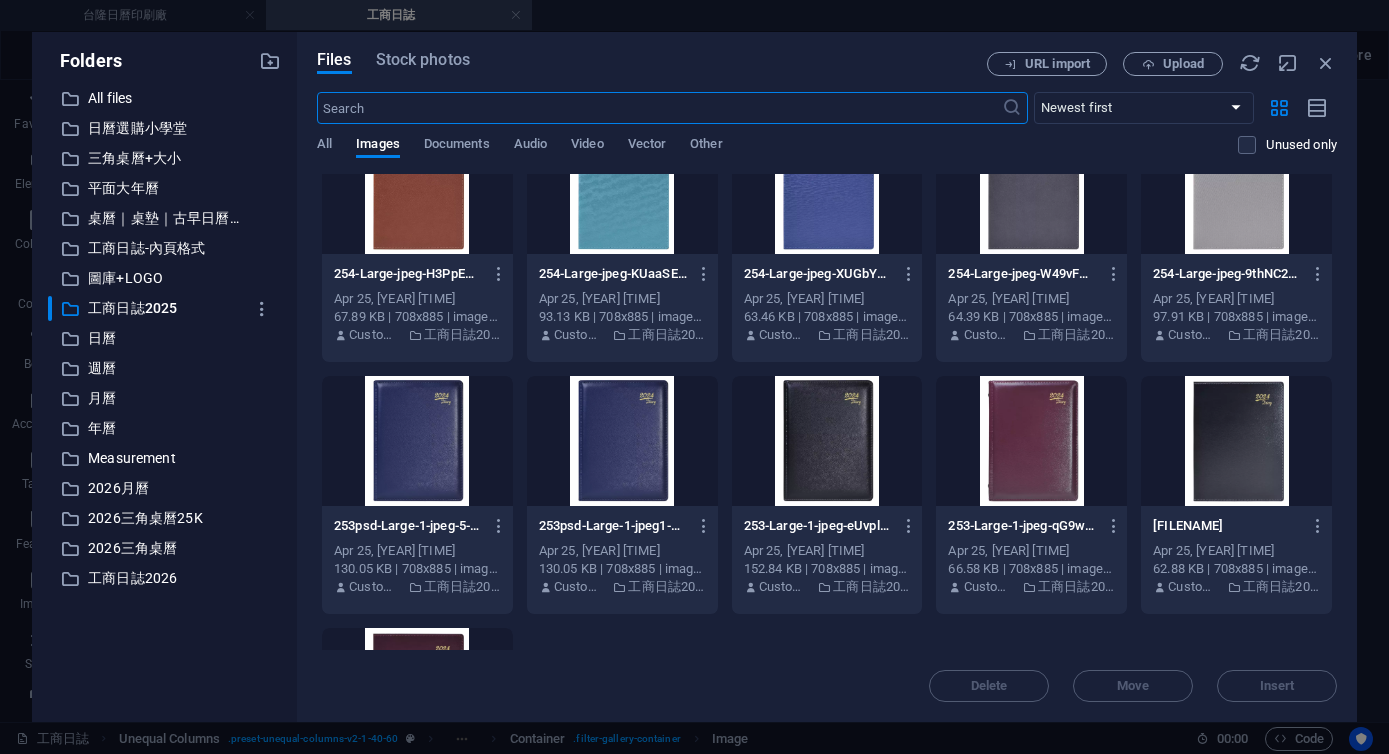 click at bounding box center (1031, 441) 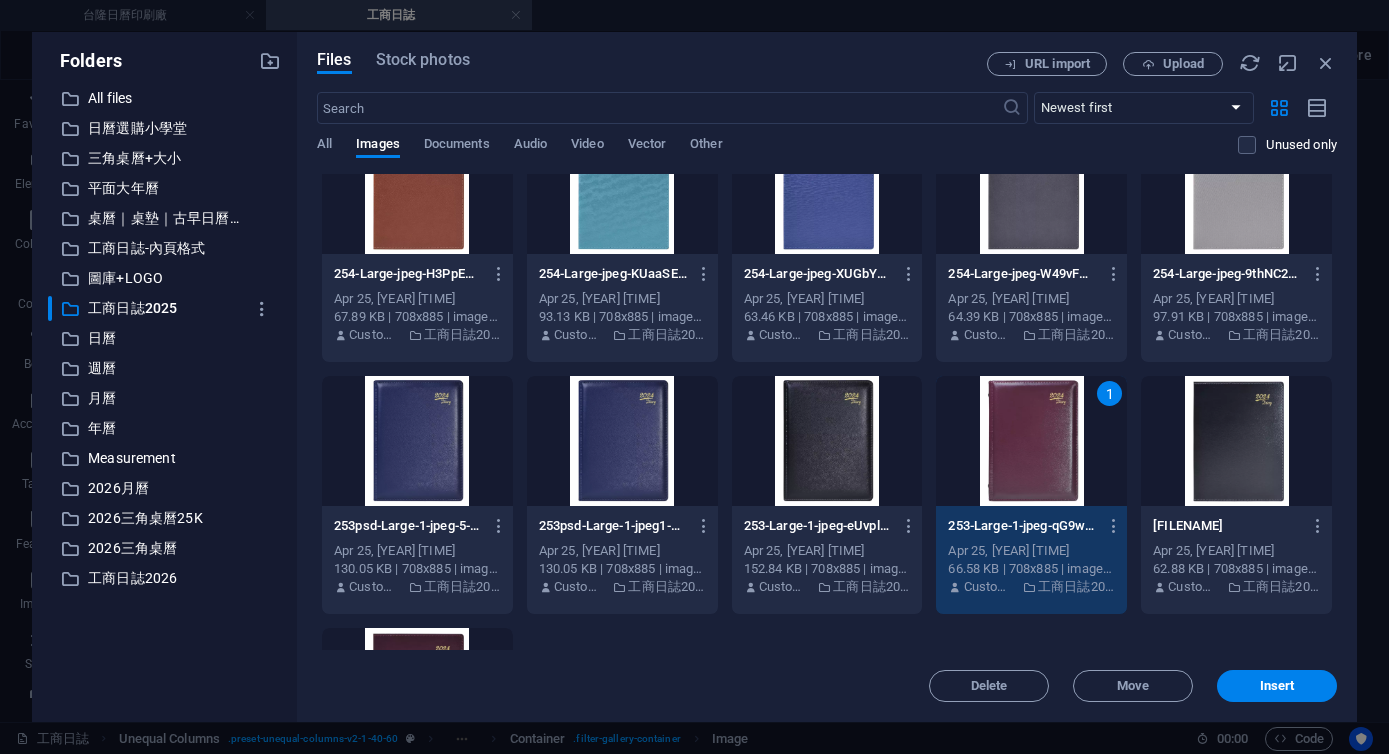 drag, startPoint x: 879, startPoint y: 466, endPoint x: 909, endPoint y: 477, distance: 31.95309 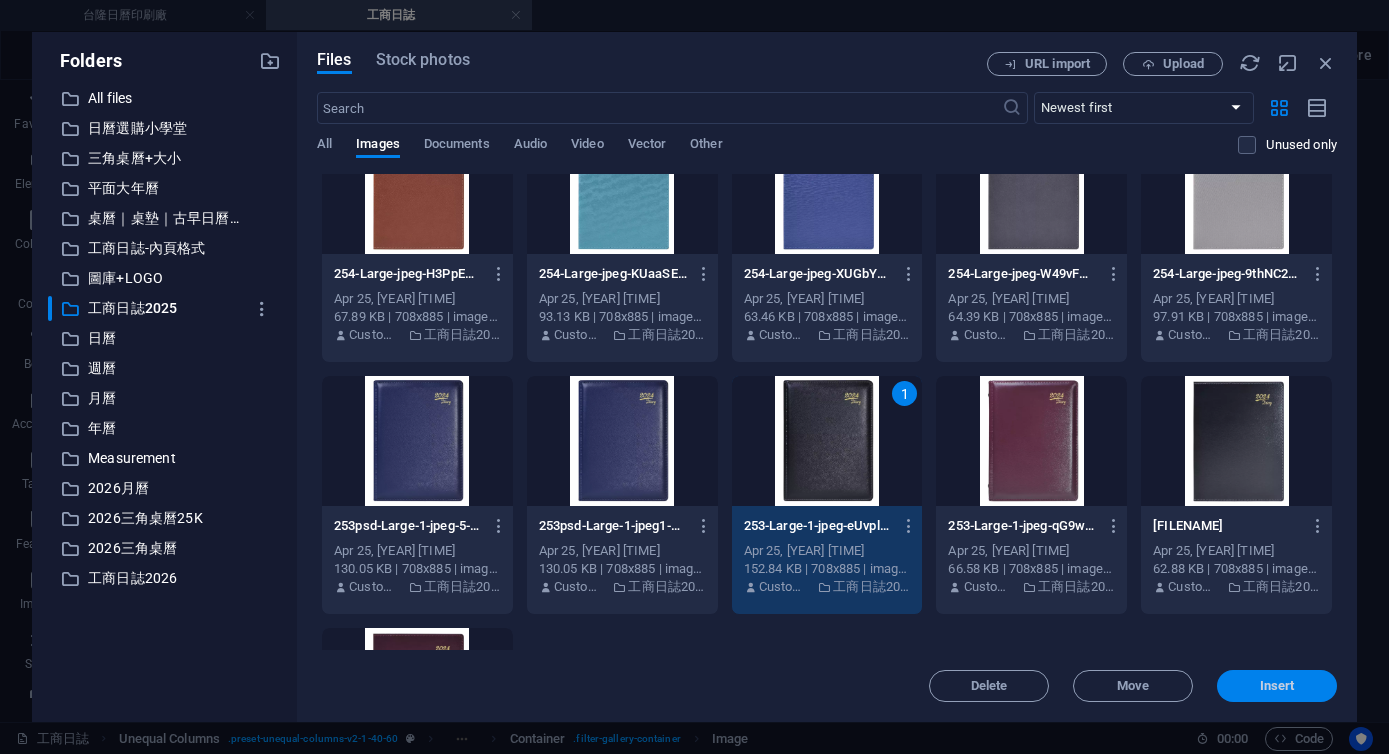 click on "Insert" at bounding box center (1277, 686) 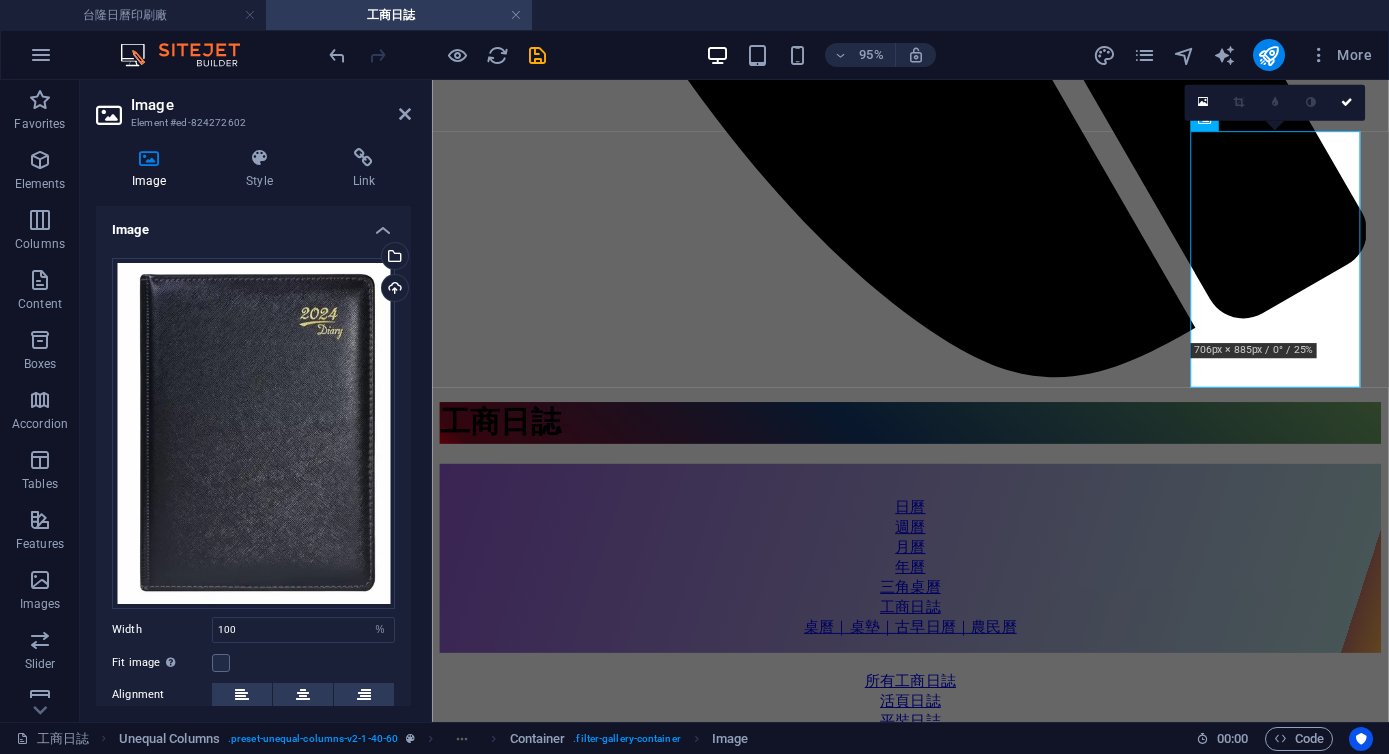 scroll, scrollTop: 157, scrollLeft: 0, axis: vertical 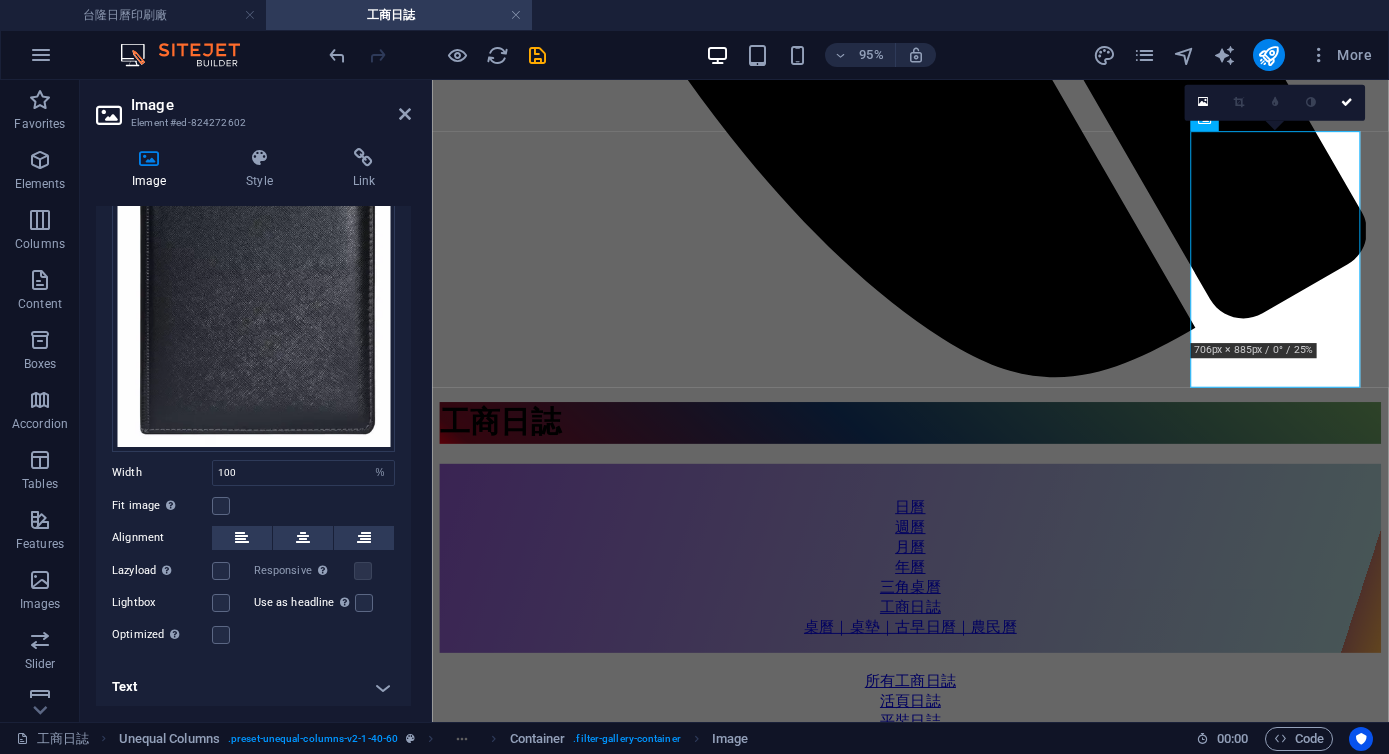 click on "Text" at bounding box center (253, 687) 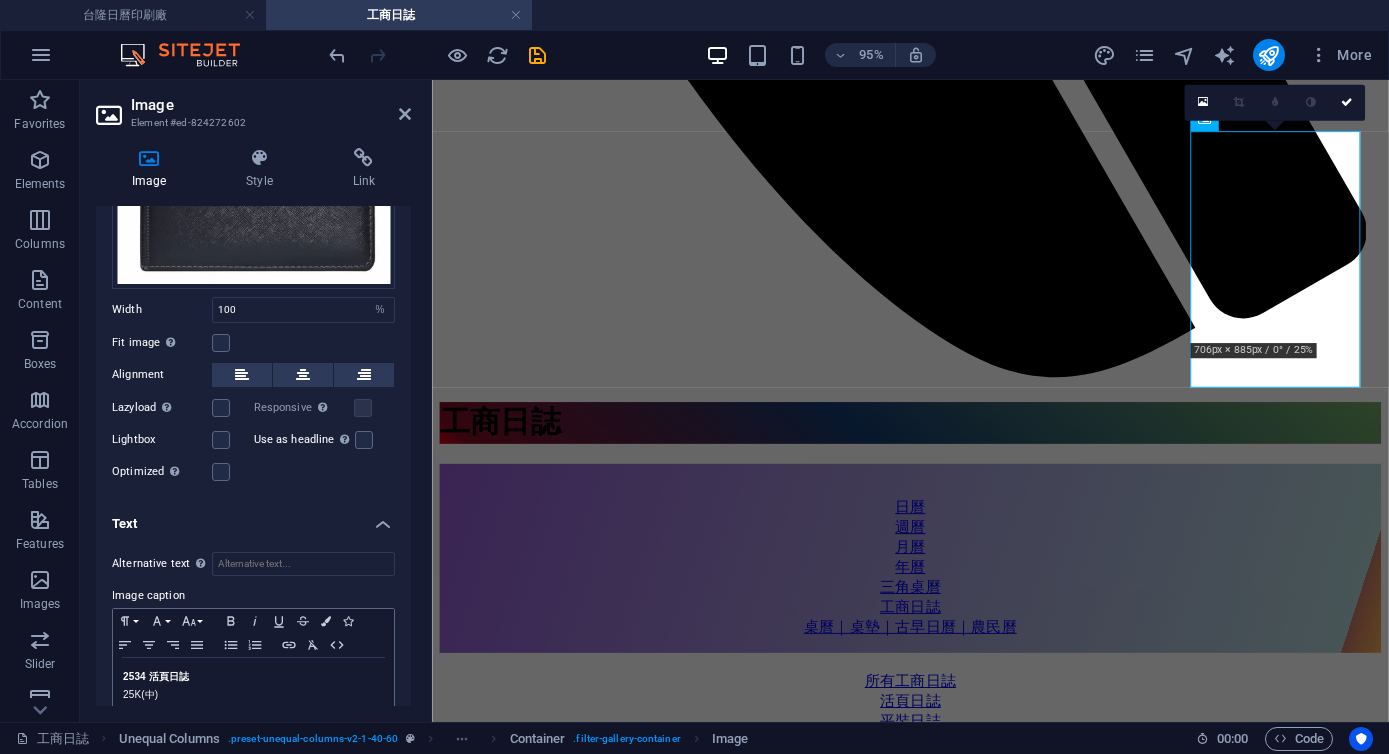 scroll, scrollTop: 345, scrollLeft: 0, axis: vertical 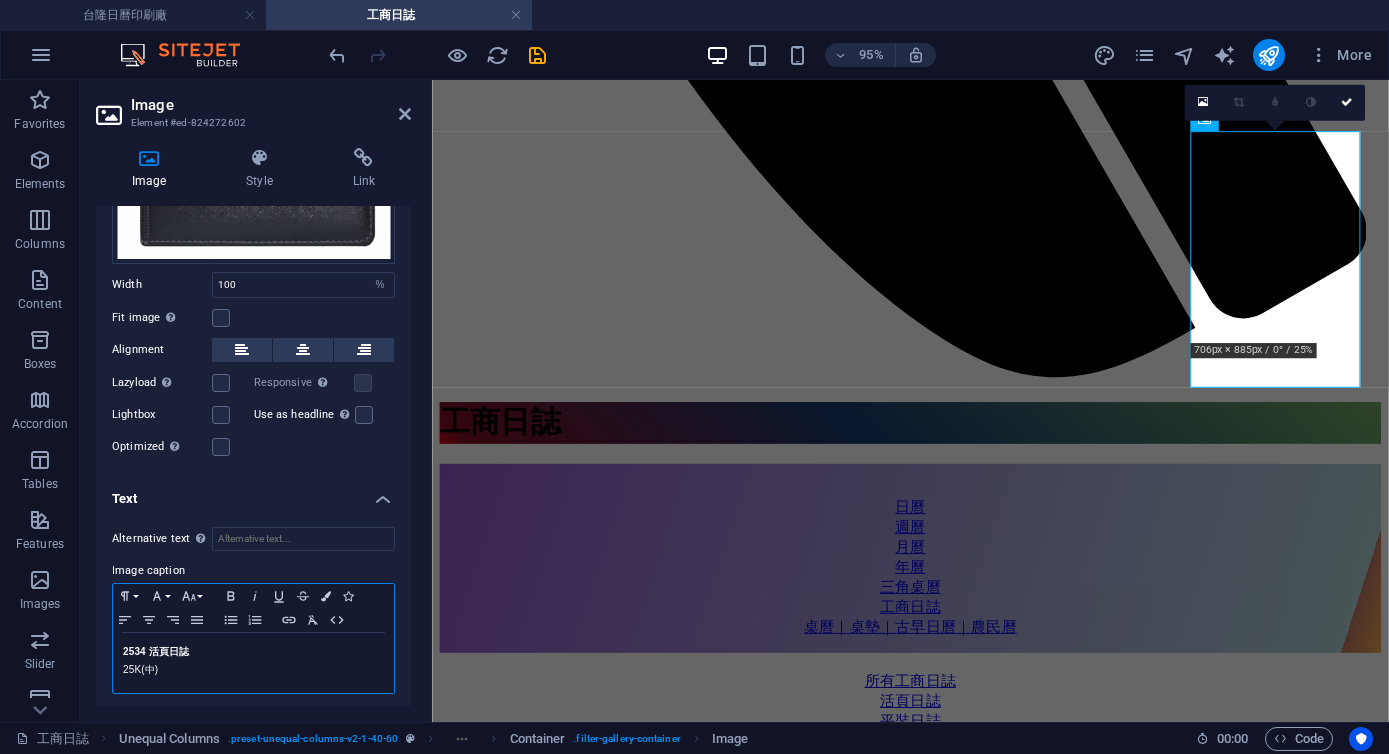 click on "2534 活頁日誌" at bounding box center (156, 651) 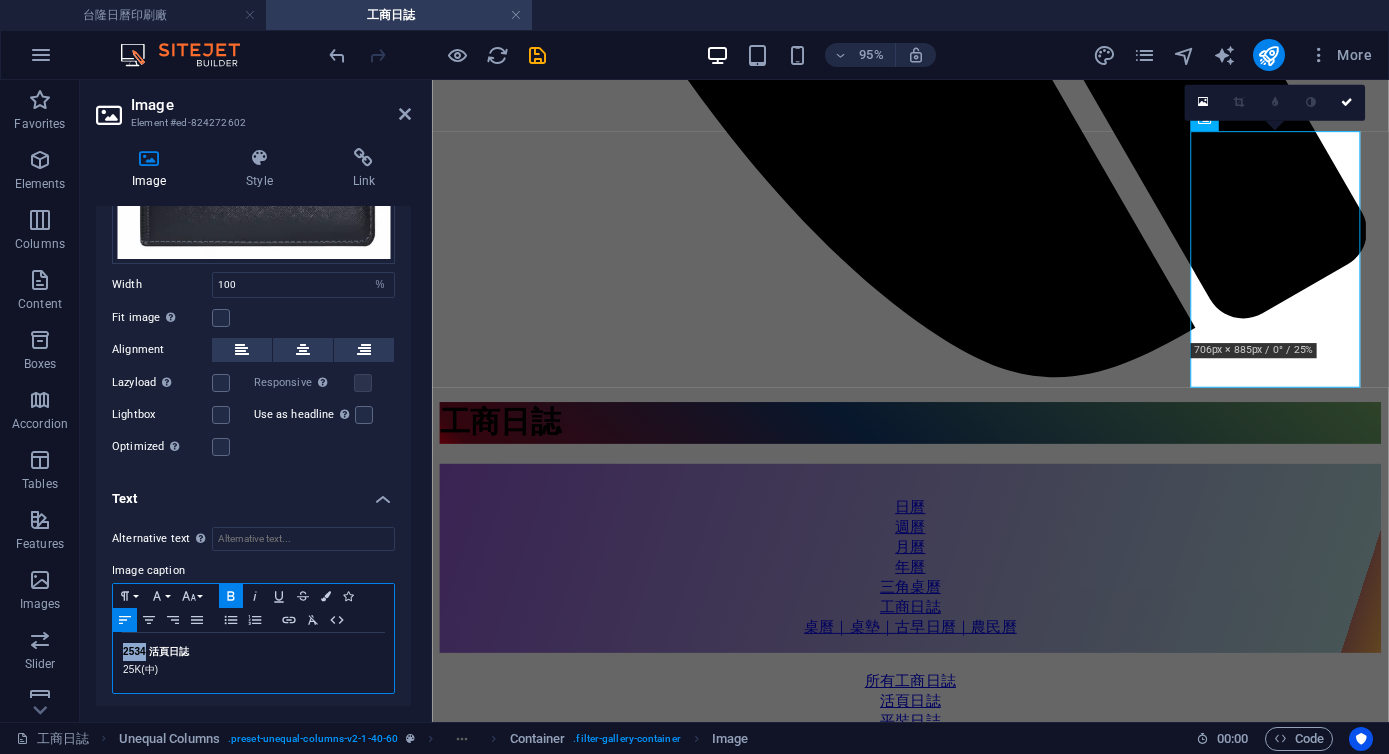 click on "2534 活頁日誌" at bounding box center [156, 651] 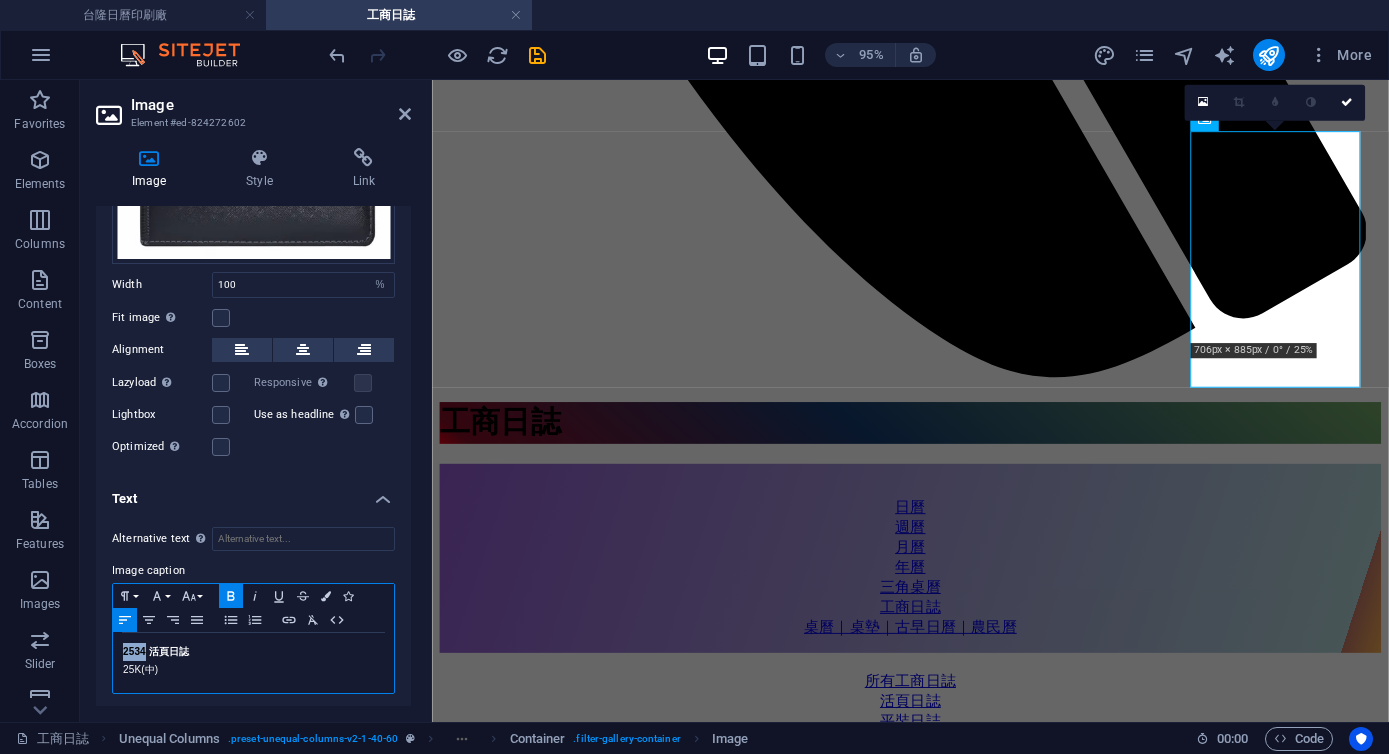 type 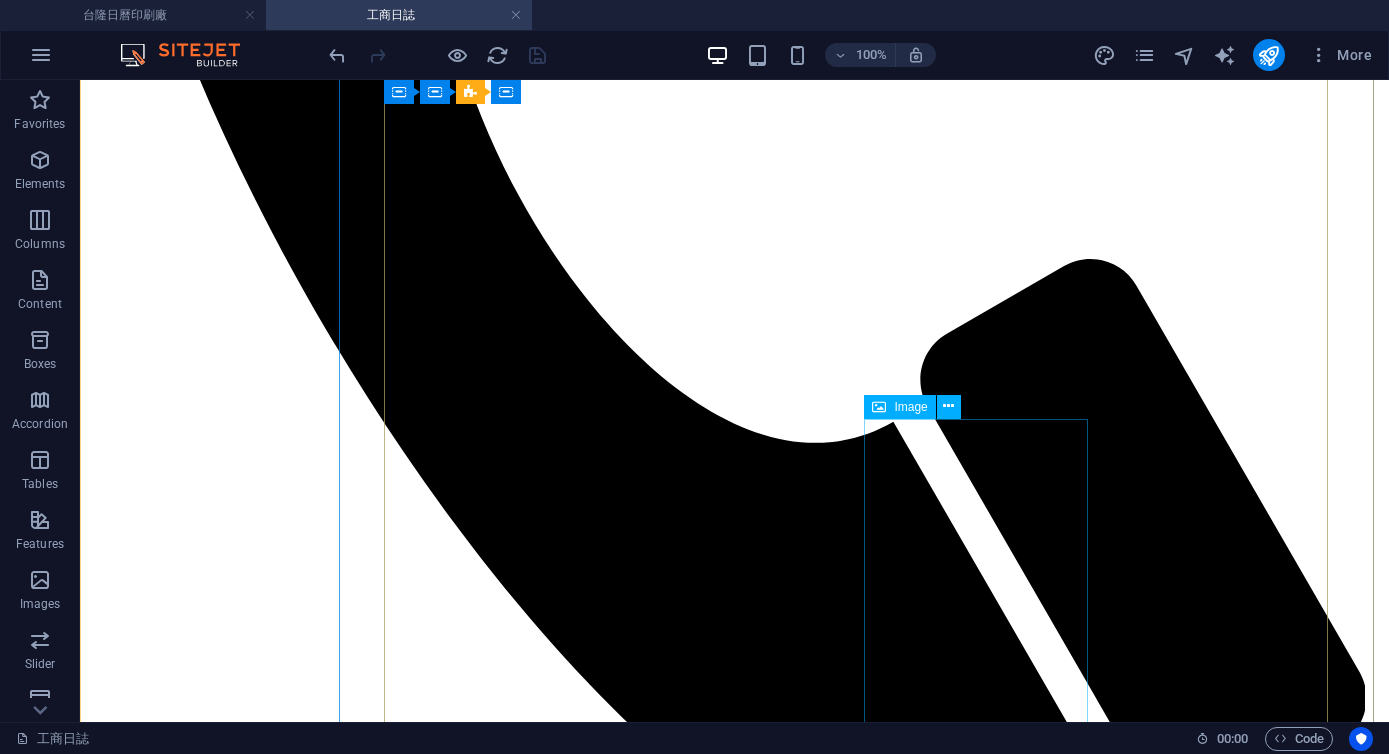 scroll, scrollTop: 1151, scrollLeft: 0, axis: vertical 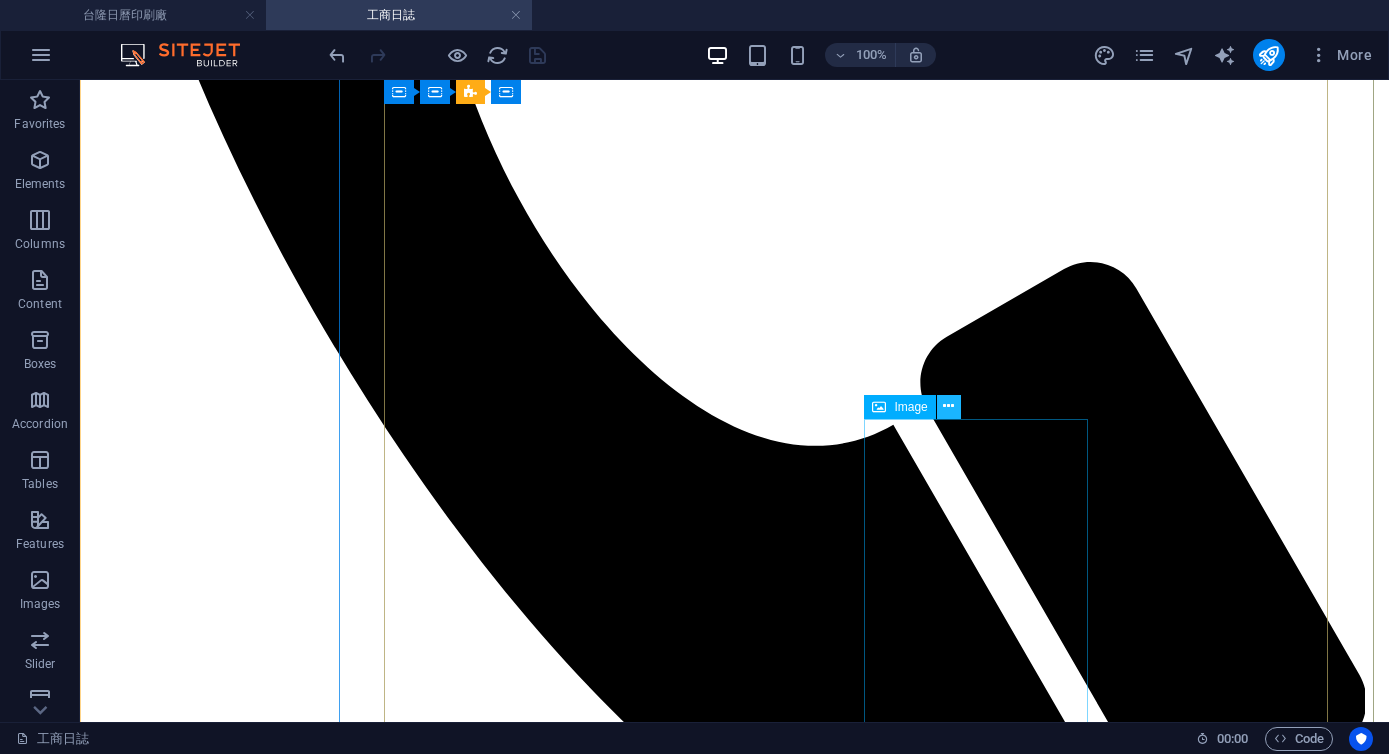 click at bounding box center (948, 406) 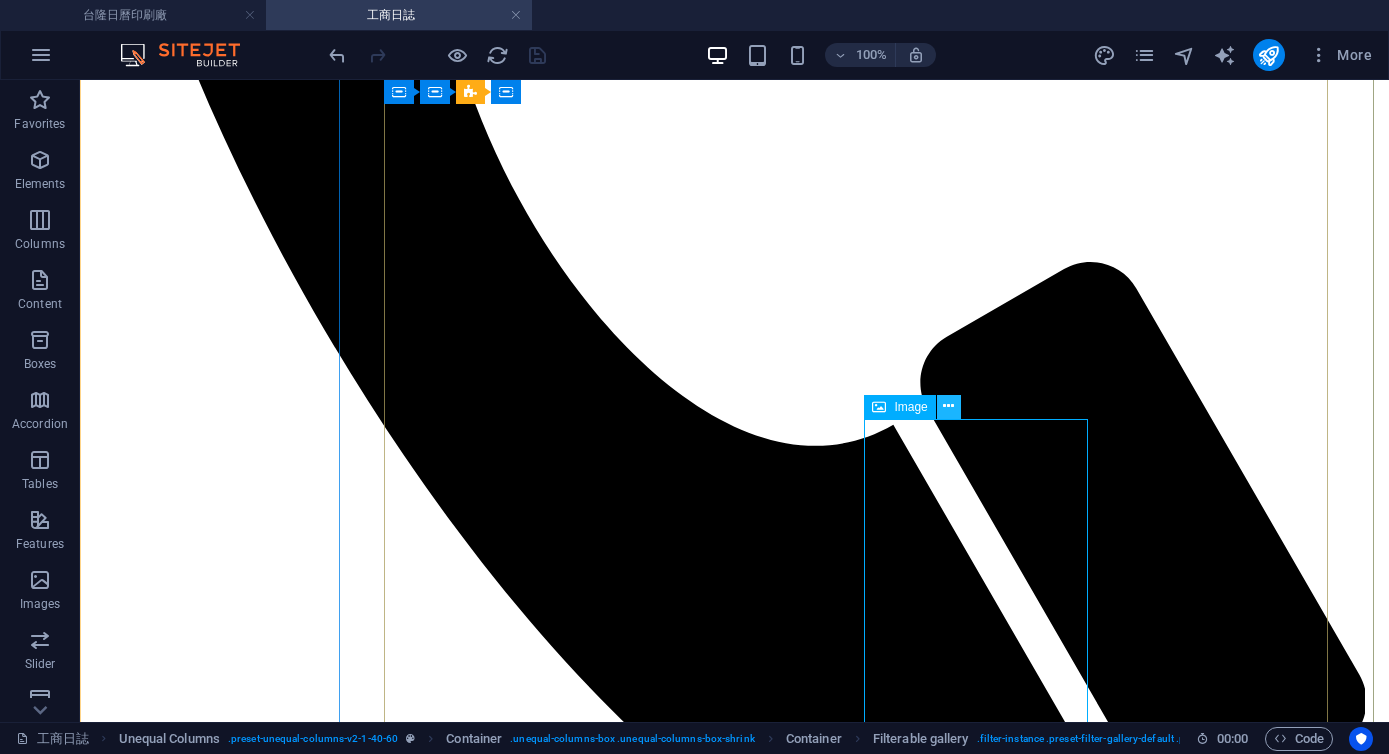 click at bounding box center [948, 406] 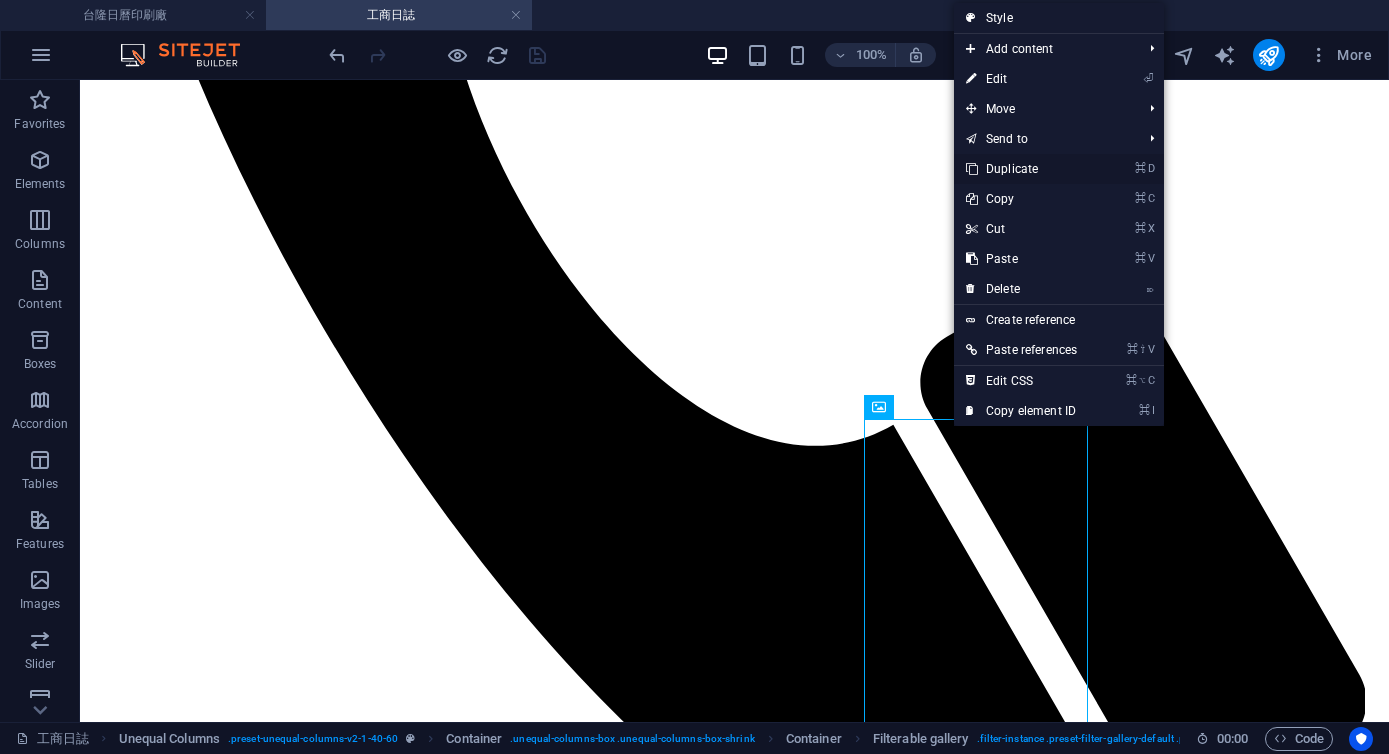 click on "⌘ D  Duplicate" at bounding box center (1021, 169) 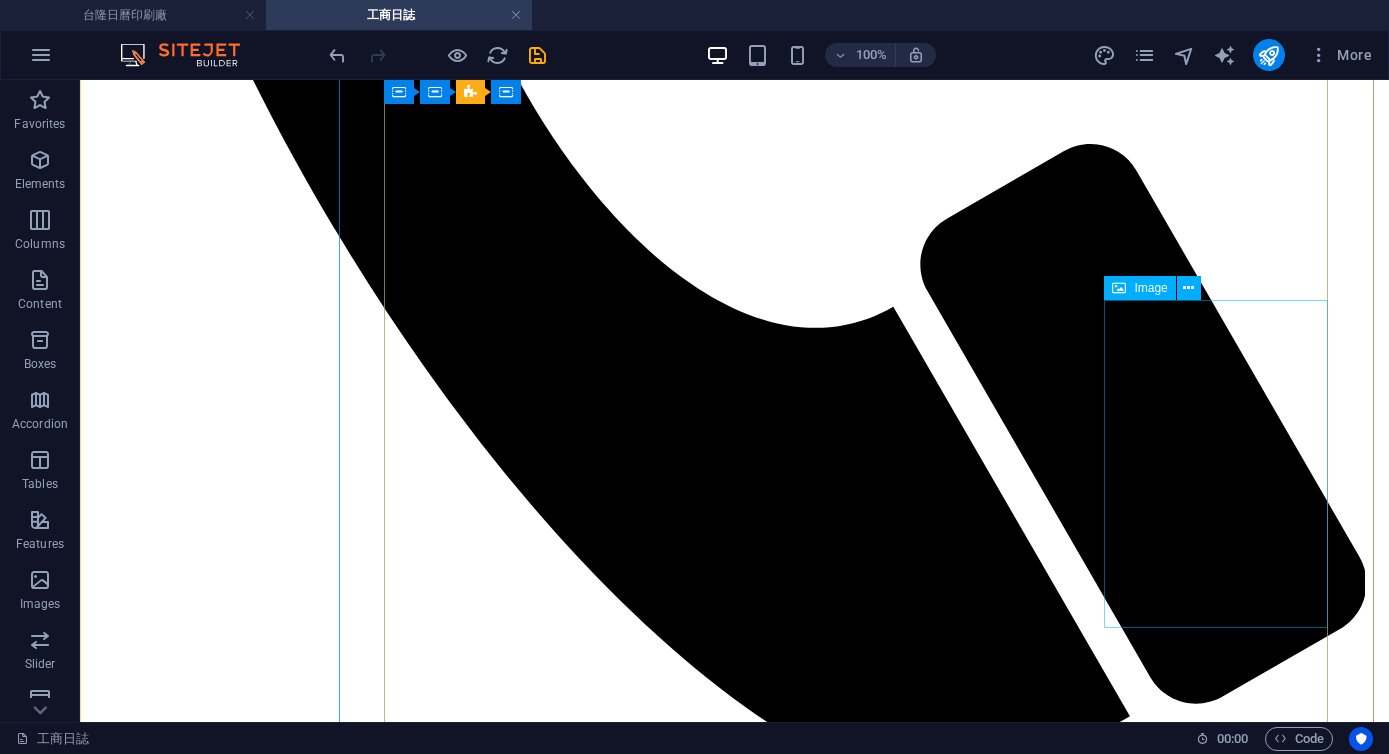 scroll, scrollTop: 1269, scrollLeft: 0, axis: vertical 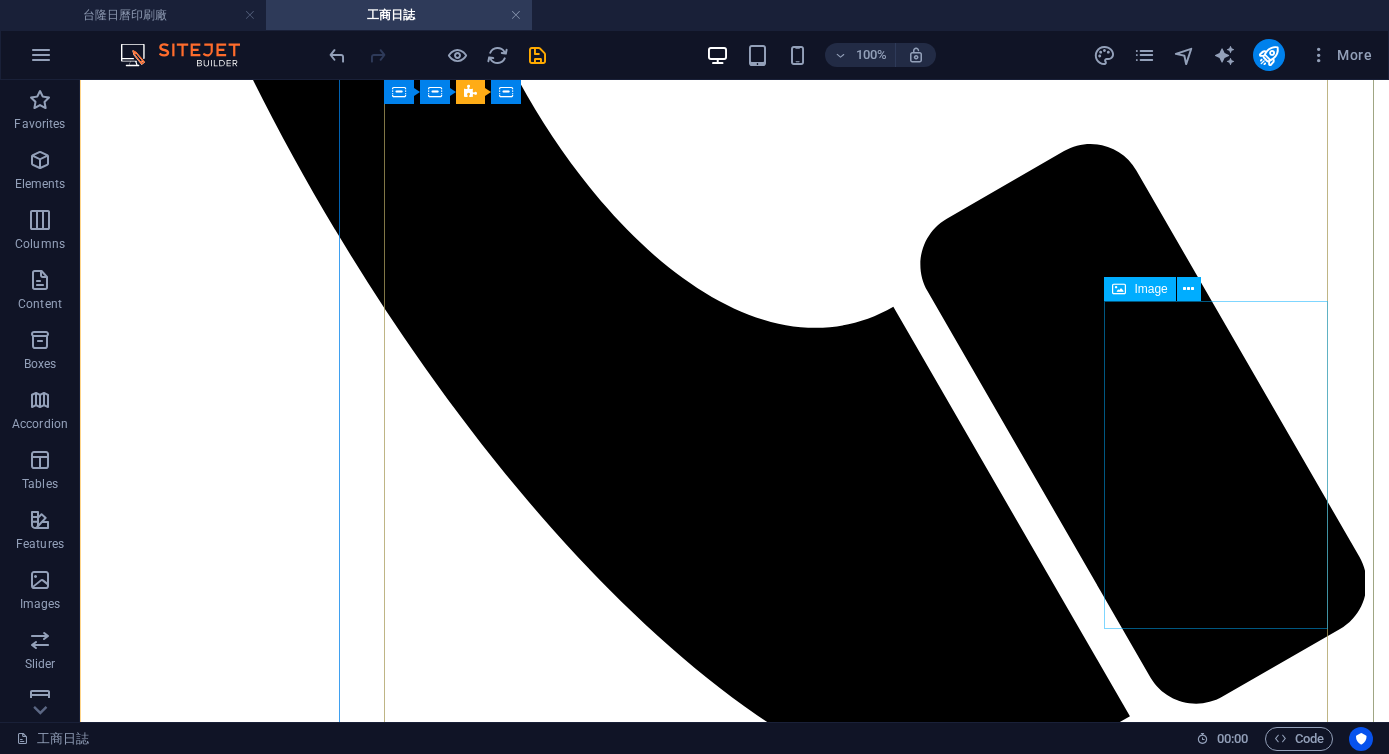 click on "163A 活頁日誌 16K(大)" at bounding box center [734, 27661] 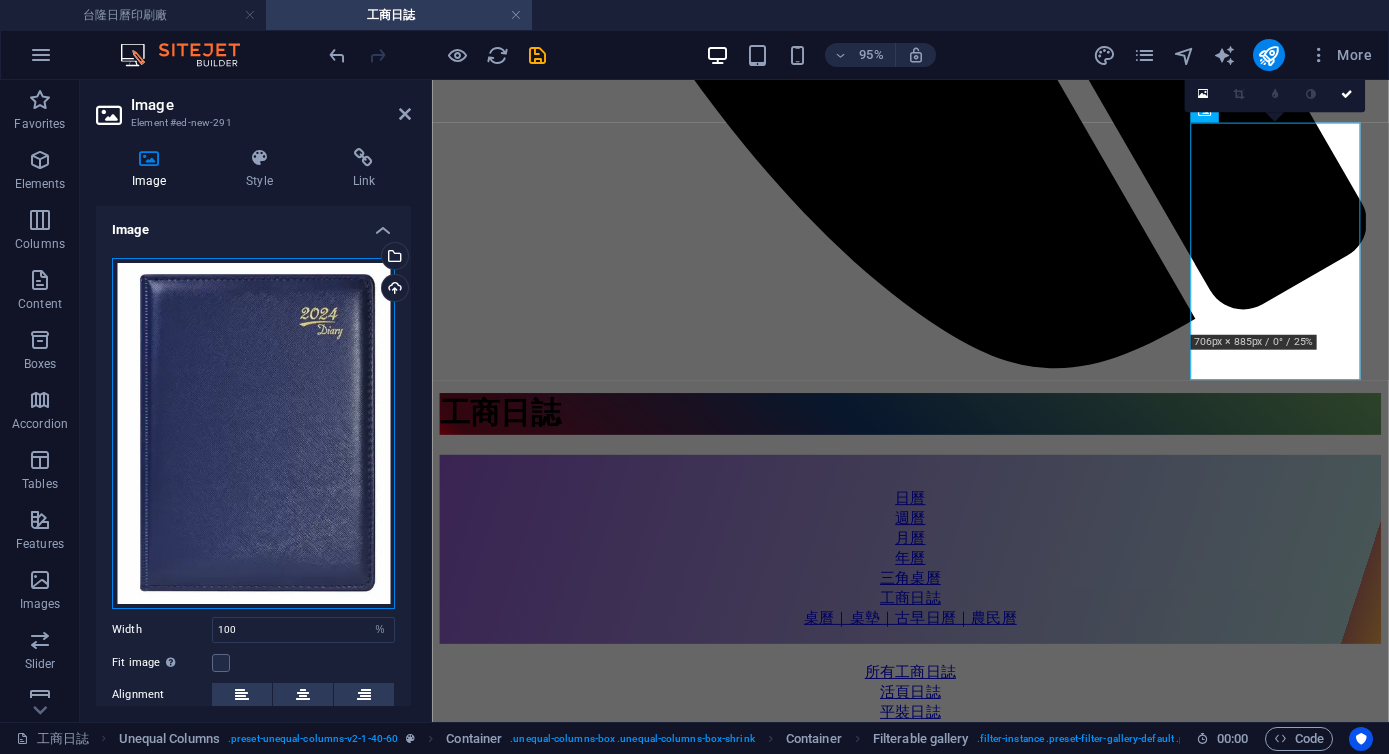 click on "Drag files here, click to choose files or select files from Files or our free stock photos & videos" at bounding box center [253, 433] 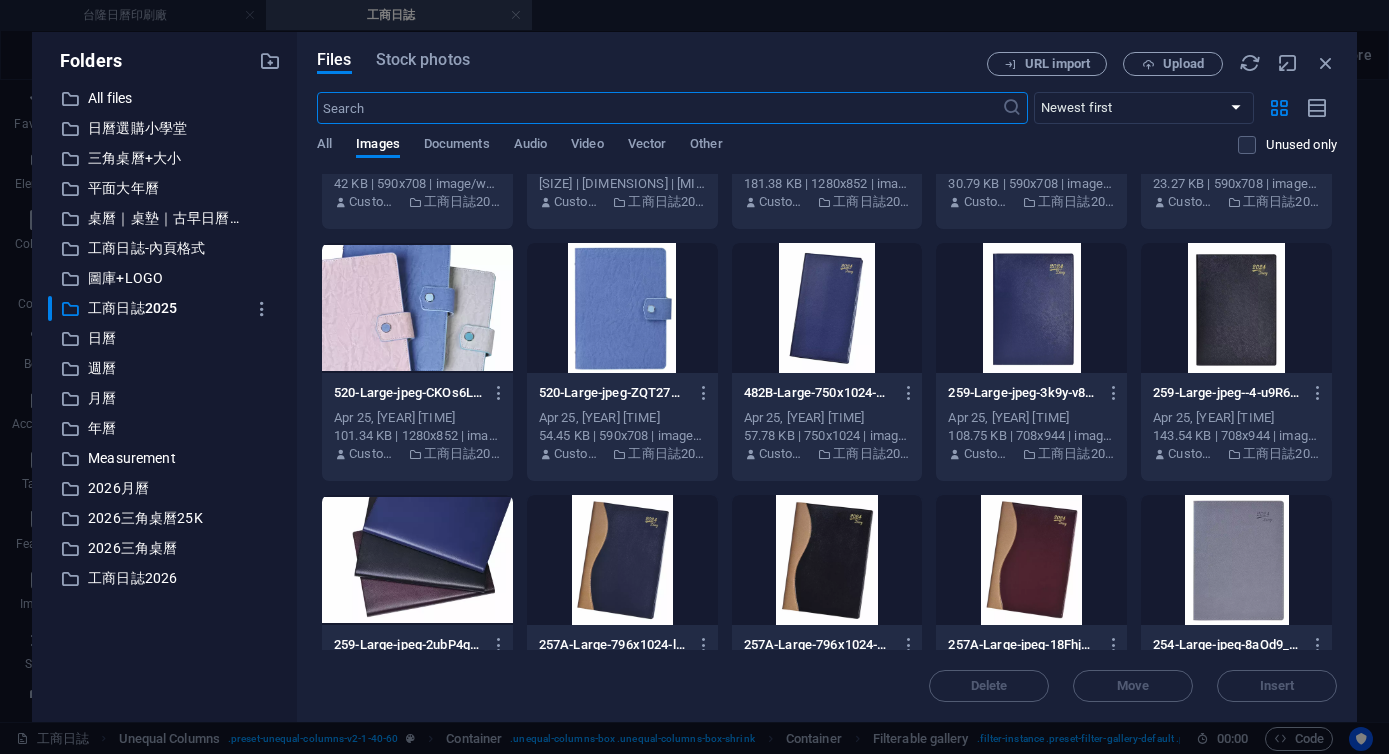 scroll, scrollTop: 3544, scrollLeft: 0, axis: vertical 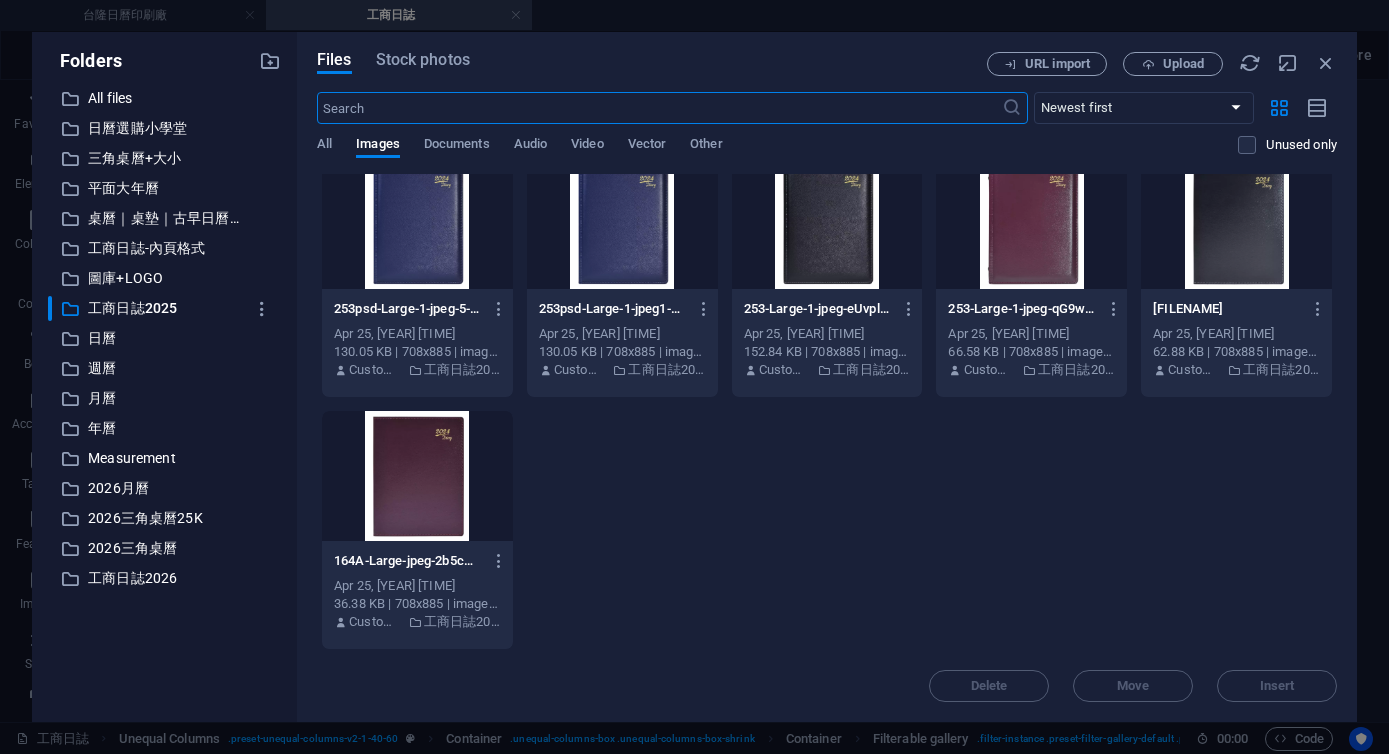 click at bounding box center [1031, 224] 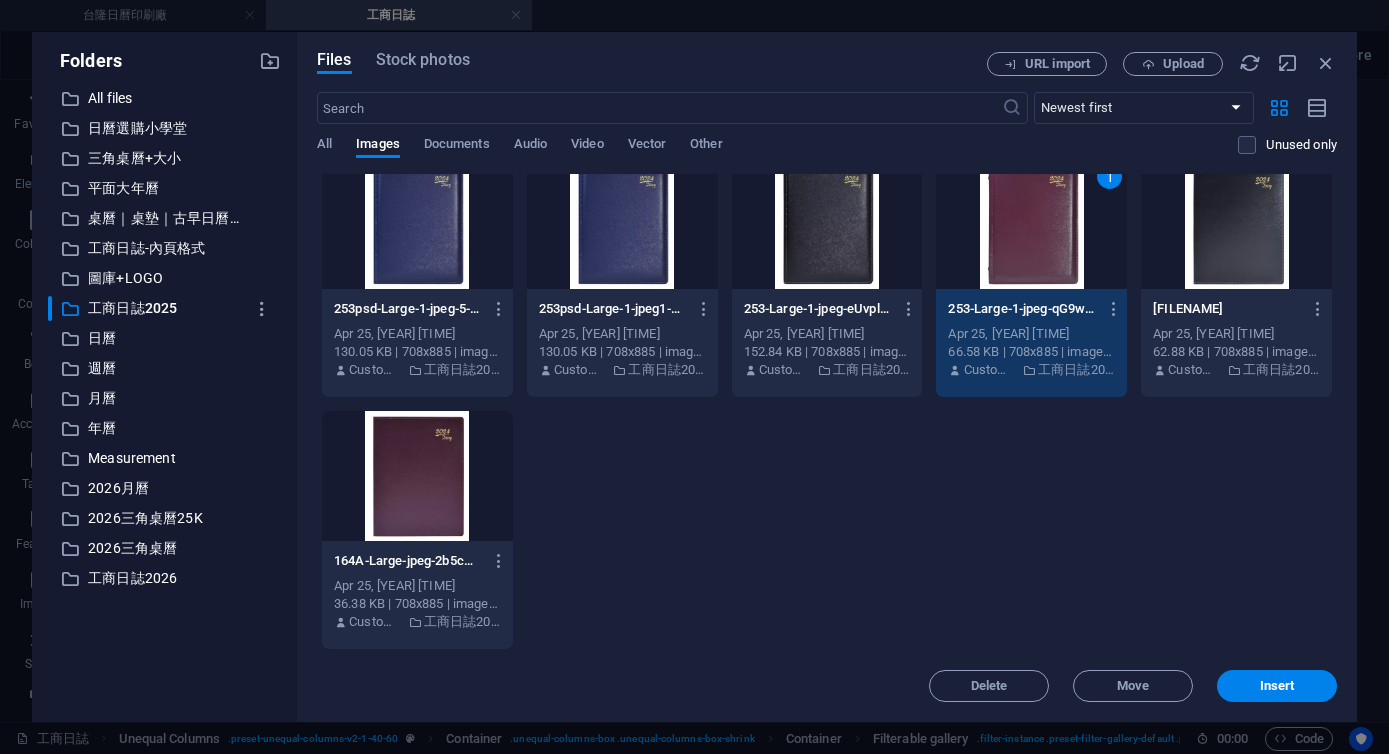 click on "1" at bounding box center [1031, 224] 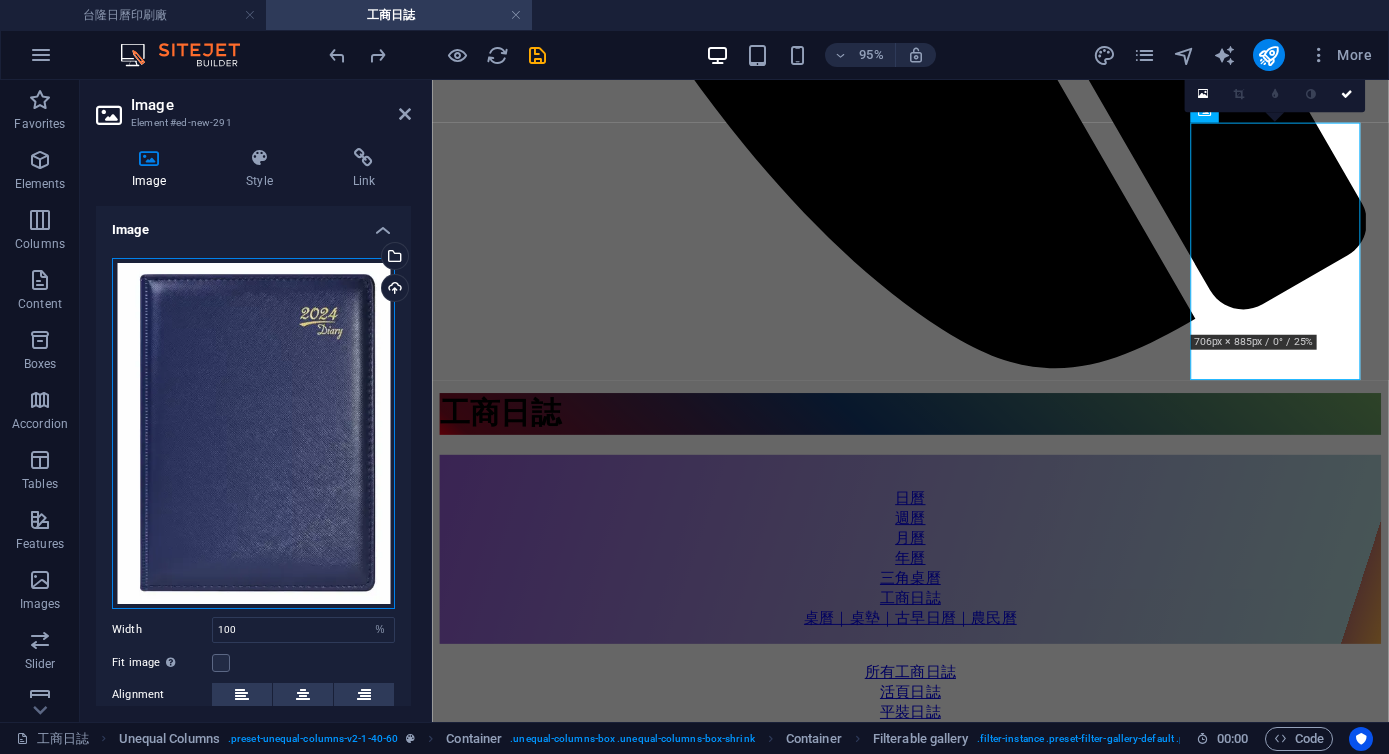 click on "Drag files here, click to choose files or select files from Files or our free stock photos & videos" at bounding box center (253, 433) 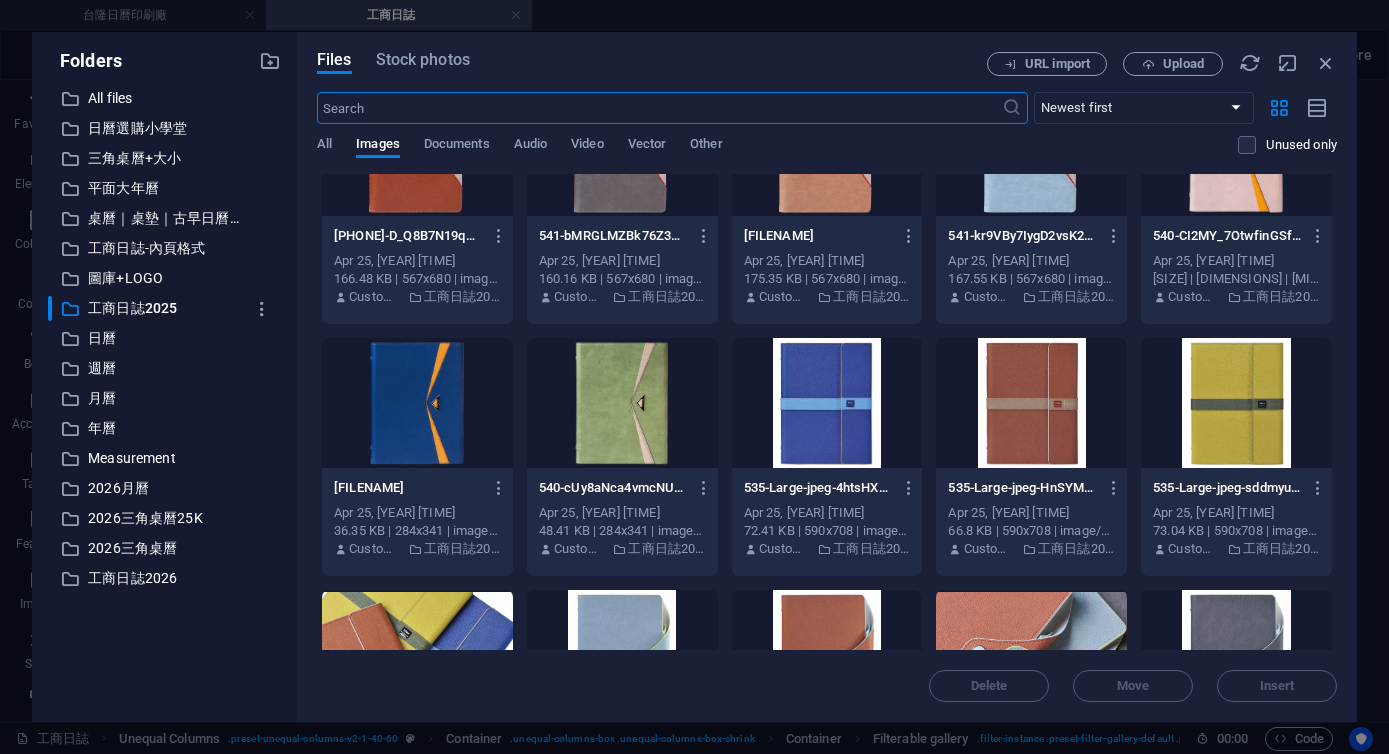 scroll, scrollTop: 2115, scrollLeft: 0, axis: vertical 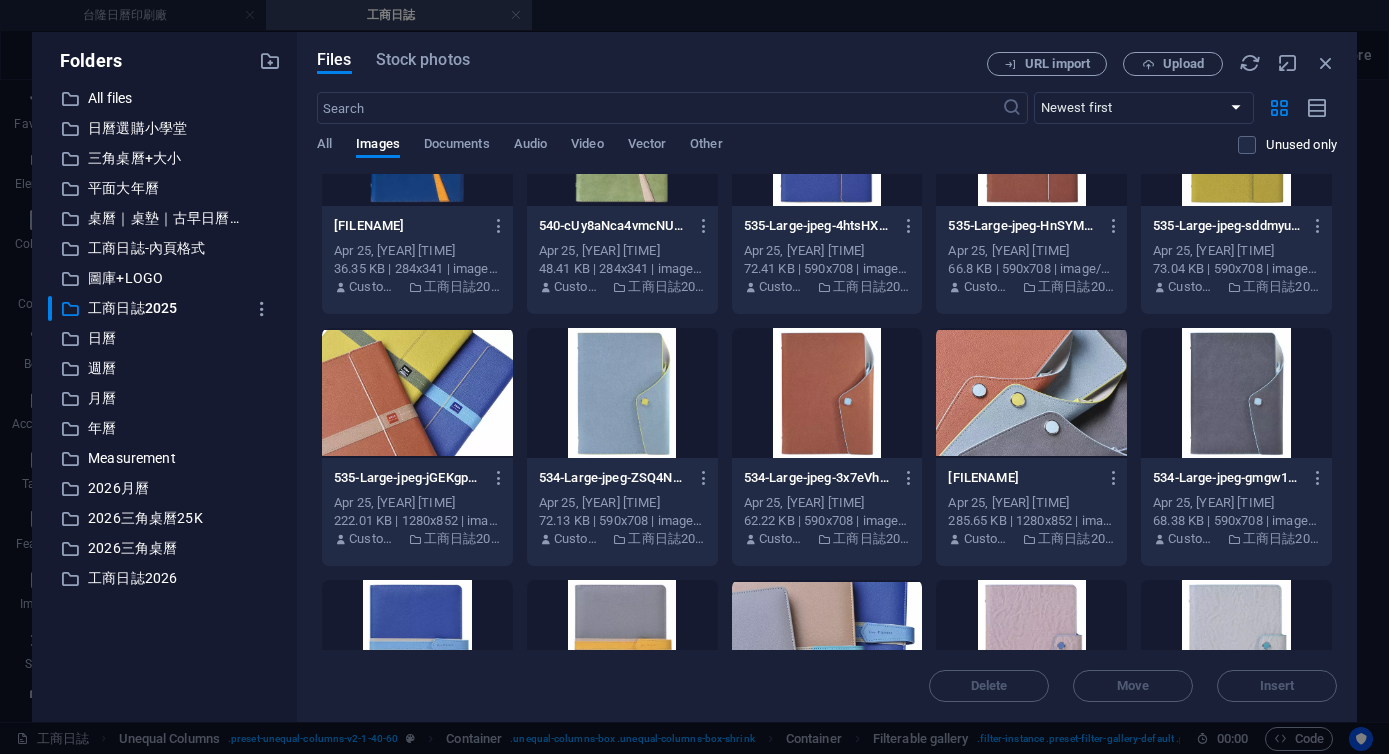 click on "​ All files All files ​ 日曆選購小學堂 日曆選購小學堂 ​ 三角桌曆+大小 三角桌曆+大小 ​ 平面大年曆 平面大年曆 ​ 桌曆｜桌墊｜古早日曆｜文化商品 桌曆｜桌墊｜古早日曆｜文化商品 ​ 工商日誌-內頁格式 工商日誌-內頁格式 ​ 圖庫+LOGO 圖庫+LOGO ​ 工商日誌2025 工商日誌2025 ​ 日曆 日曆 ​ 週曆 週曆 ​ 月曆 月曆 ​ 年曆 年曆 ​ Measurement Measurement ​ 2026月曆 2026月曆 ​ 2026三角桌曆25K 2026三角桌曆25K ​ 2026三角桌曆 2026三角桌曆 ​ 工商日誌2026 工商日誌2026" at bounding box center [164, 396] 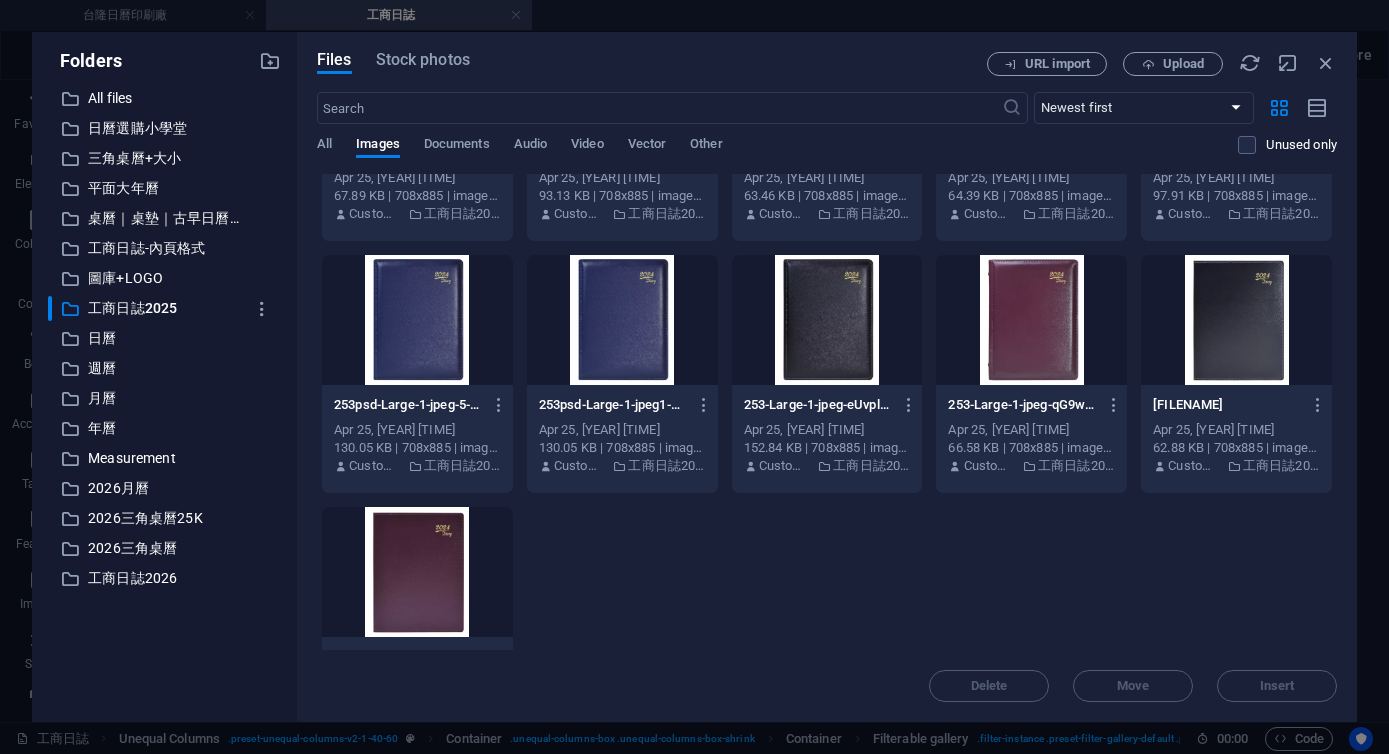 scroll, scrollTop: 3446, scrollLeft: 0, axis: vertical 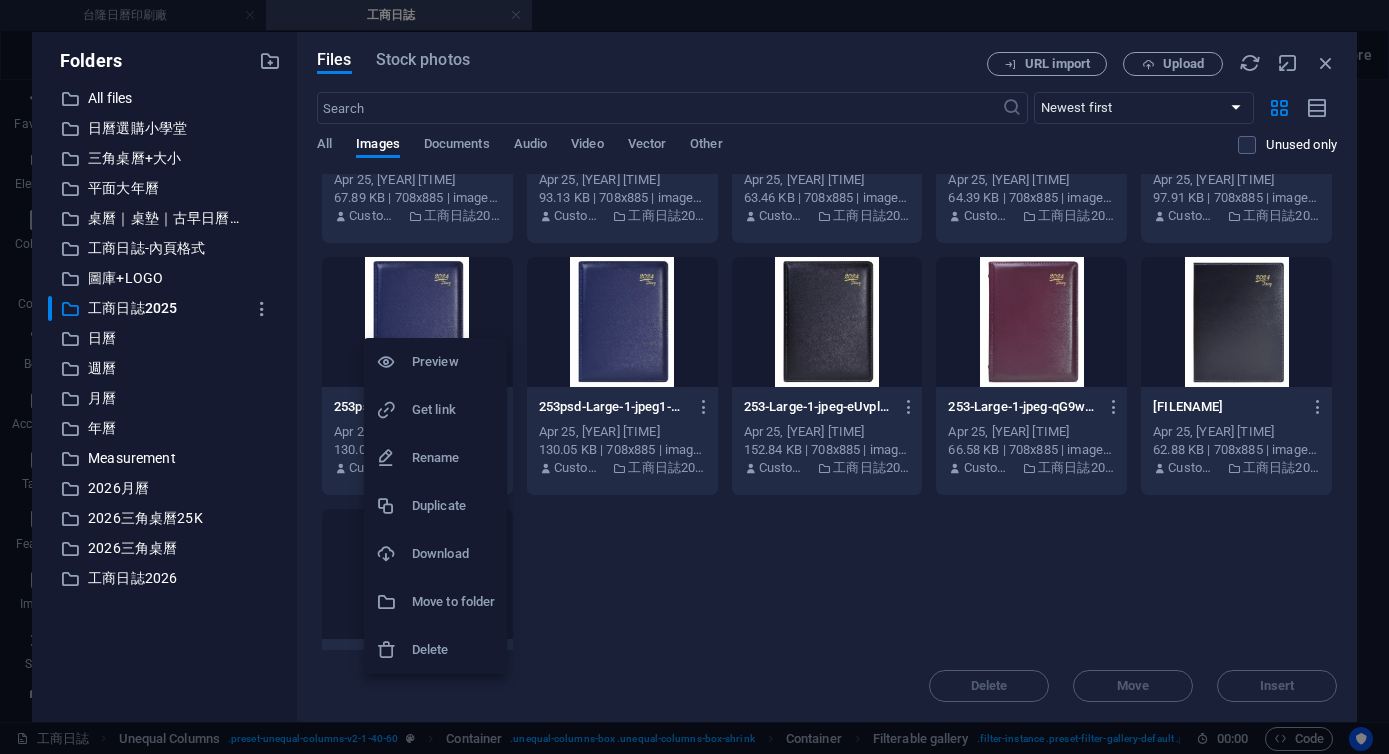 click at bounding box center (694, 377) 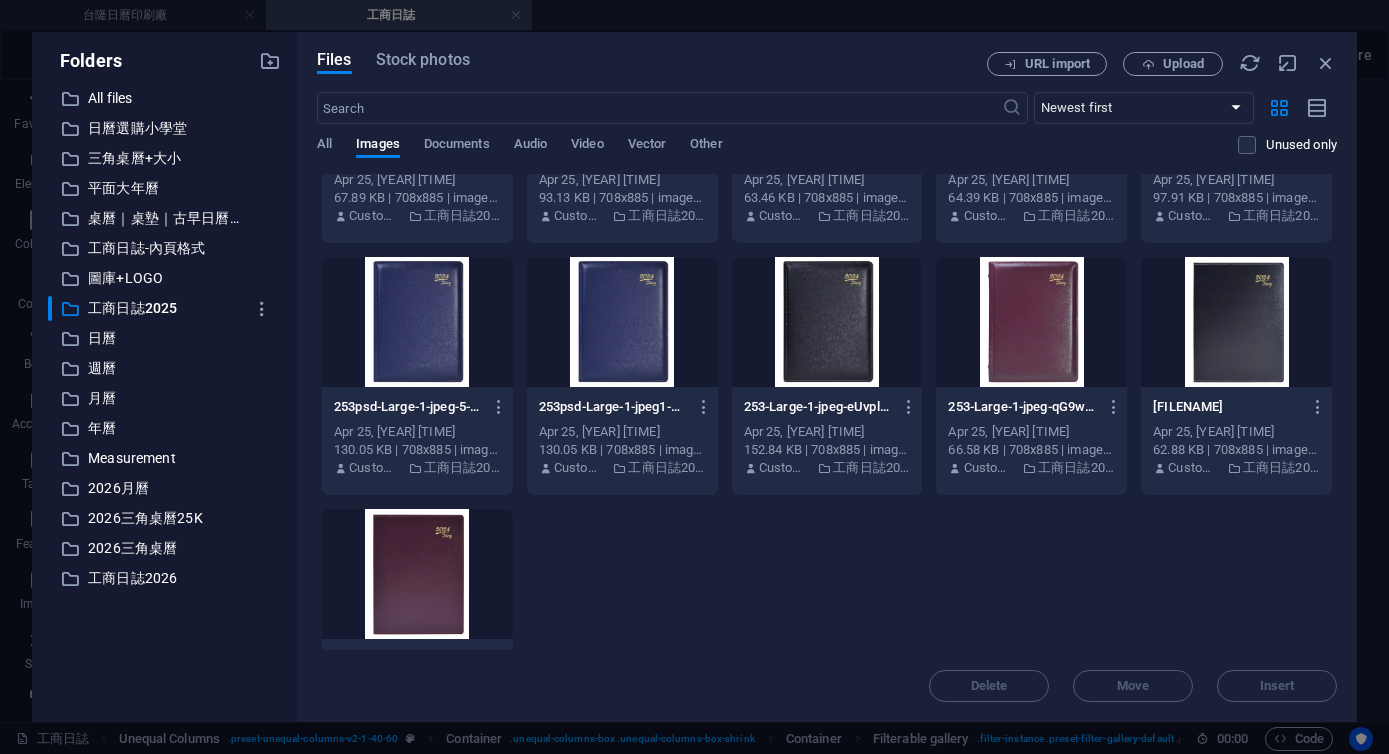 click at bounding box center (417, 322) 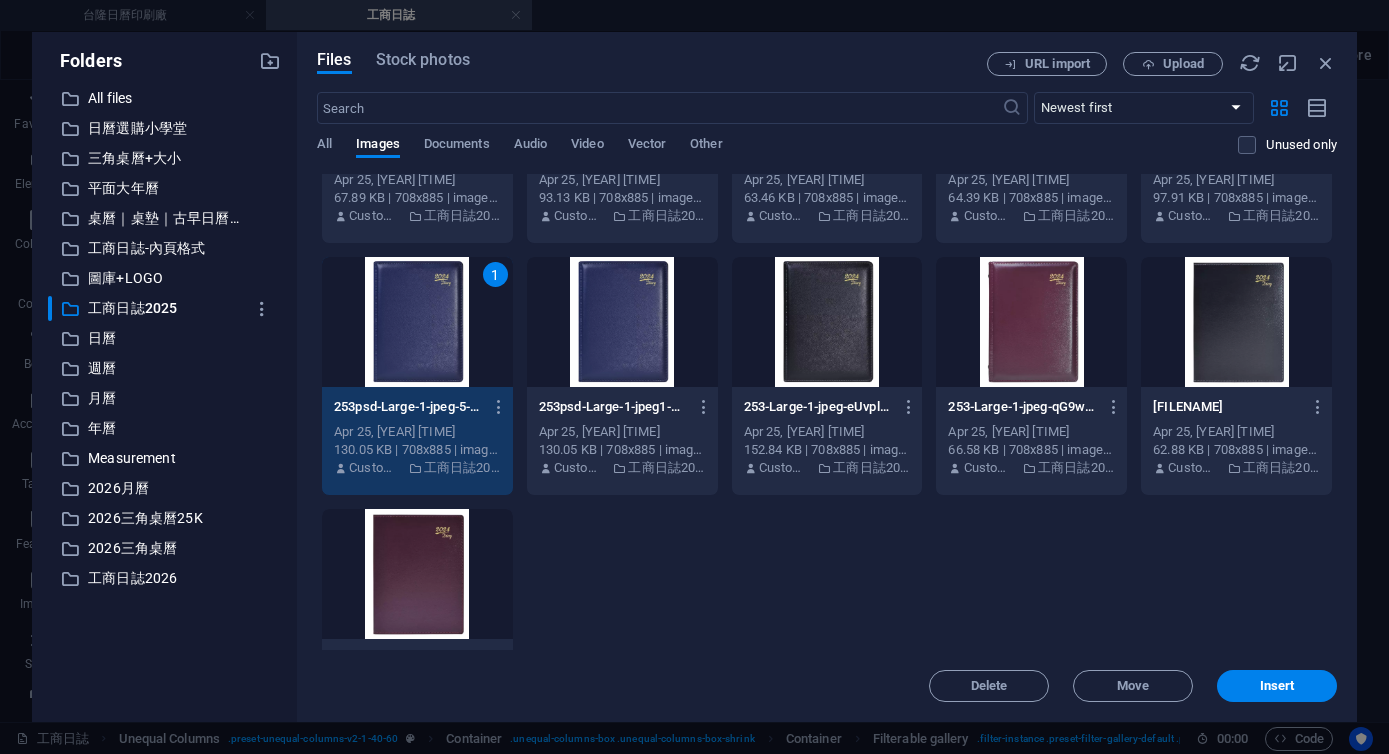 click on "1" at bounding box center (417, 322) 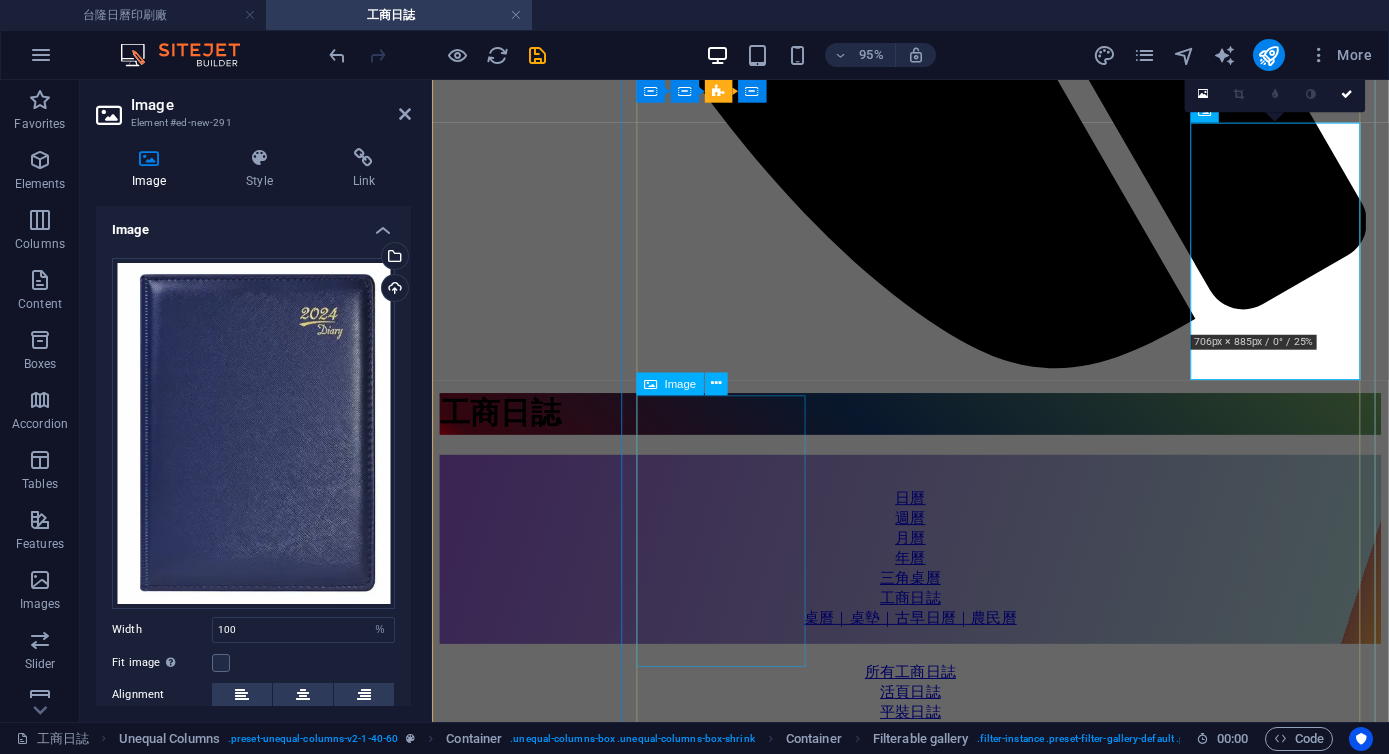 click on "253A 活頁日誌 25K(中)" at bounding box center [935, 22746] 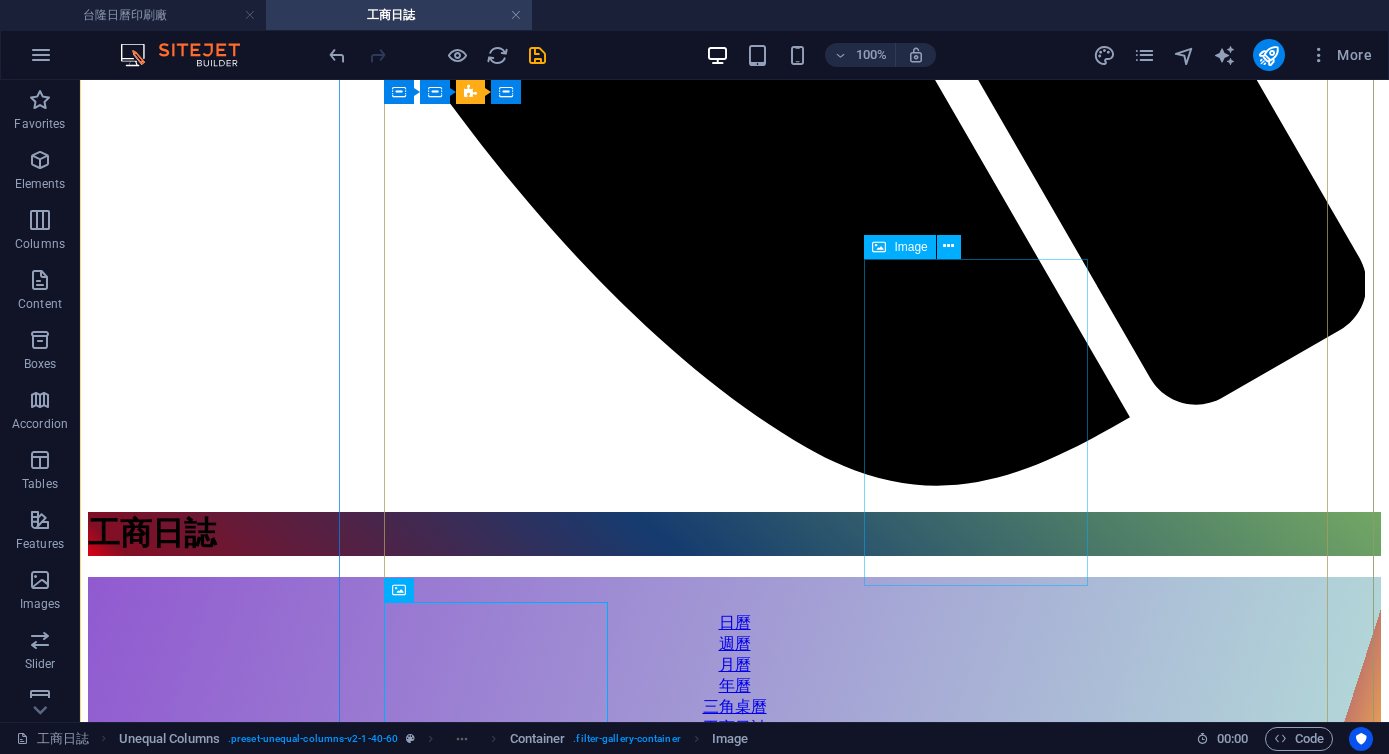 scroll, scrollTop: 1595, scrollLeft: 0, axis: vertical 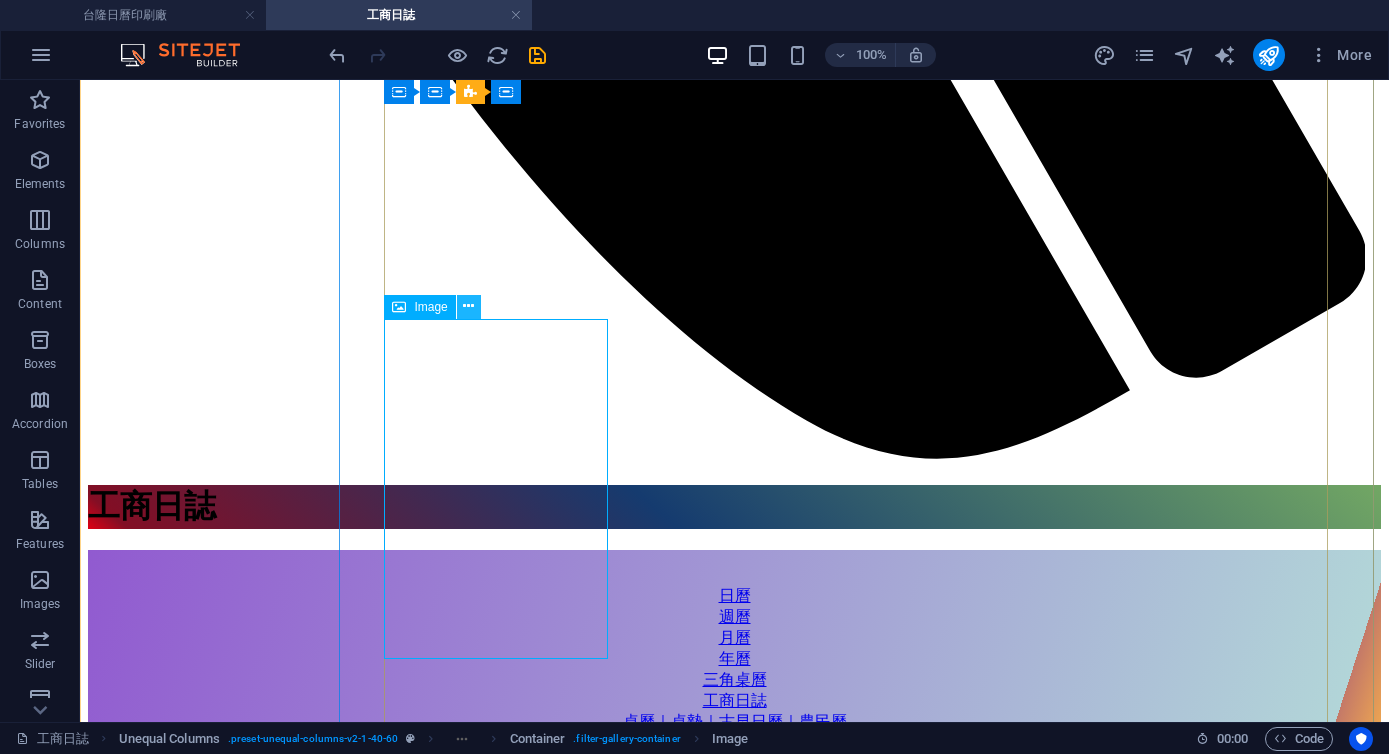 click at bounding box center [468, 306] 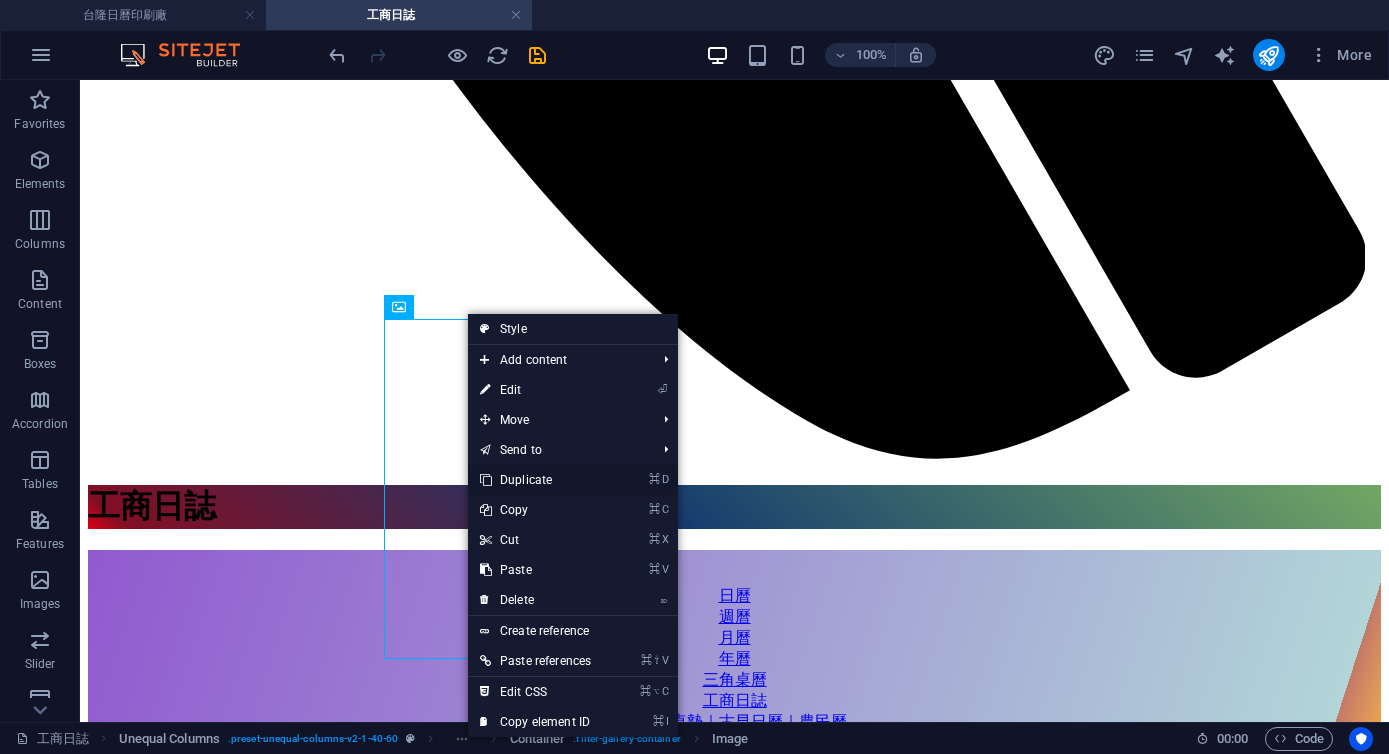 click on "⌘ D  Duplicate" at bounding box center (535, 480) 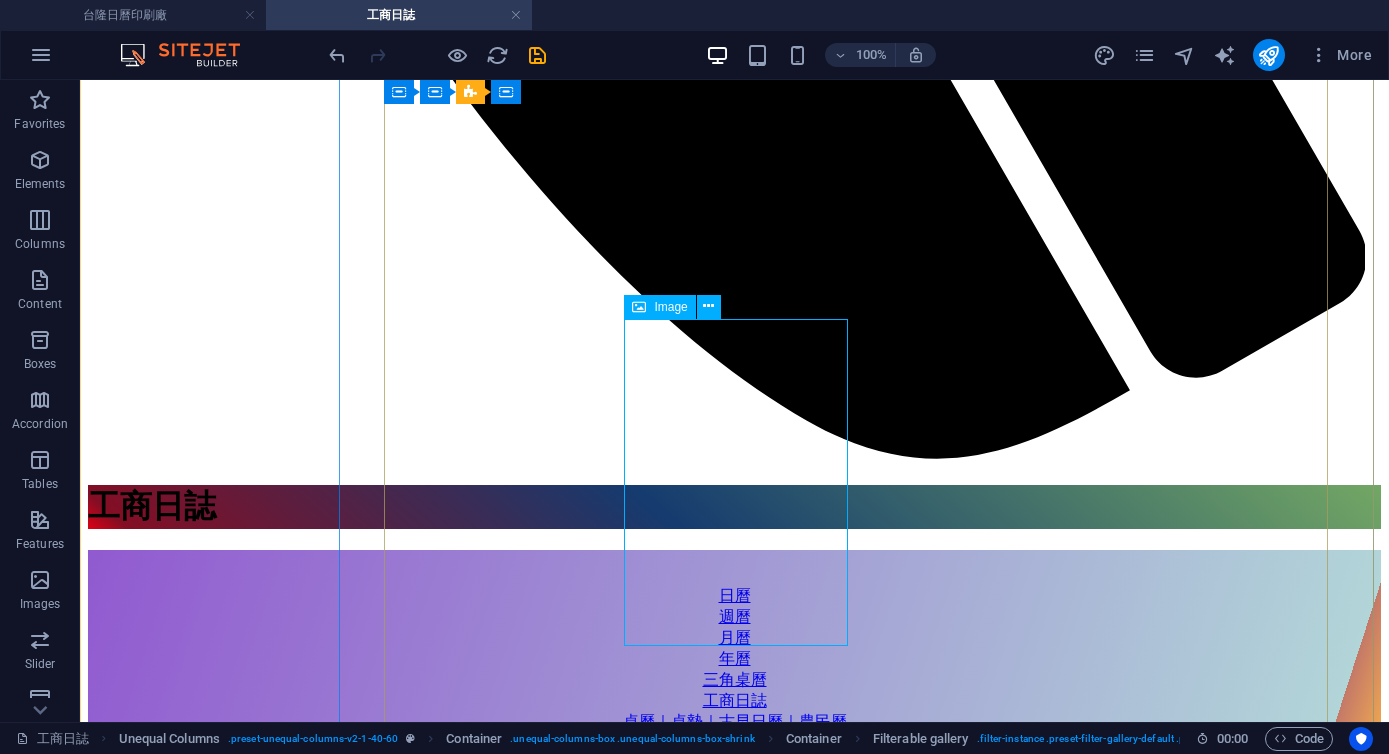 click on "253A 活頁日誌 25K(中)" at bounding box center (734, 30755) 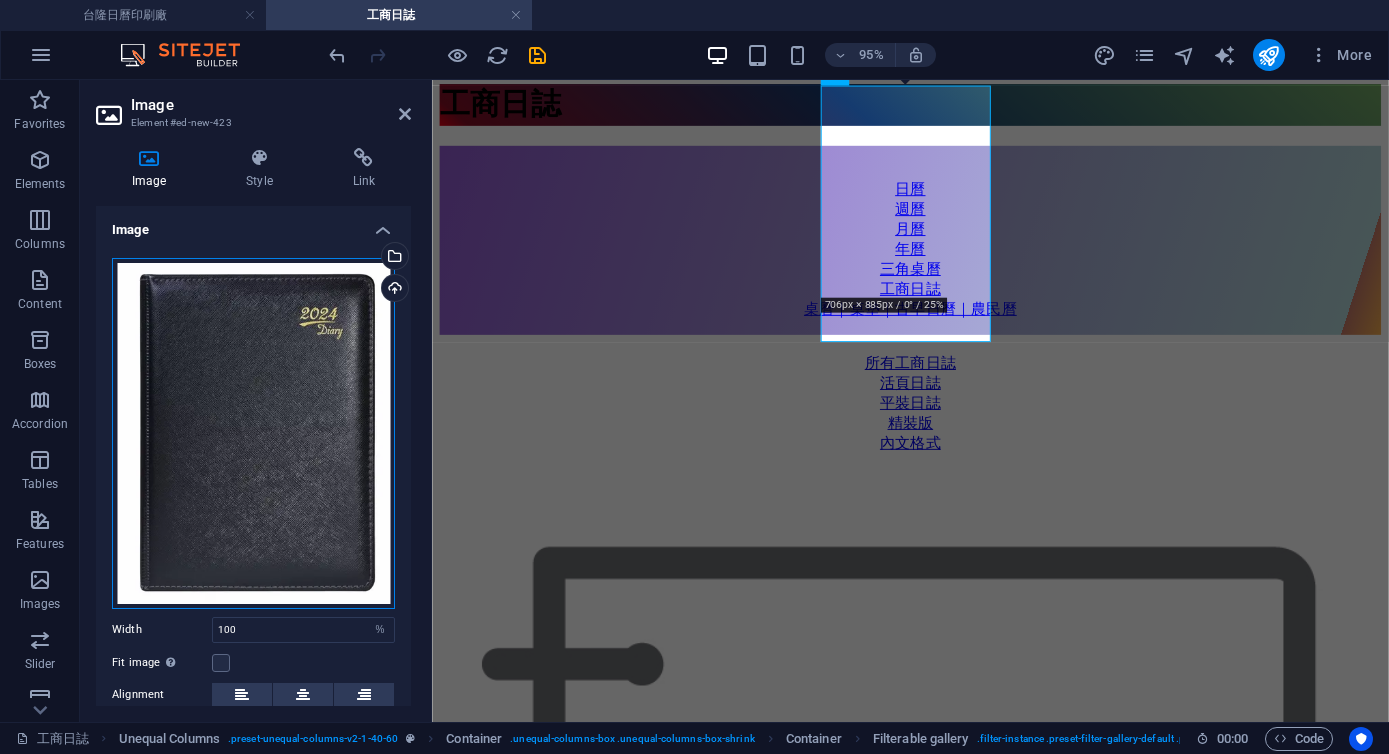 click on "Drag files here, click to choose files or select files from Files or our free stock photos & videos" at bounding box center [253, 433] 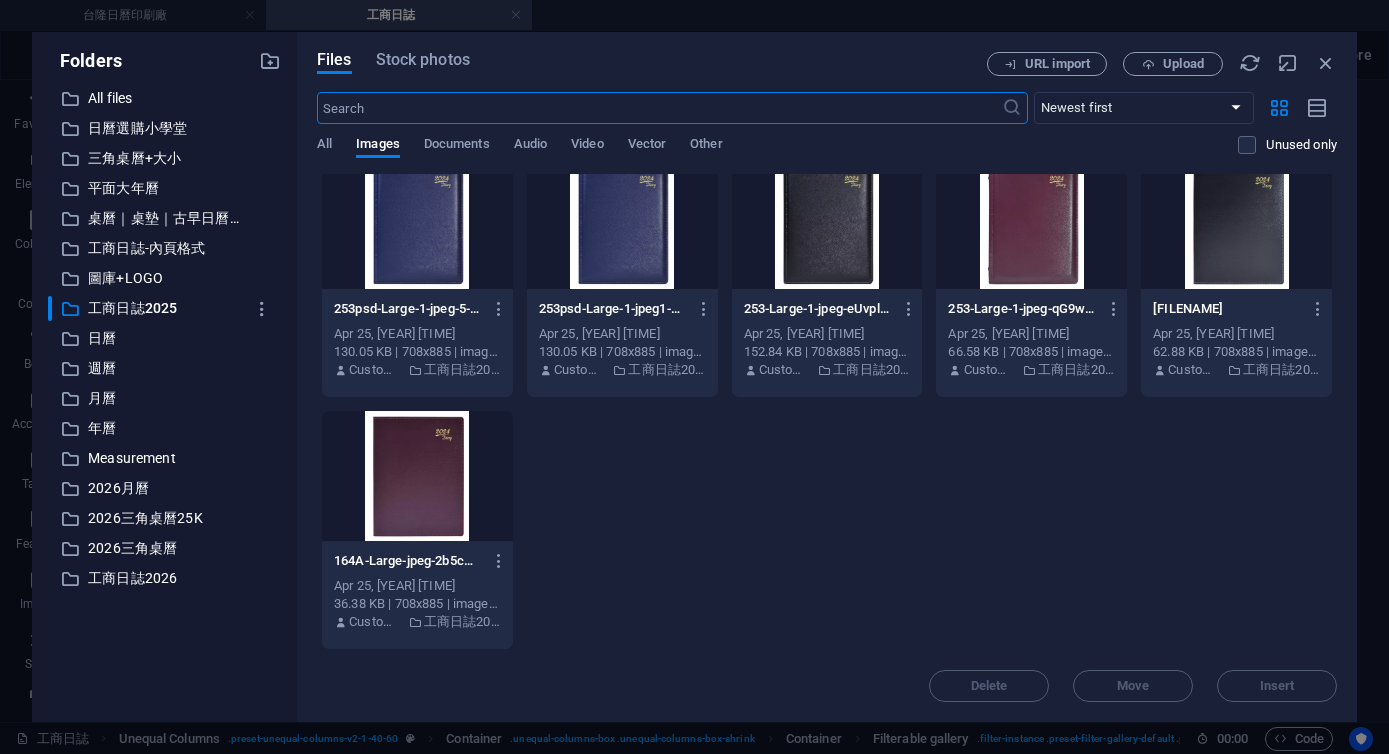 scroll, scrollTop: 3492, scrollLeft: 0, axis: vertical 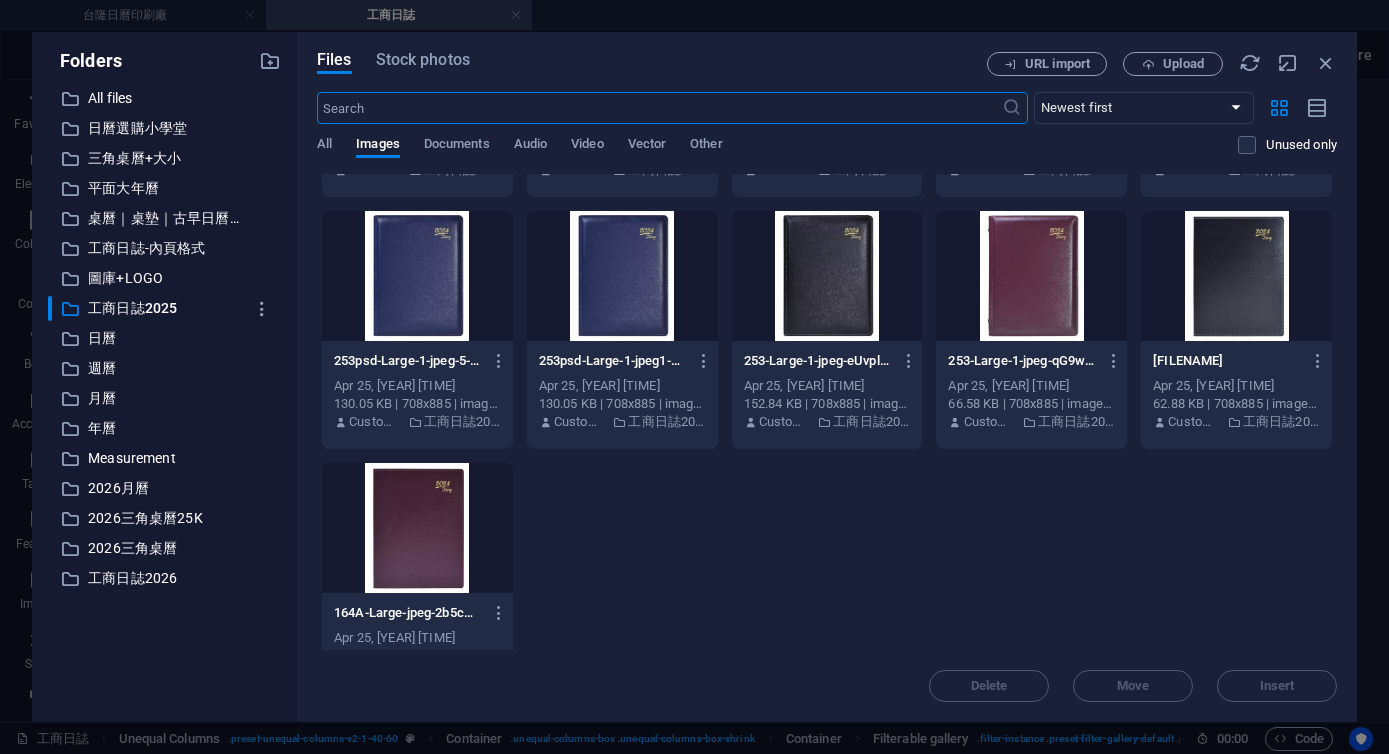 click at bounding box center [1031, 276] 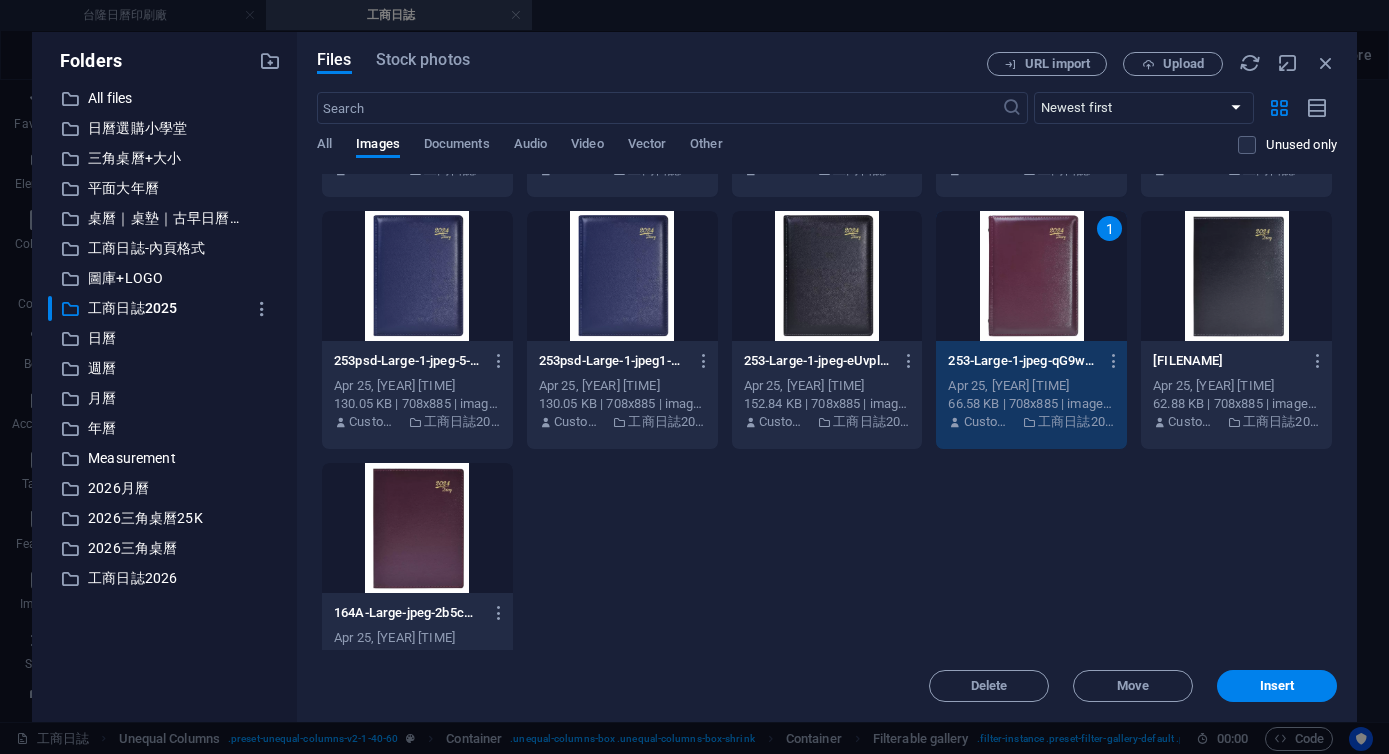 click on "1" at bounding box center [1031, 276] 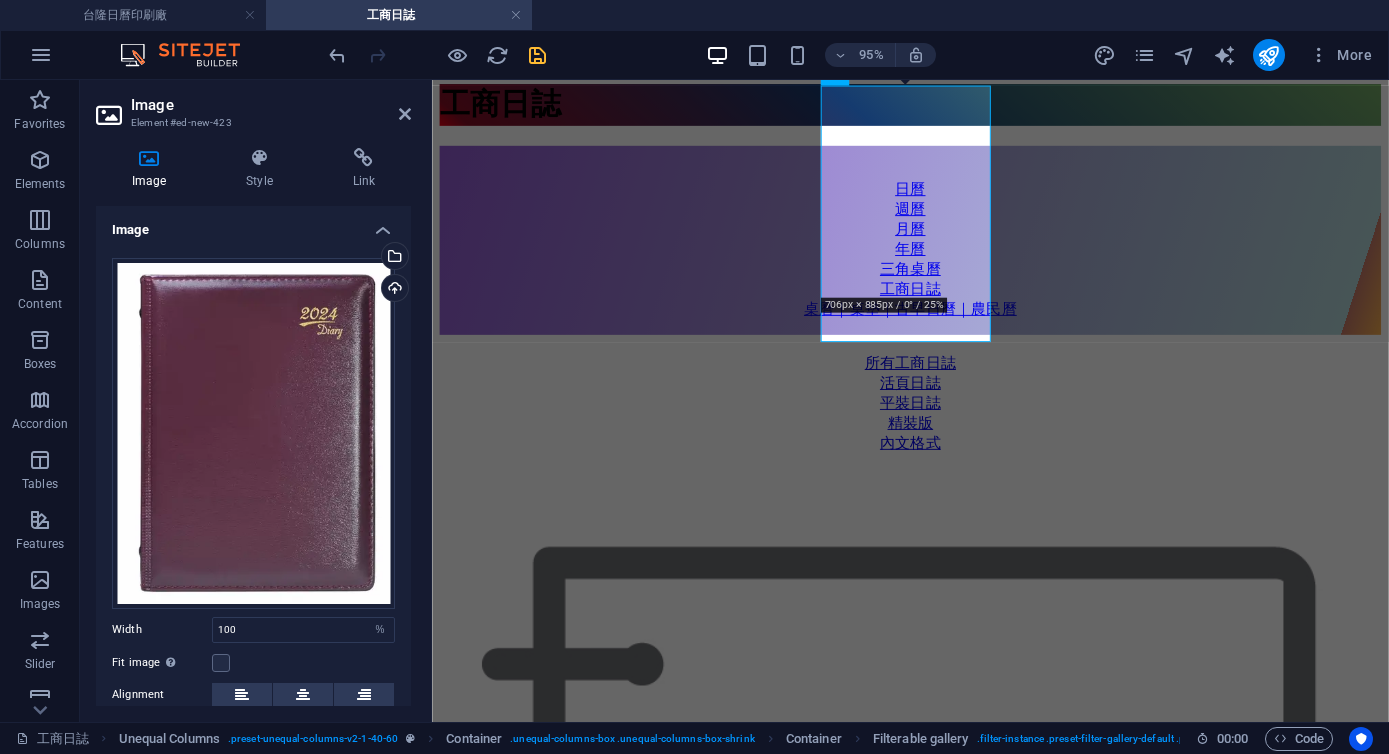 click at bounding box center (537, 55) 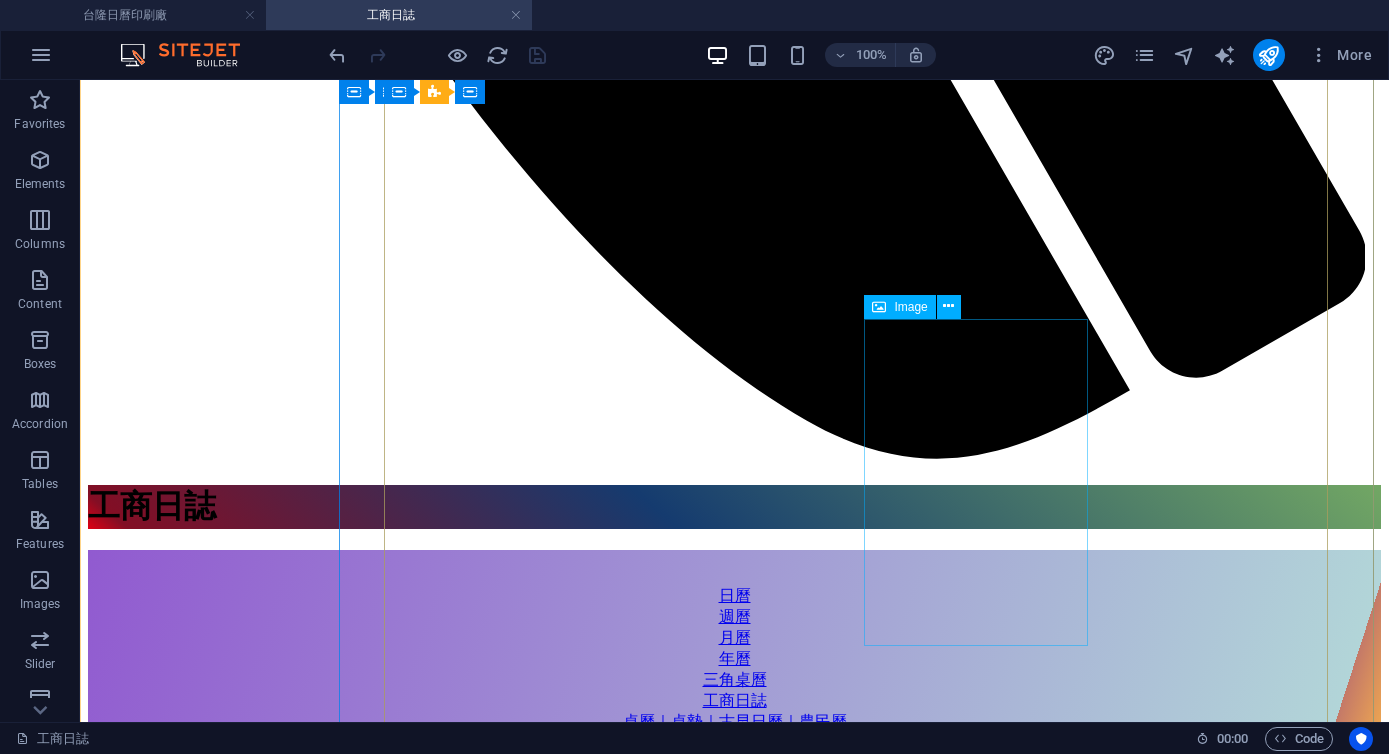 click on "534 活頁日誌 25K(中)" at bounding box center (734, 32433) 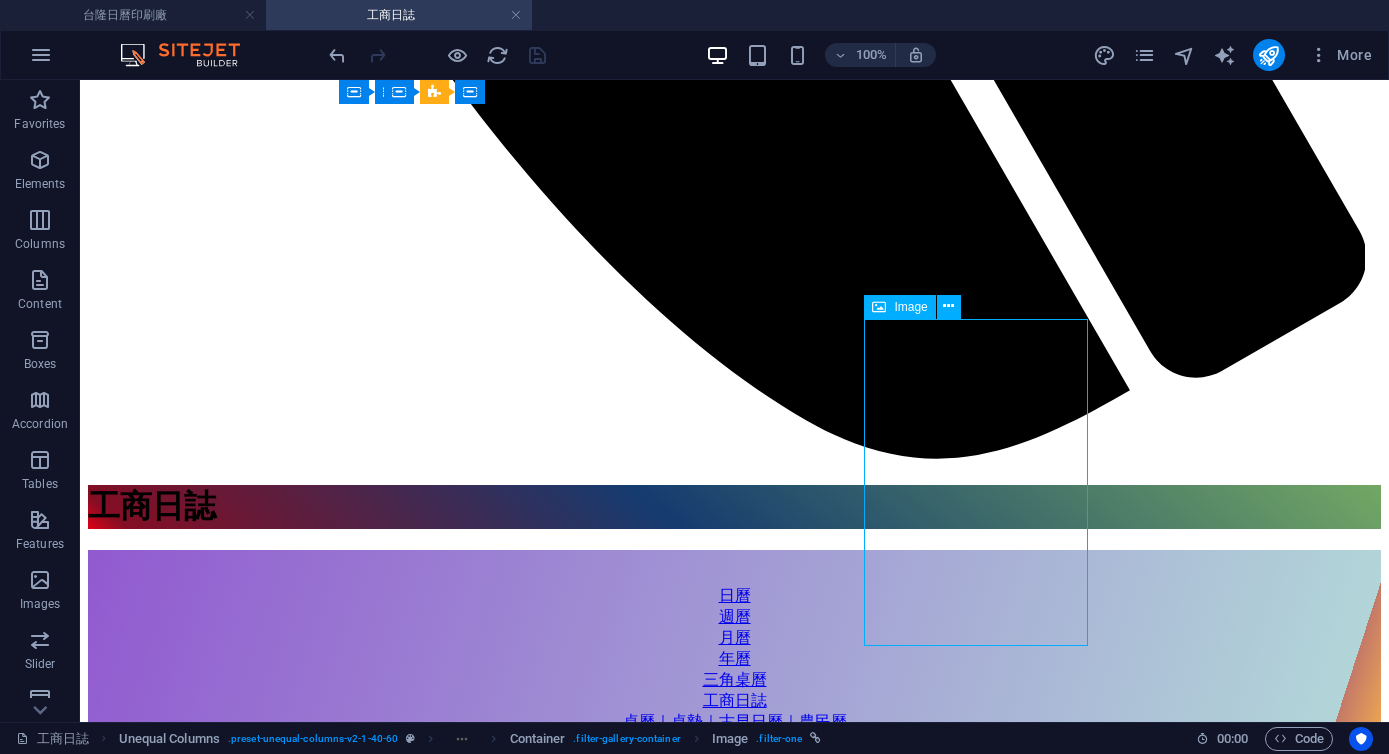click on "534 活頁日誌 25K(中)" at bounding box center (734, 32433) 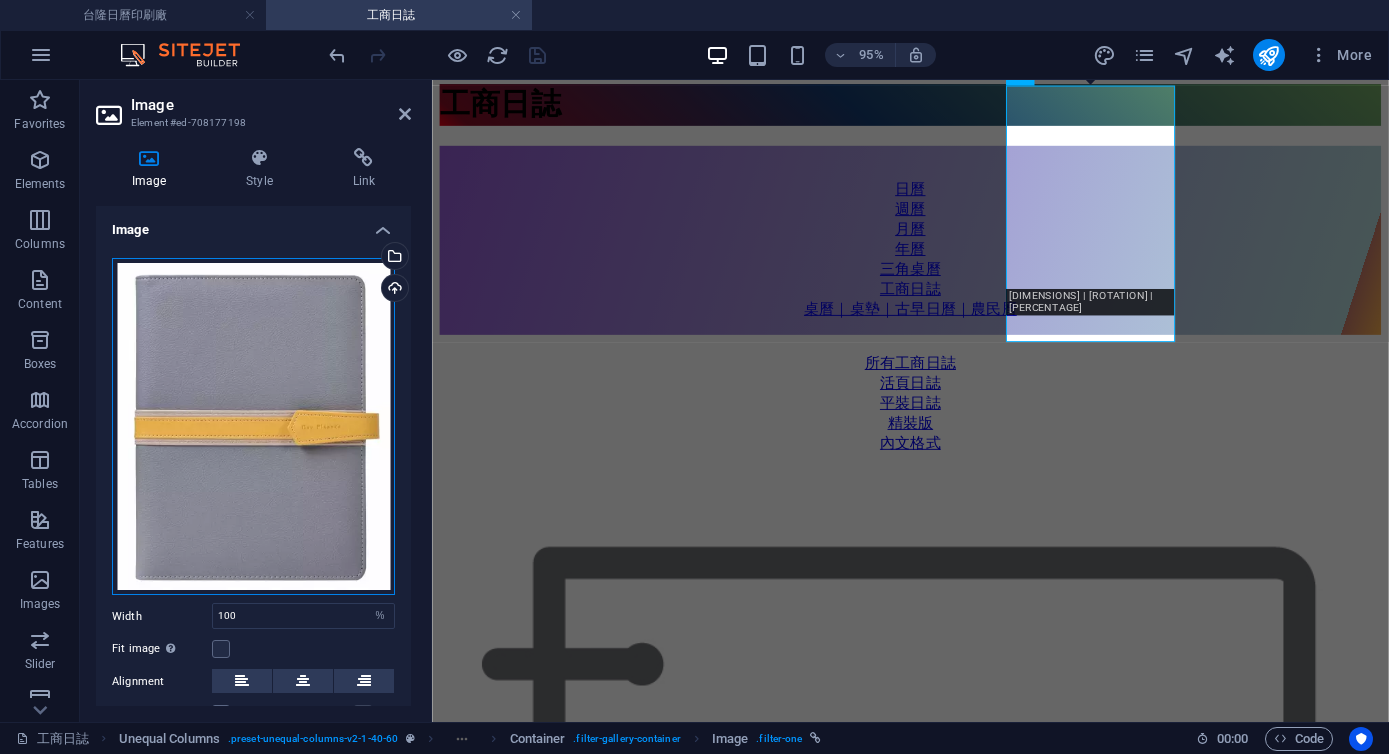 click on "Drag files here, click to choose files or select files from Files or our free stock photos & videos" at bounding box center [253, 427] 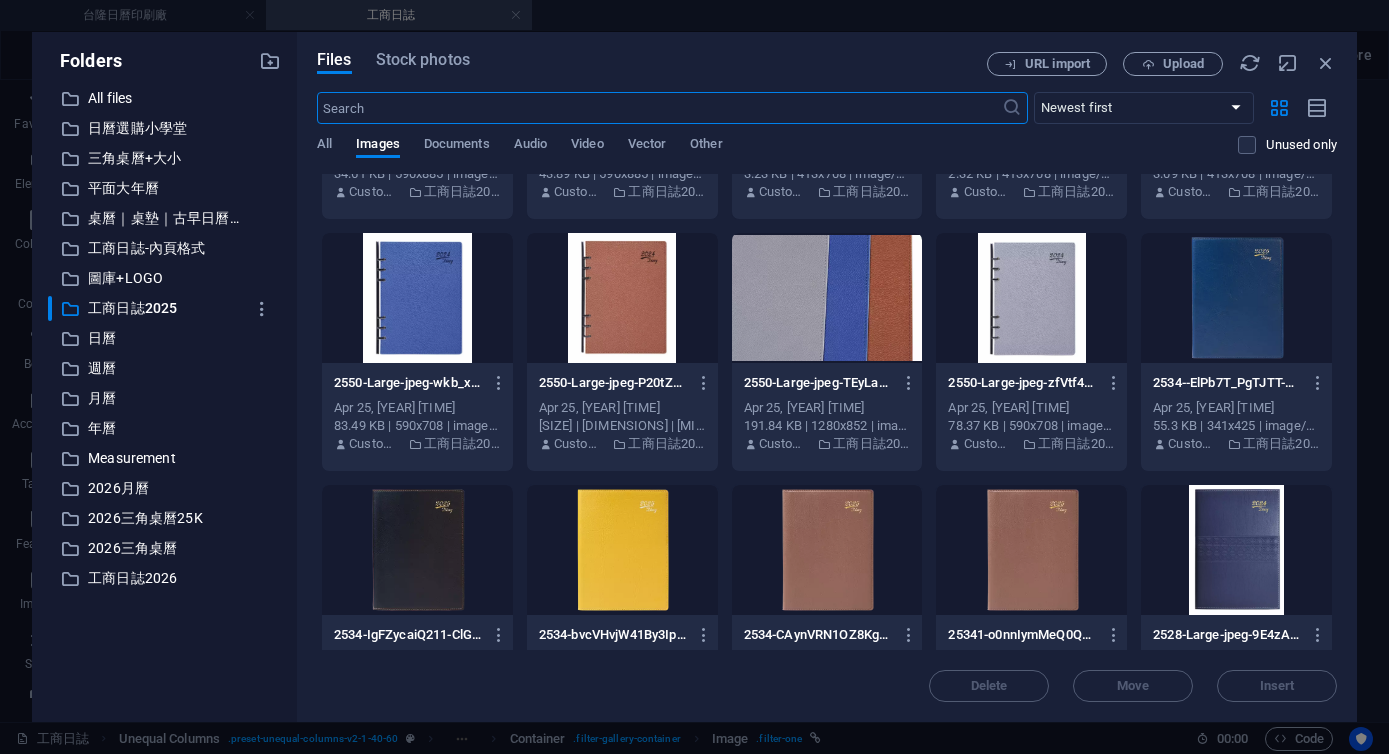 scroll, scrollTop: 711, scrollLeft: 0, axis: vertical 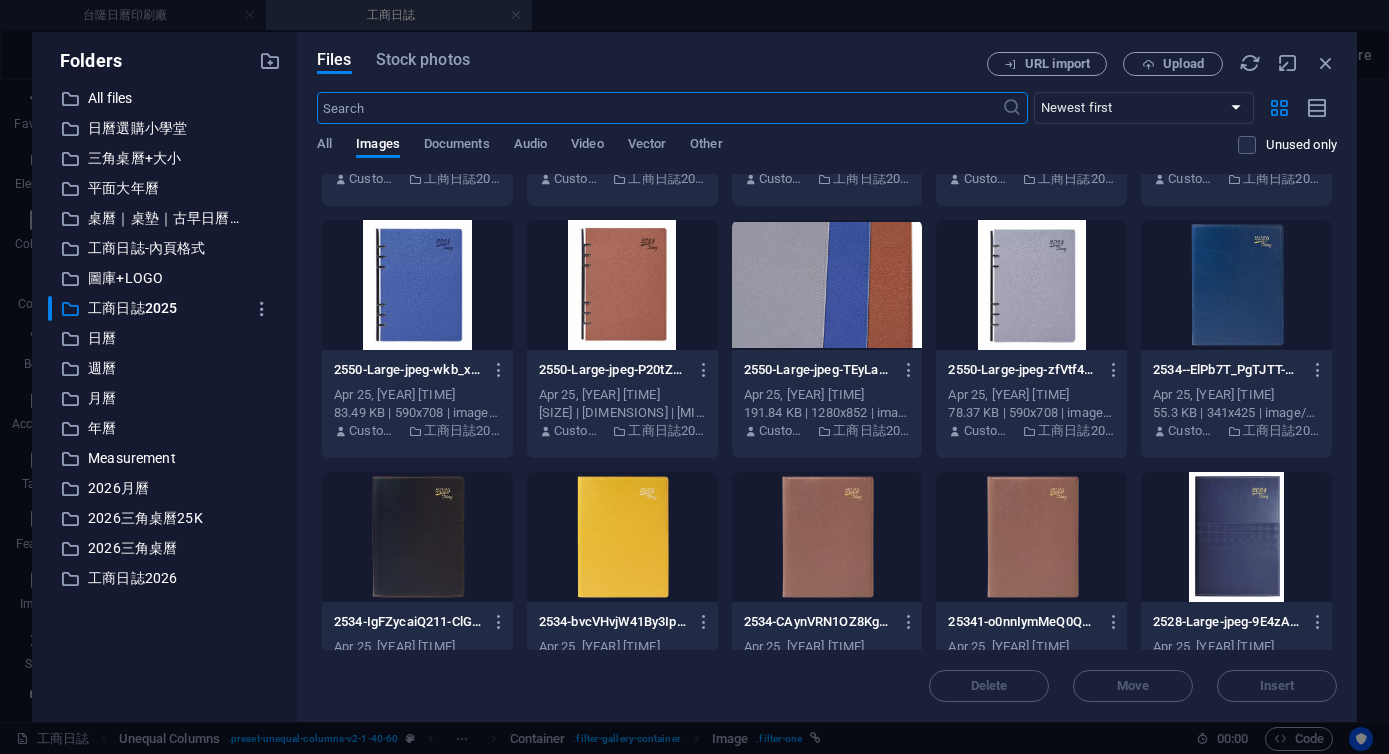 click at bounding box center [622, 285] 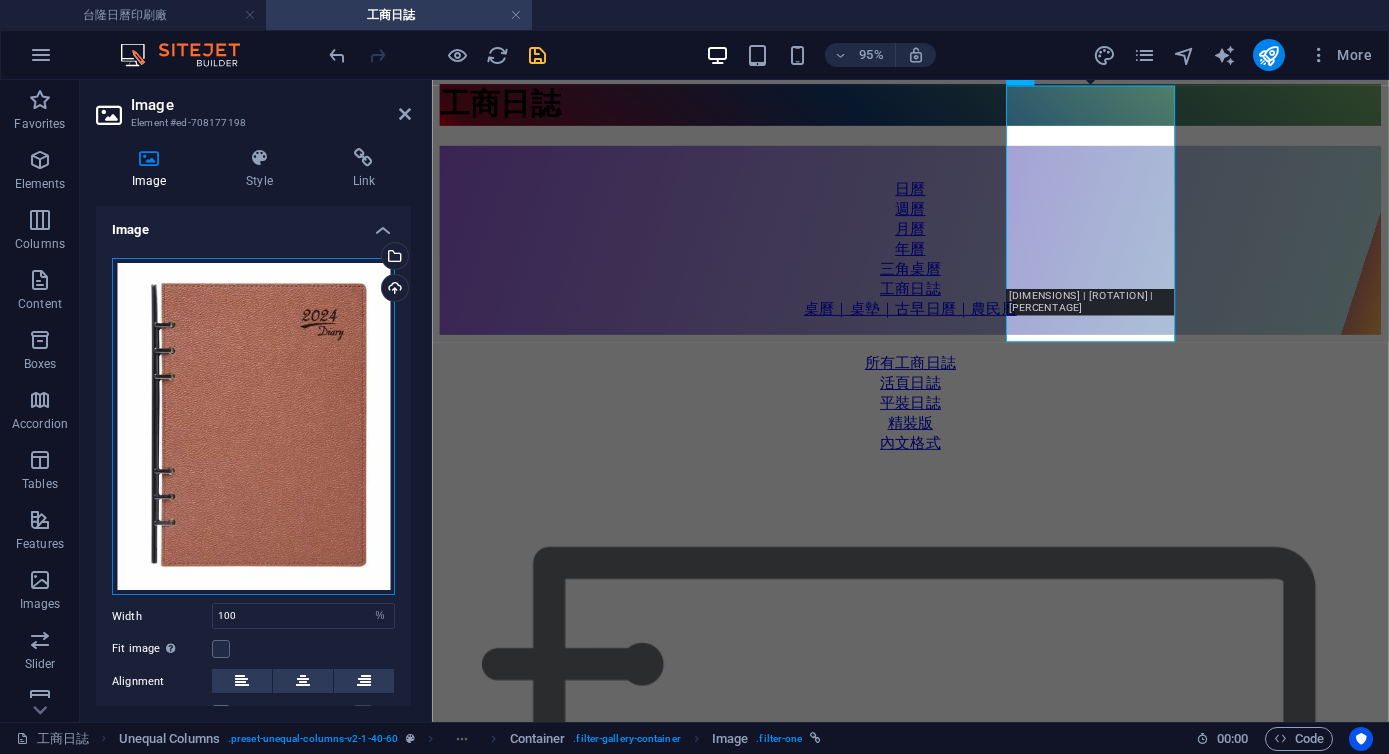 click on "Drag files here, click to choose files or select files from Files or our free stock photos & videos" at bounding box center [253, 427] 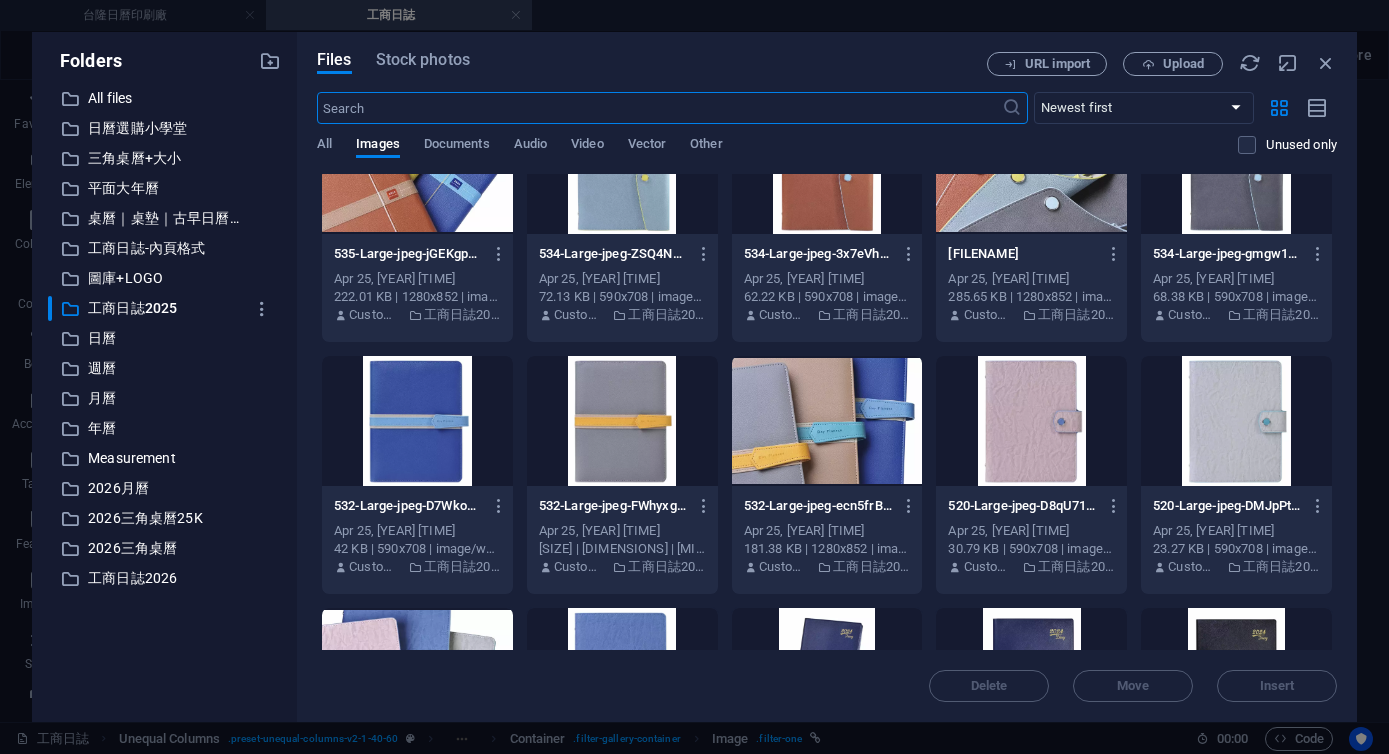 scroll, scrollTop: 0, scrollLeft: 0, axis: both 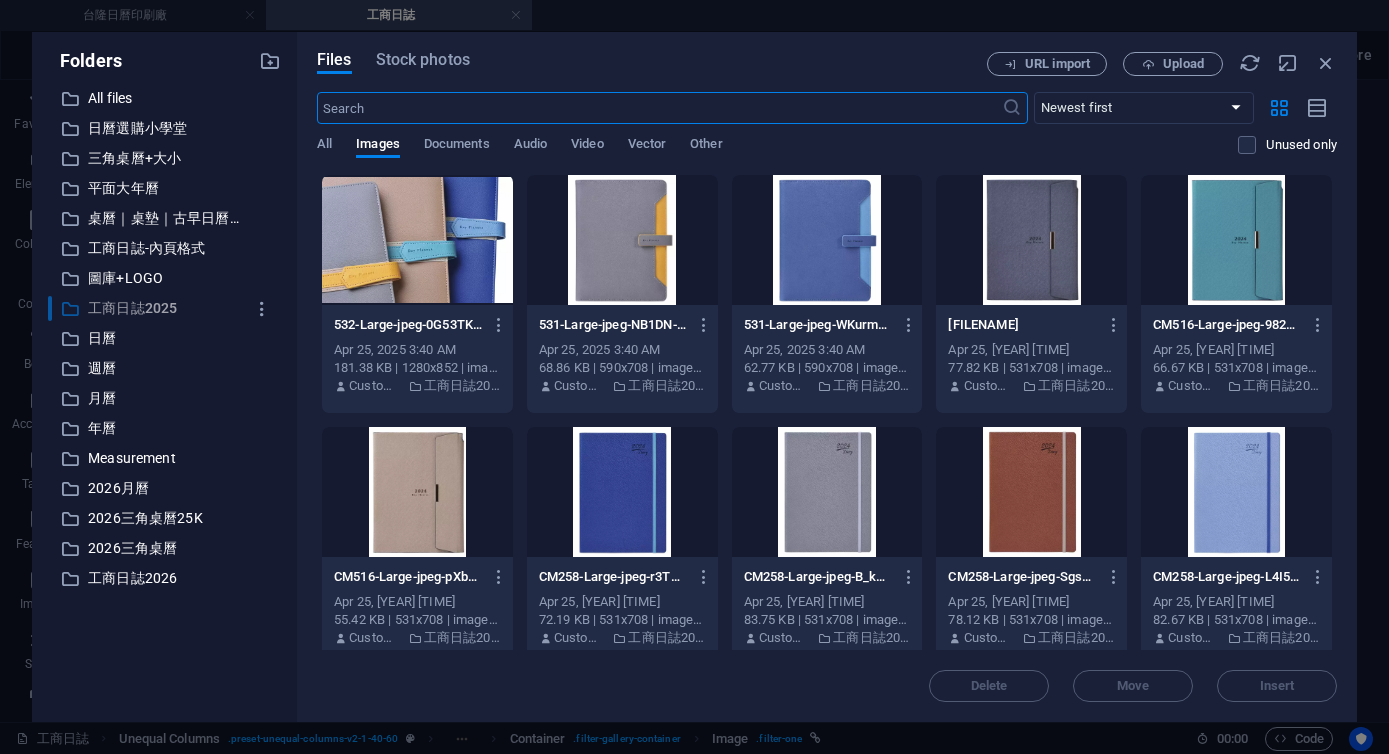 click on "工商日誌2025" at bounding box center (166, 308) 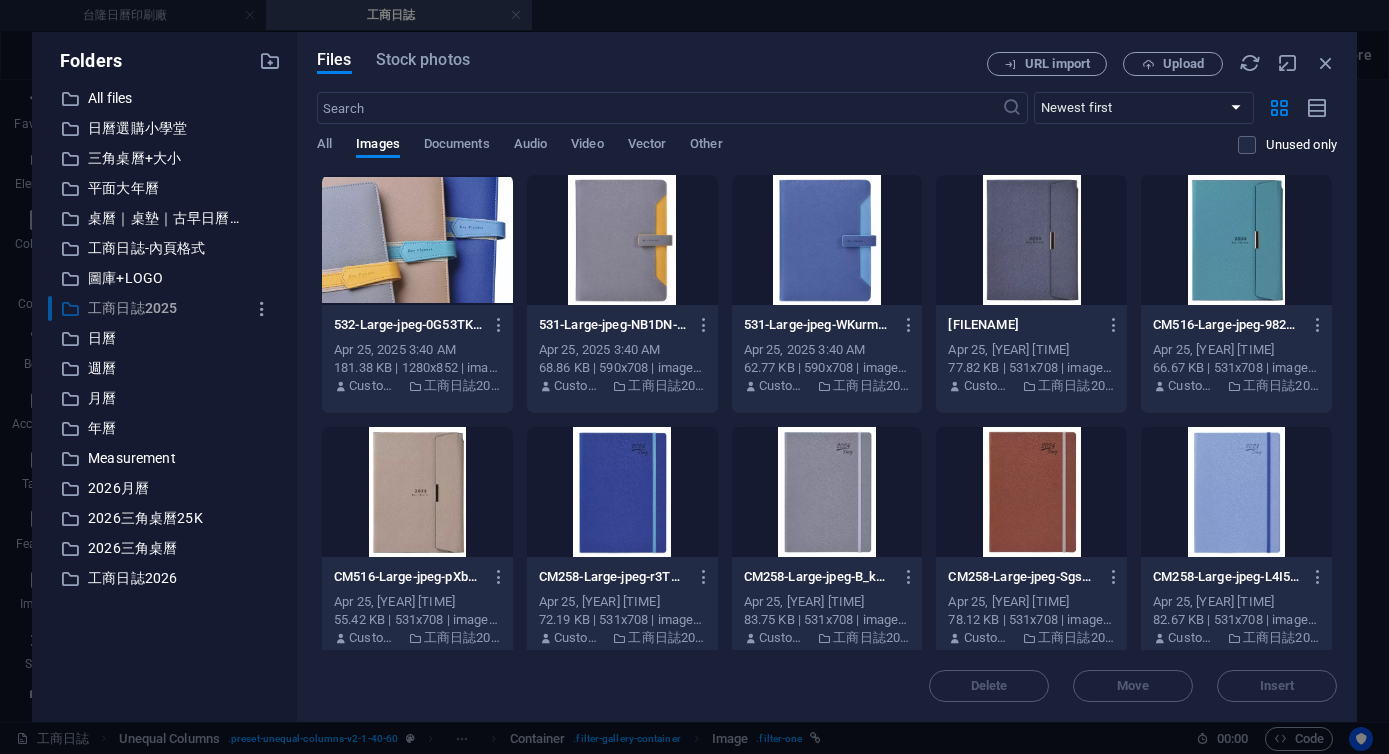 click on "工商日誌2025" at bounding box center (166, 308) 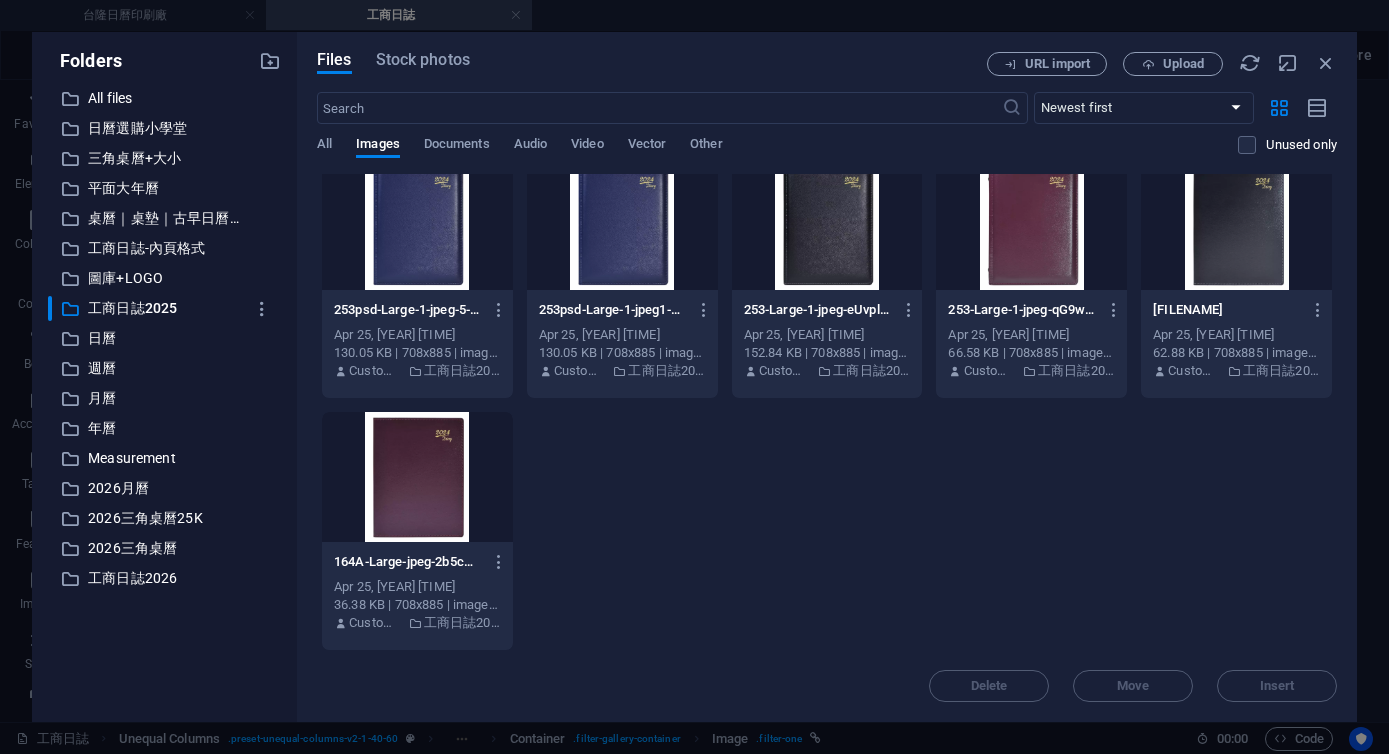 scroll, scrollTop: 3544, scrollLeft: 0, axis: vertical 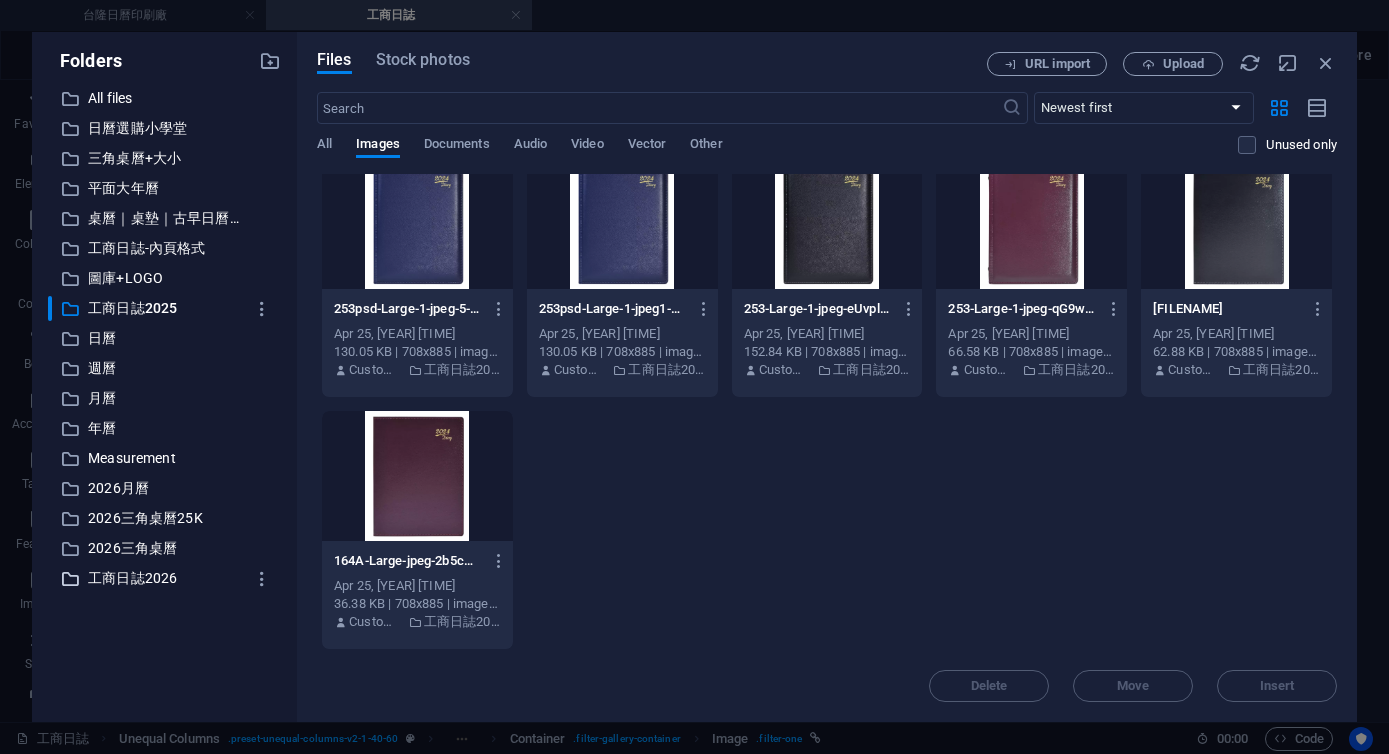 click on "工商日誌2026" at bounding box center [166, 578] 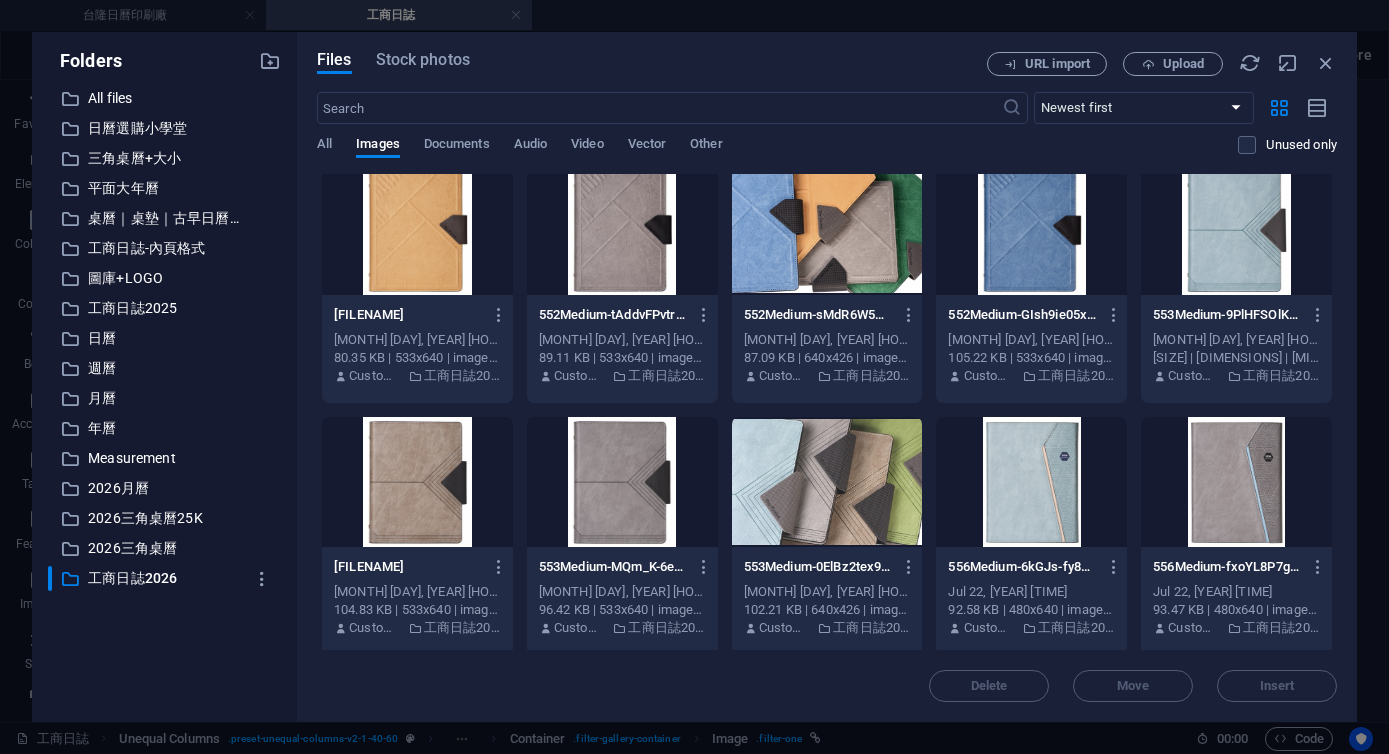 scroll, scrollTop: 5565, scrollLeft: 0, axis: vertical 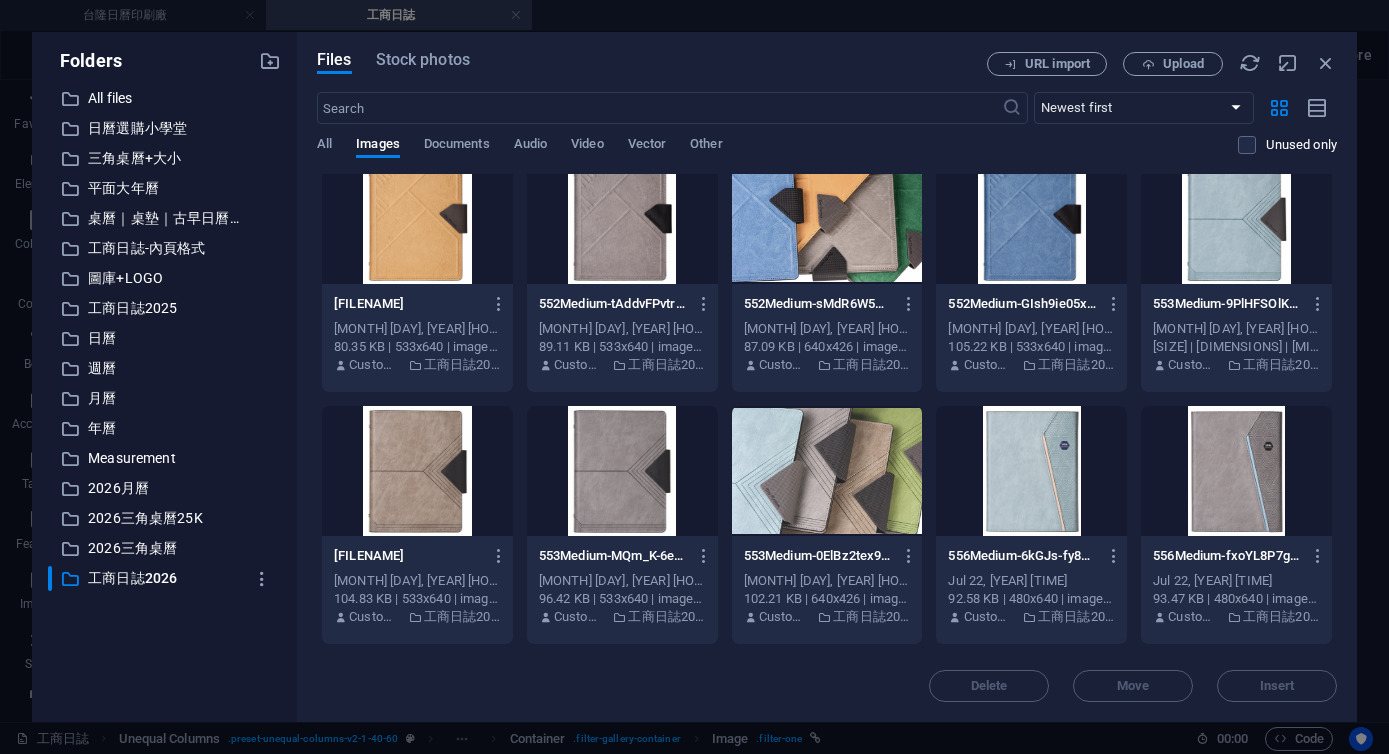 click on "Jul 22, [YEAR] [TIME] Customer 工商日誌2026" at bounding box center [694, 377] 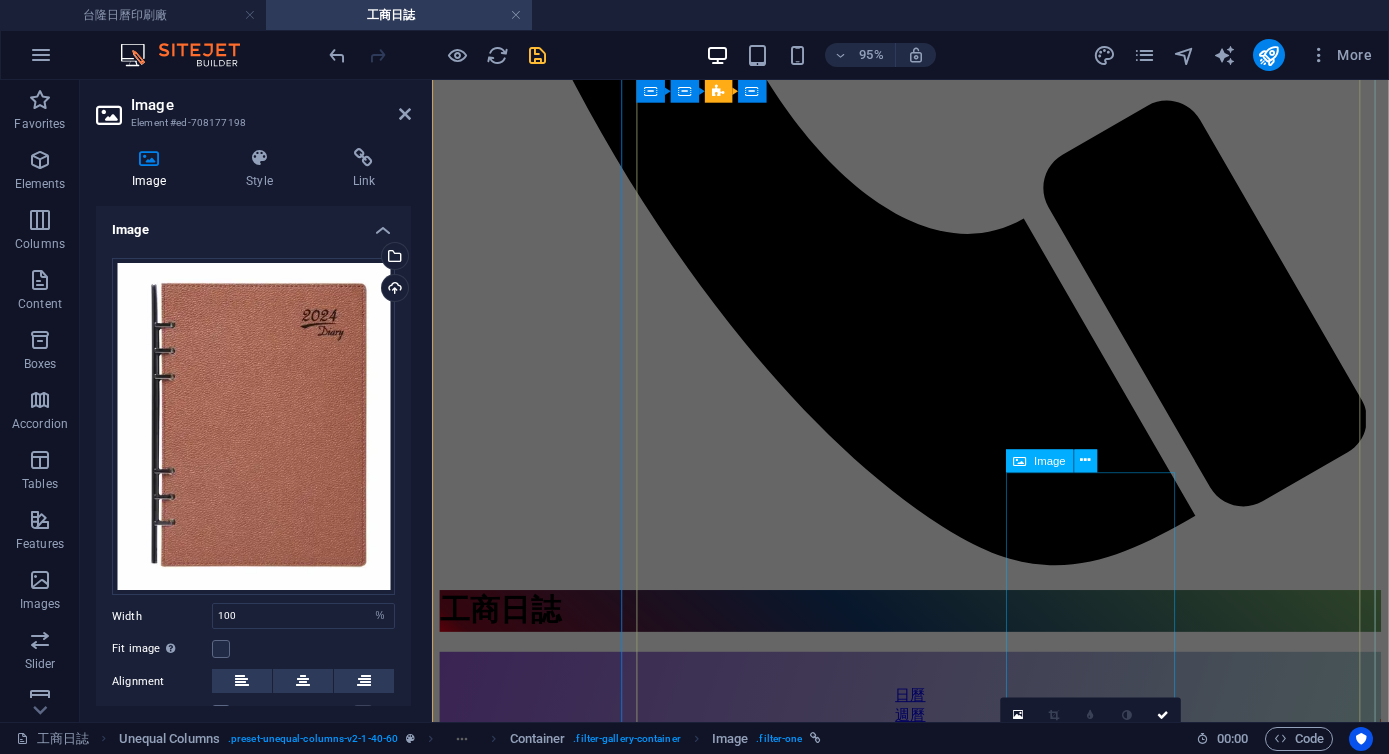 scroll, scrollTop: 1185, scrollLeft: 0, axis: vertical 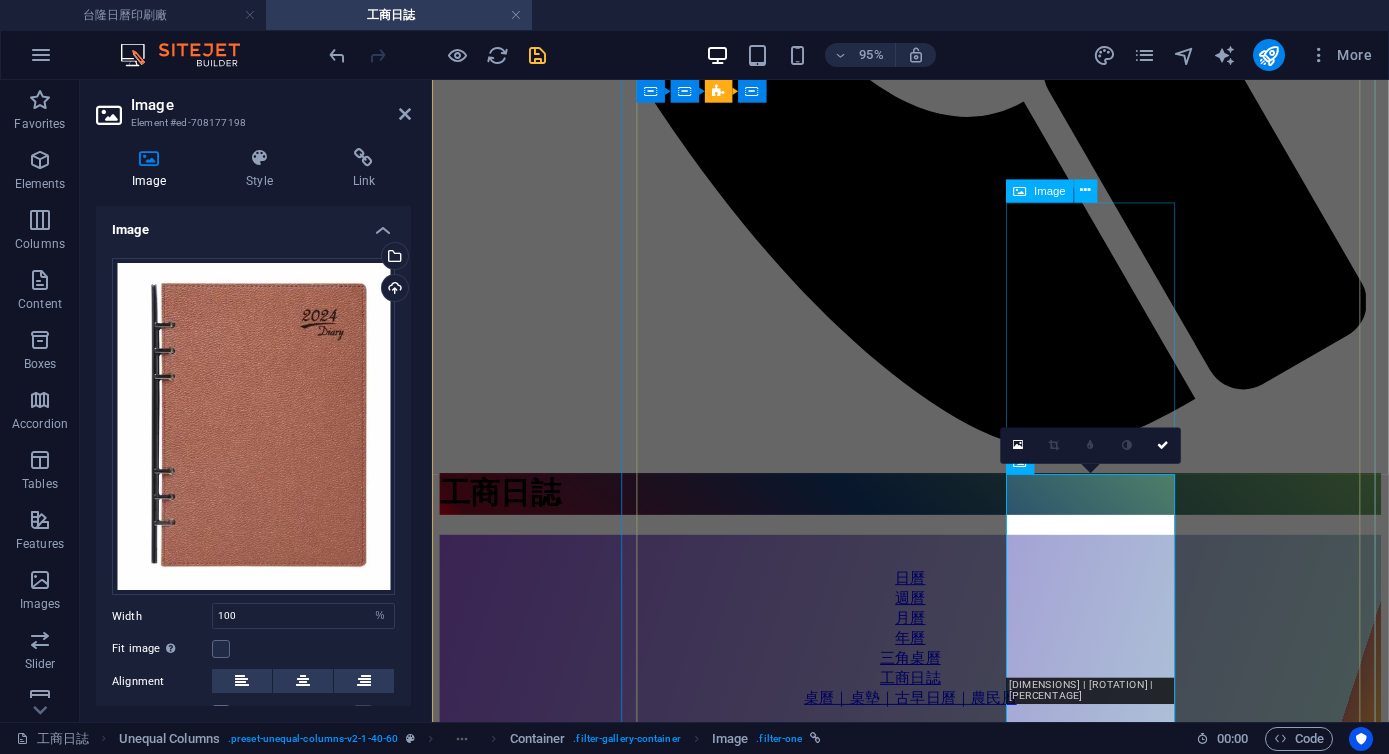 click on "163A 活頁日誌 16K(大)" at bounding box center (935, 20164) 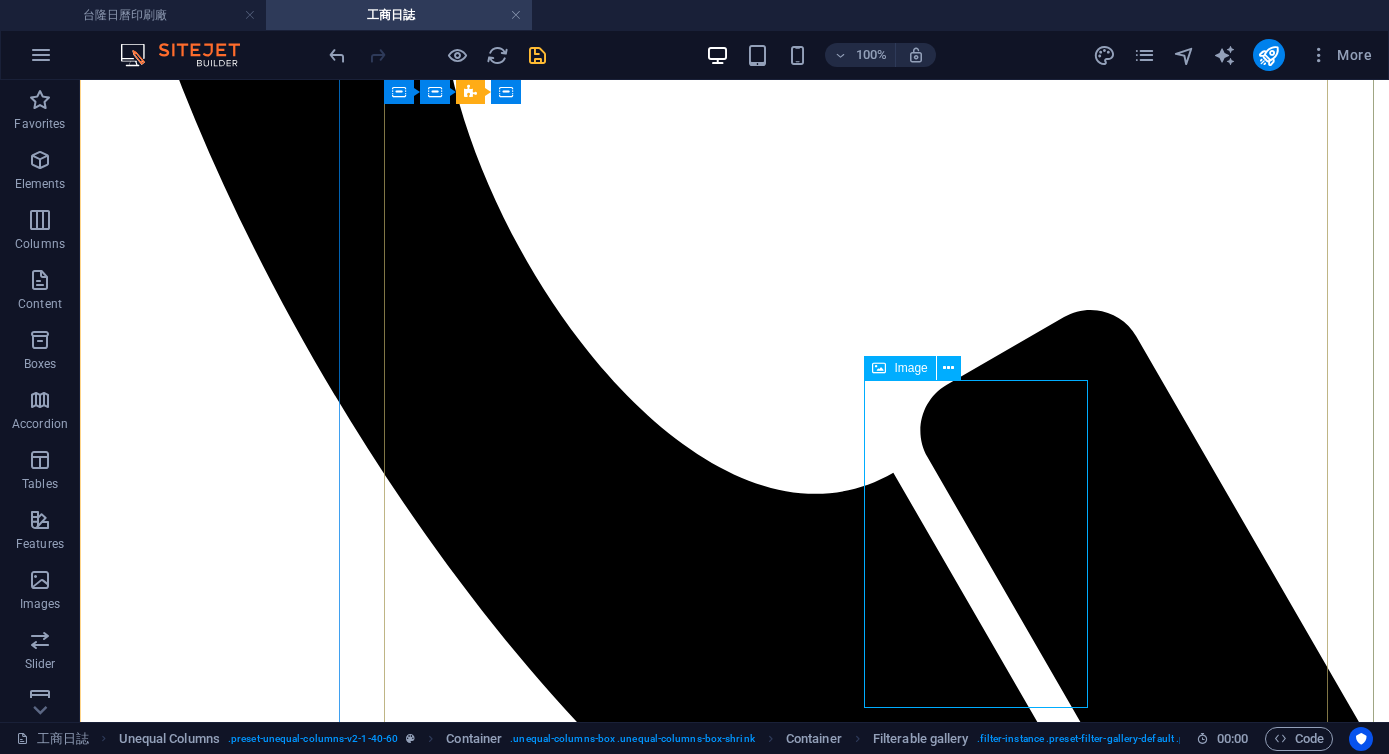 scroll, scrollTop: 1190, scrollLeft: 0, axis: vertical 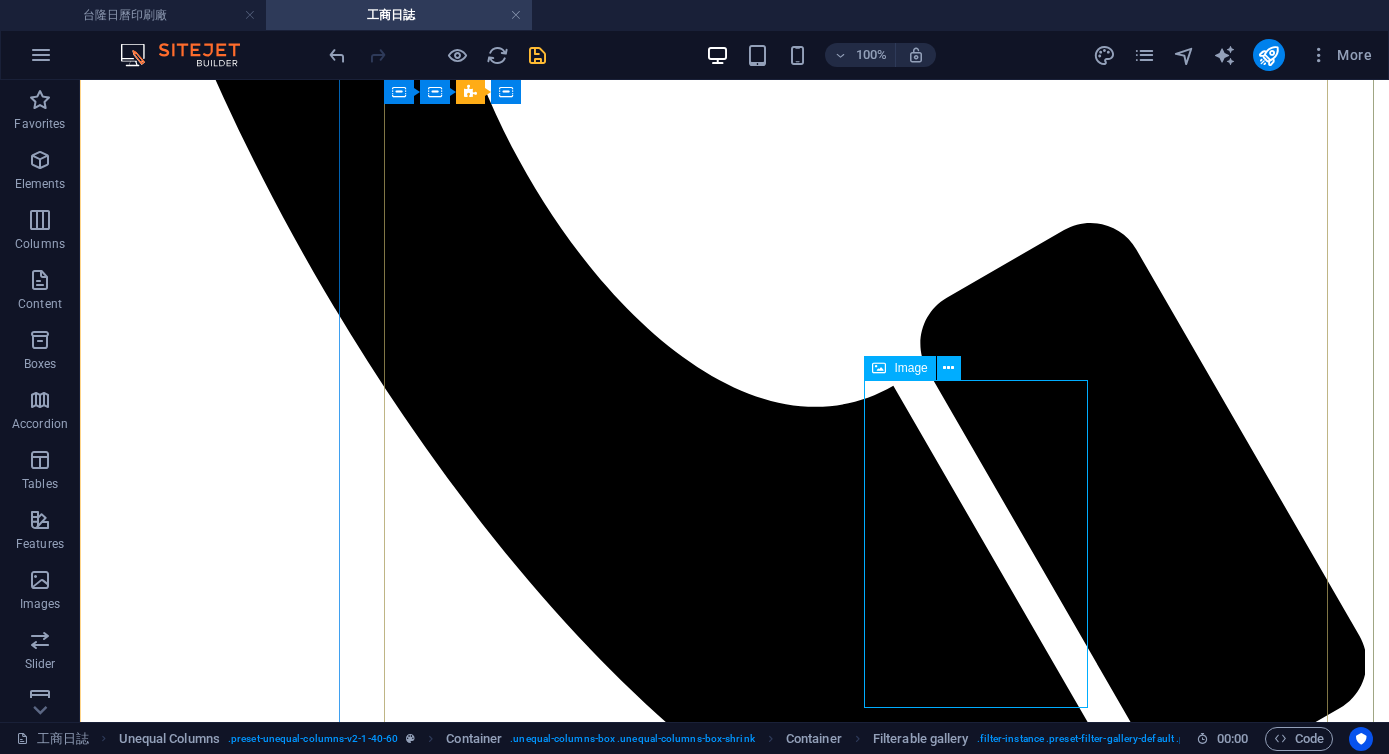 click on "163A 活頁日誌 16K(大)" at bounding box center [734, 26029] 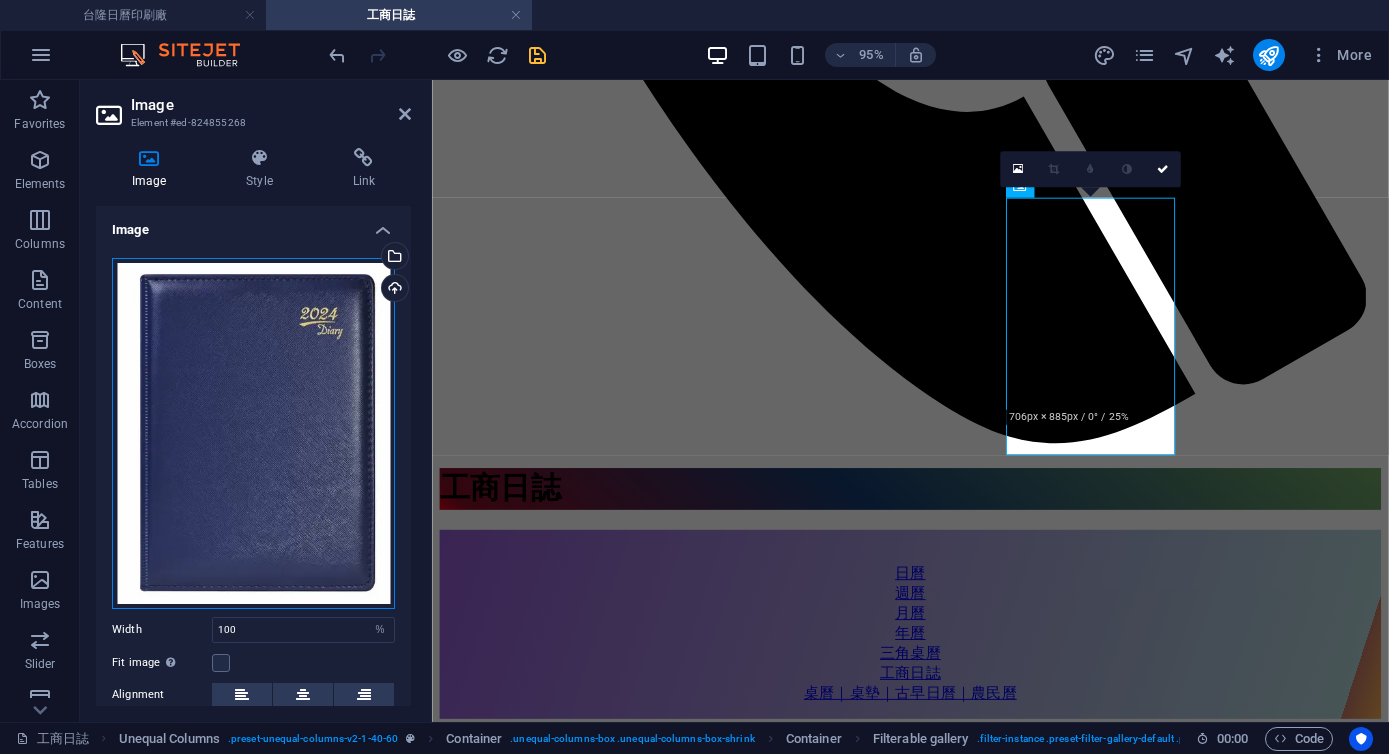 click on "Drag files here, click to choose files or select files from Files or our free stock photos & videos" at bounding box center [253, 433] 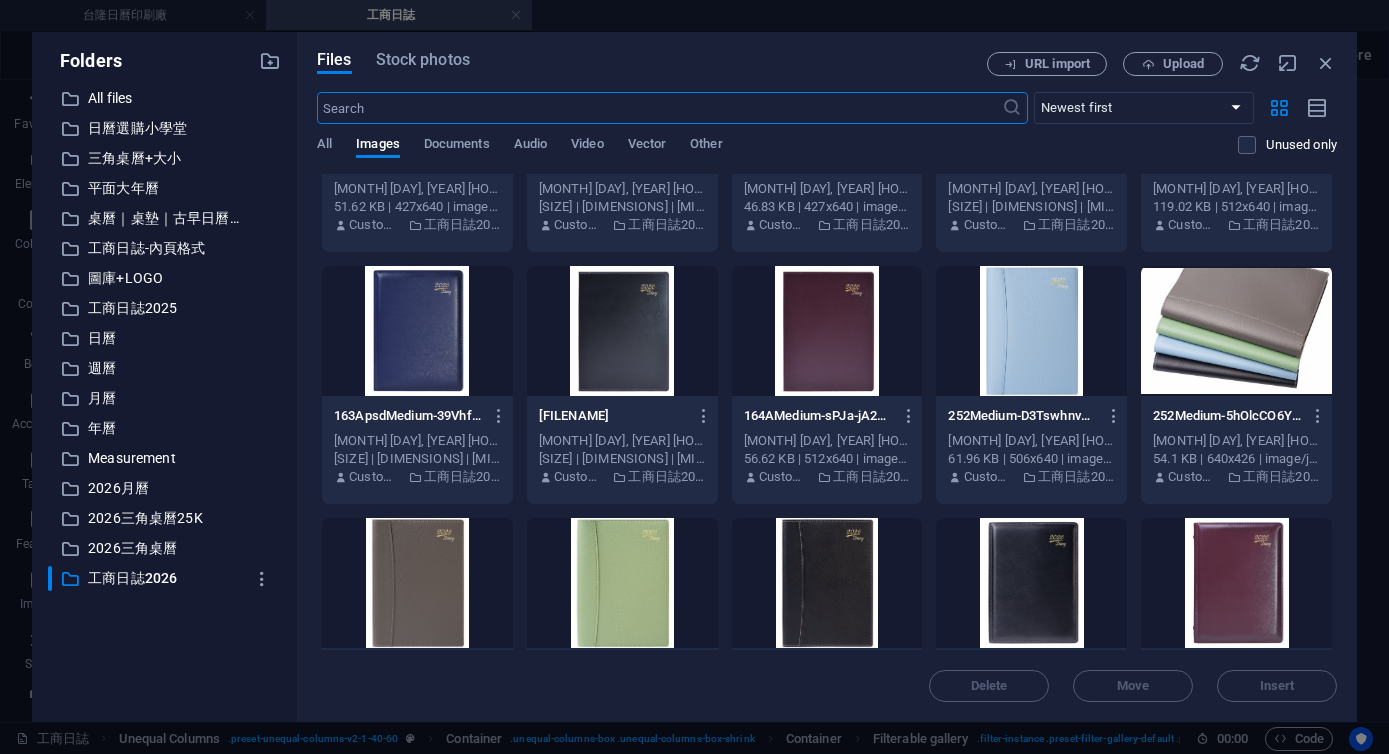 scroll, scrollTop: 116, scrollLeft: 0, axis: vertical 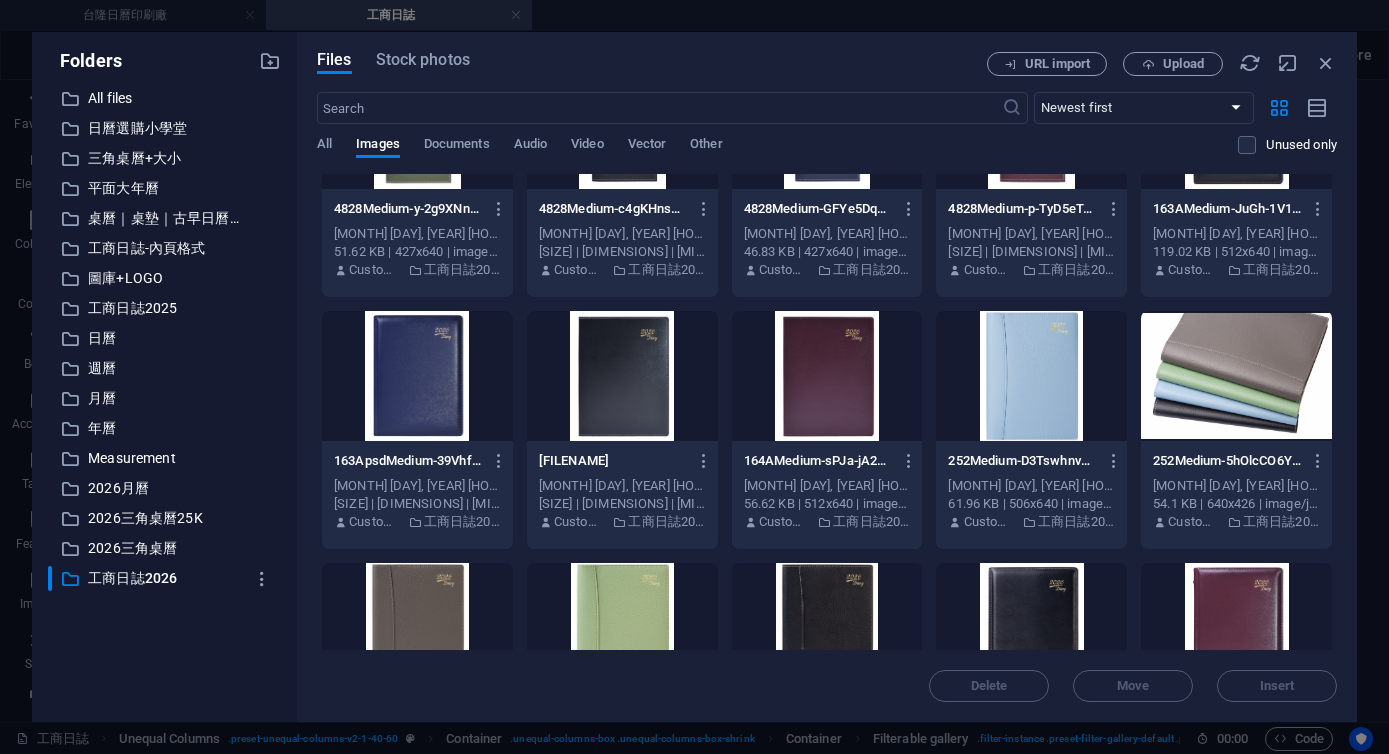 click on "Files Stock photos URL import Upload ​ Newest first Oldest first Name (A-Z) Name (Z-A) Size (0-9) Size (9-0) Resolution (0-9) Resolution (9-0) All Images Documents Audio Video Vector Other Unused only Drop files here to upload them instantly 4828Medium-y-2g9XNnK5kGO5grJXWcqw.jpeg 4828Medium-y-2g9XNnK5kGO5grJXWcqw.jpeg Jul 22, 2025 4:40 PM 51.62 KB | 427x640 | image/jpeg Customer 工商日誌2026 4828Medium-c4gKHnsZt0FP7BoPtzqWrA.jpeg 4828Medium-c4gKHnsZt0FP7BoPtzqWrA.jpeg Jul 22, 2025 4:40 PM 54.28 KB | 427x640 | image/jpeg Customer 工商日誌2026 4828Medium-GFYe5DqKY0iua6Y6G_fdIQ.jpeg 4828Medium-GFYe5DqKY0iua6Y6G_fdIQ.jpeg Jul 22, 2025 4:40 PM 46.83 KB | 427x640 | image/jpeg Customer 工商日誌2026 4828Medium-p-TyD5eTqcLtaJN62ok9yQ.jpeg 4828Medium-p-TyD5eTqcLtaJN62ok9yQ.jpeg Jul 22, 2025 4:40 PM 53.14 KB | 427x640 | image/jpeg Customer 工商日誌2026 163AMedium-JuGh-1V1wuJa2YisvgPnyg.jpeg 163AMedium-JuGh-1V1wuJa2YisvgPnyg.jpeg Jul 22, 2025 4:39 PM 119.02 KB | 512x640 | image/jpeg Customer Customer" at bounding box center [827, 377] 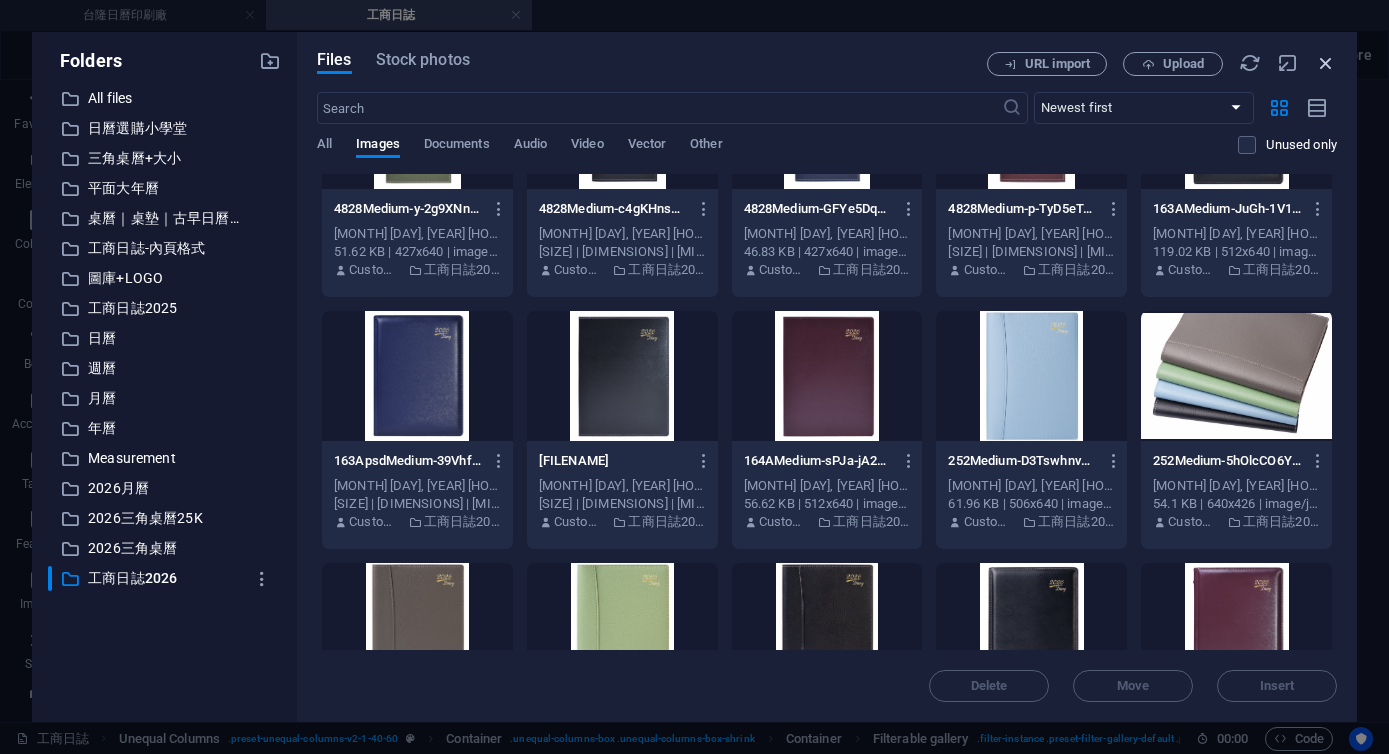 click at bounding box center [1326, 63] 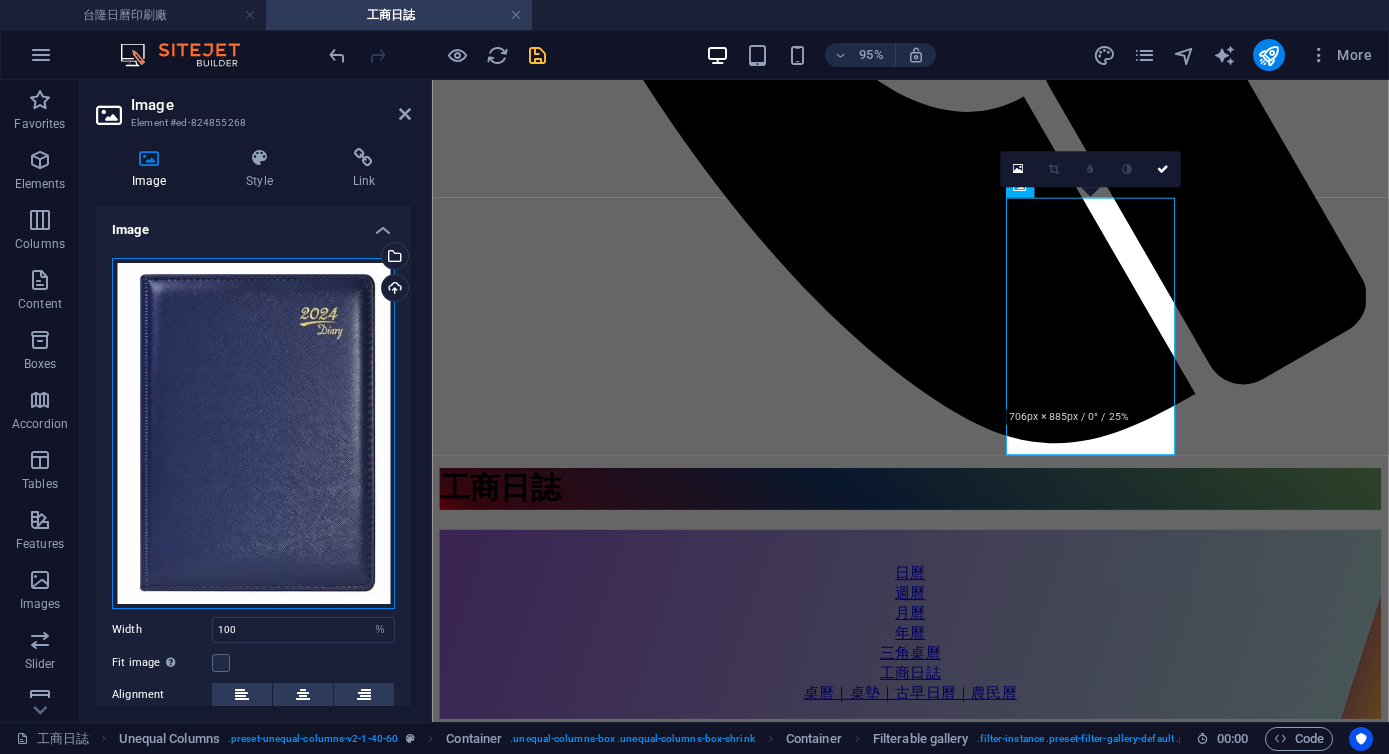 click on "Drag files here, click to choose files or select files from Files or our free stock photos & videos" at bounding box center (253, 433) 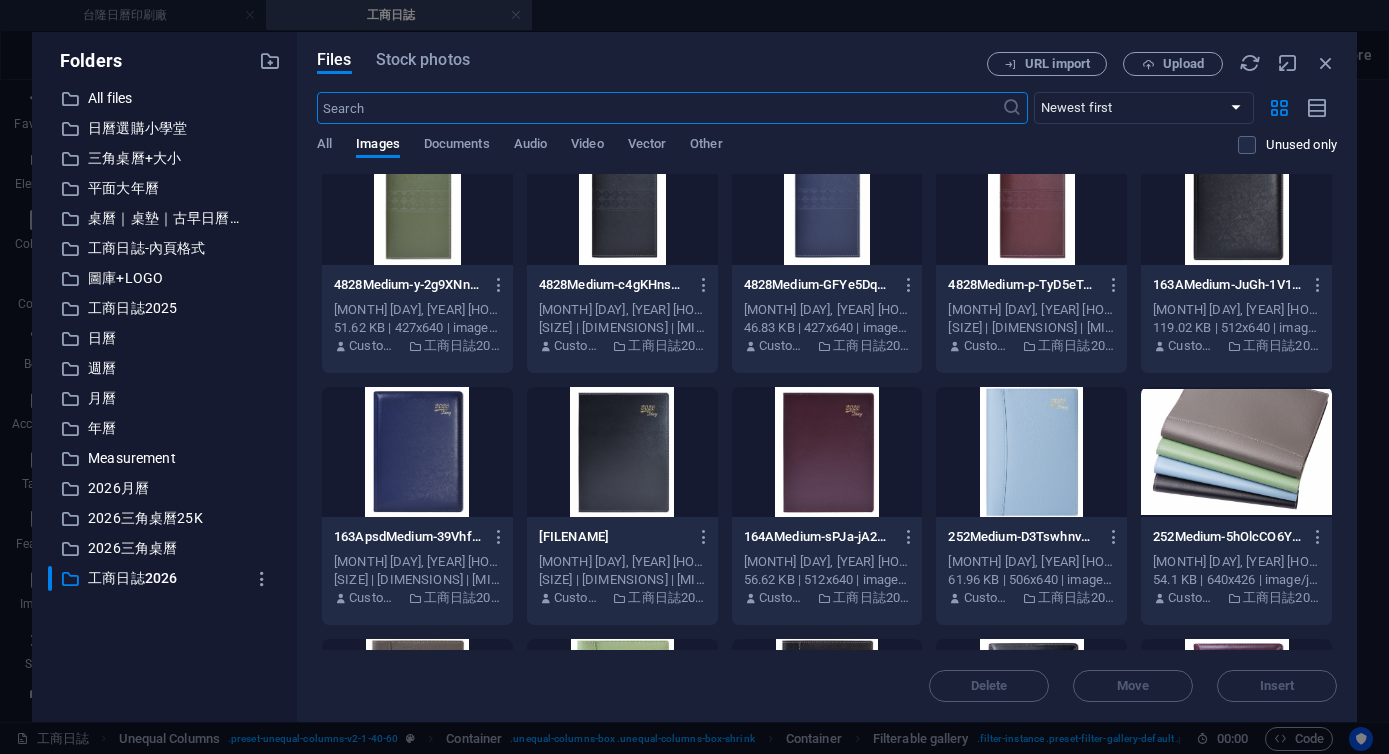 scroll, scrollTop: 42, scrollLeft: 0, axis: vertical 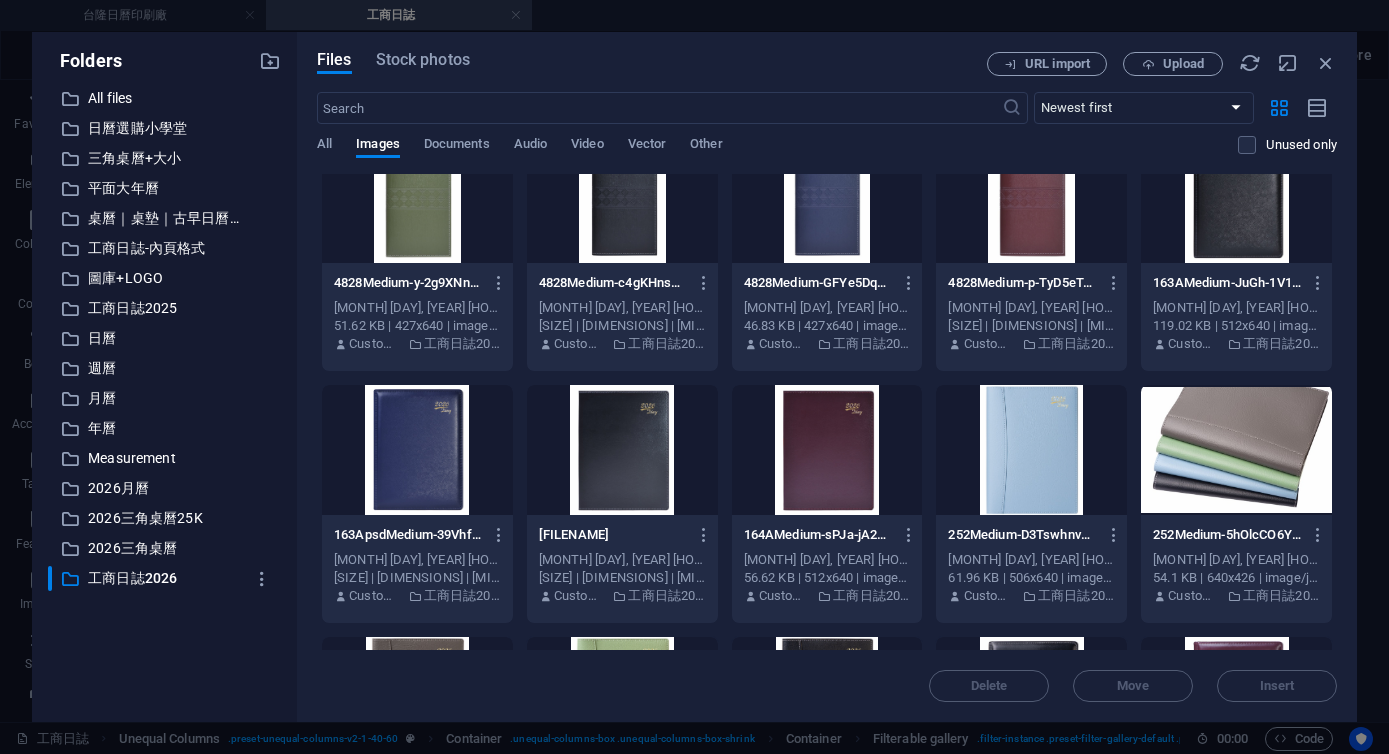 click at bounding box center (622, 450) 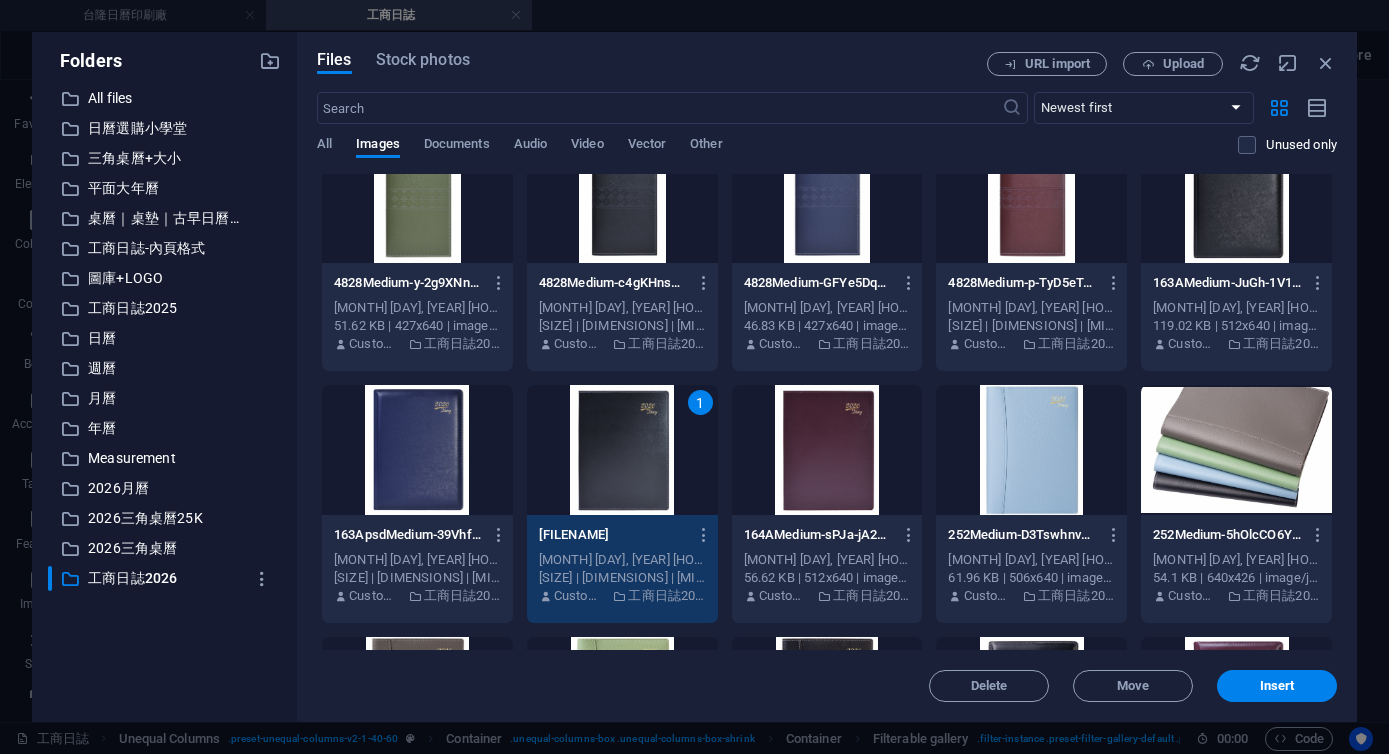click on "1" at bounding box center [622, 450] 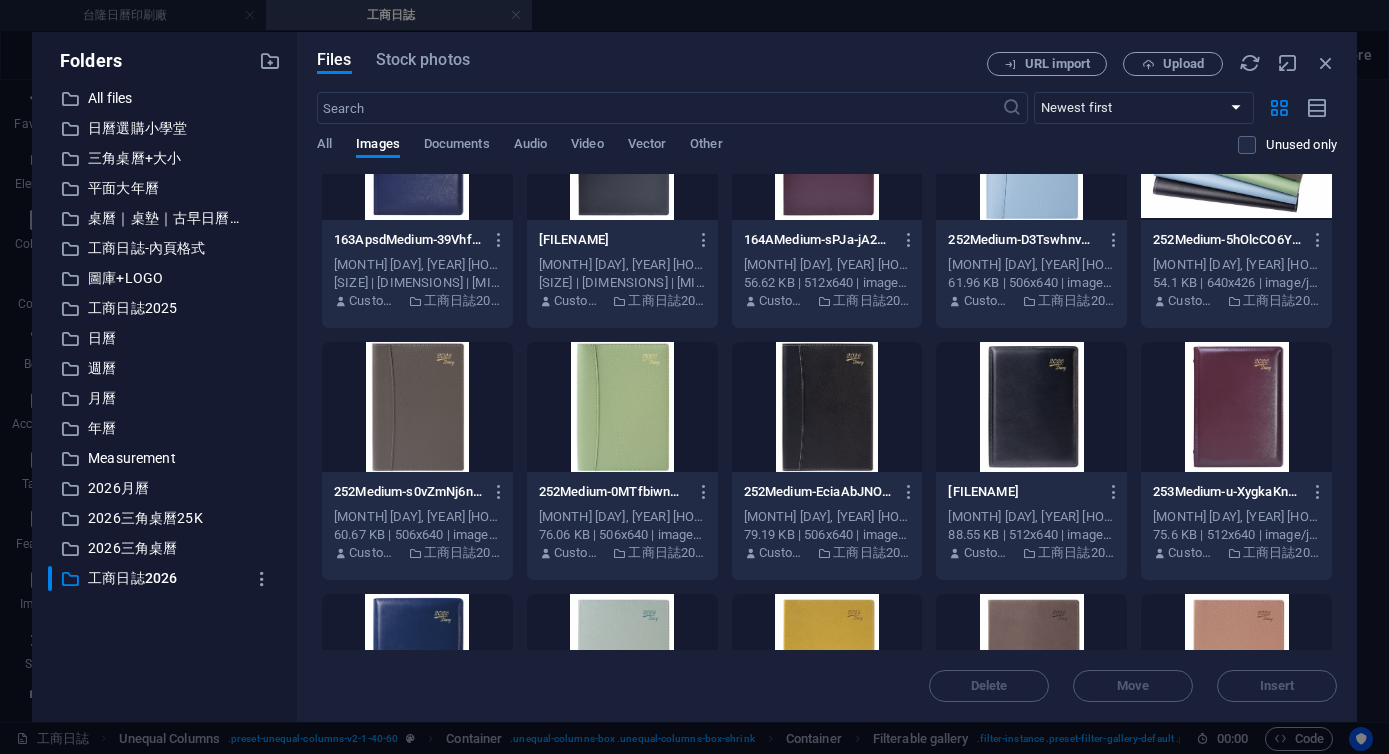 scroll, scrollTop: 307, scrollLeft: 0, axis: vertical 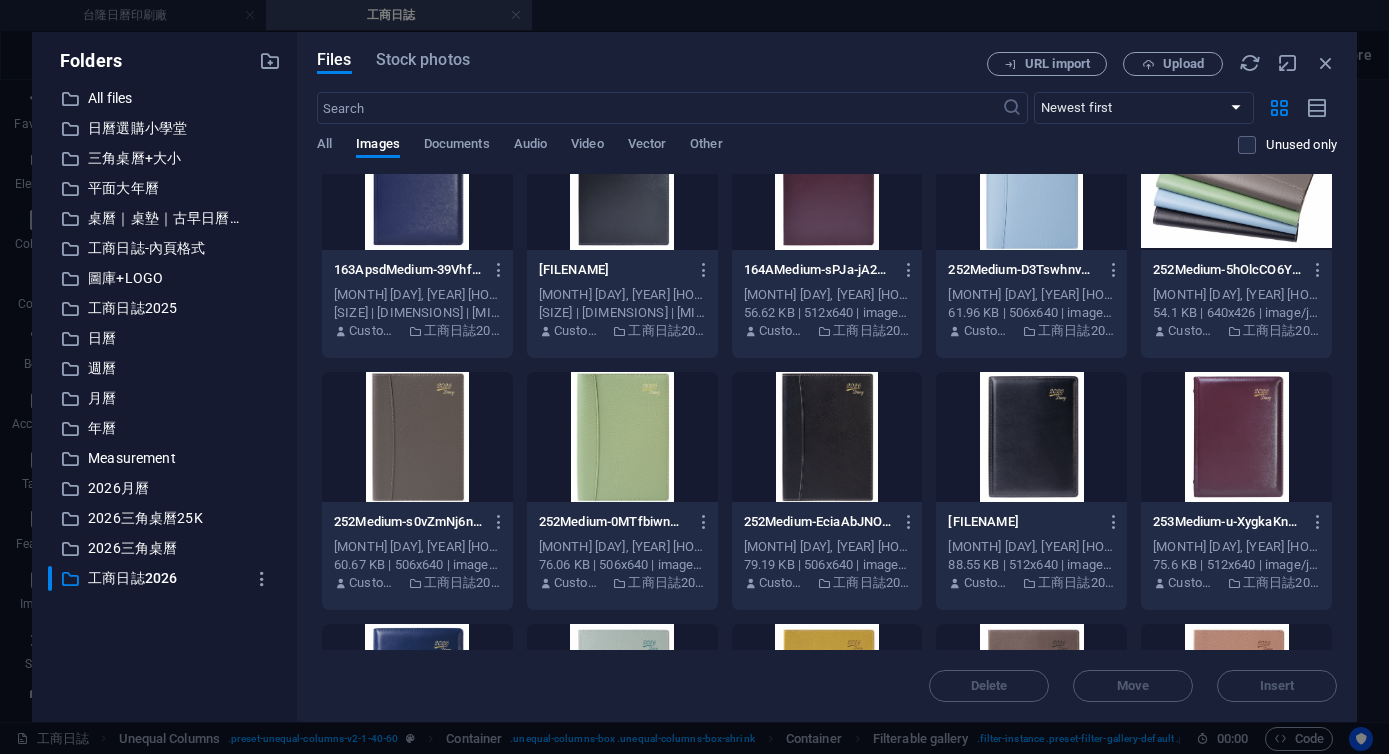 click at bounding box center [622, 185] 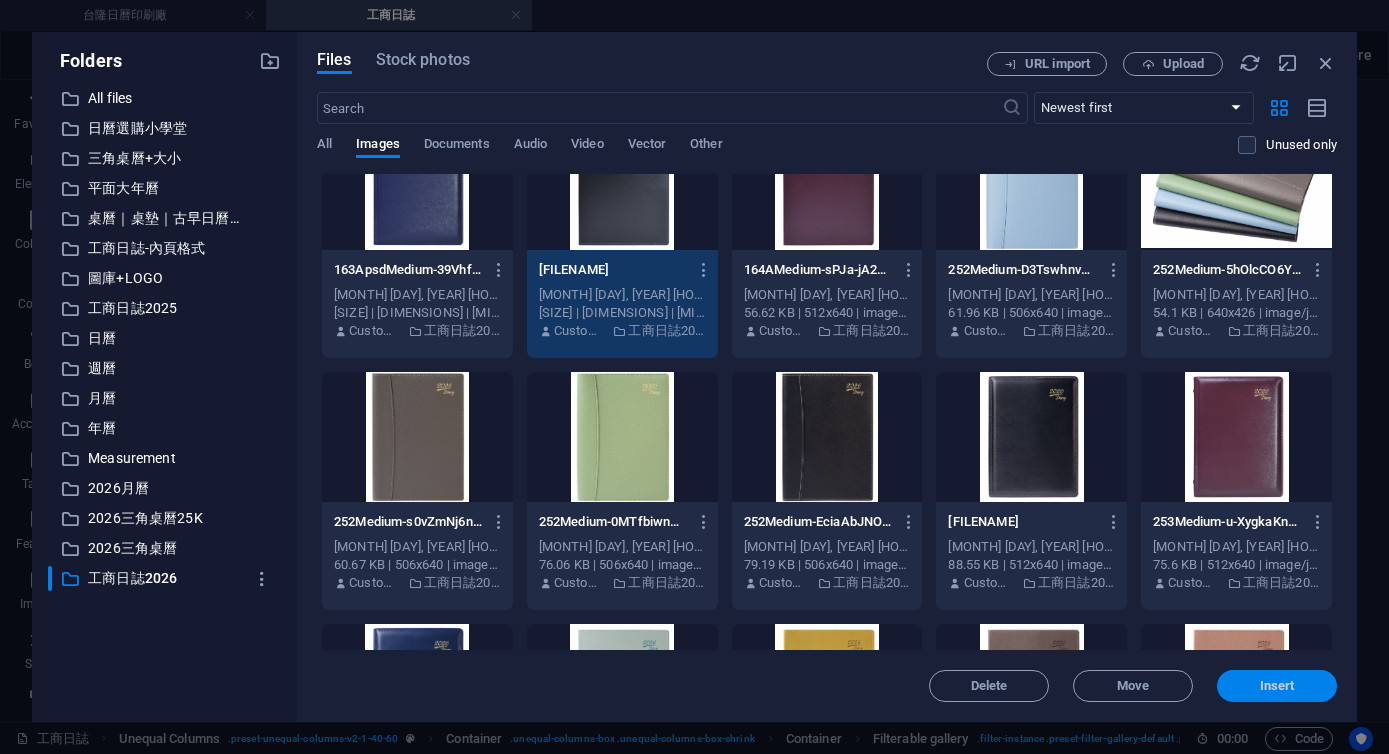 click on "Insert" at bounding box center [1277, 686] 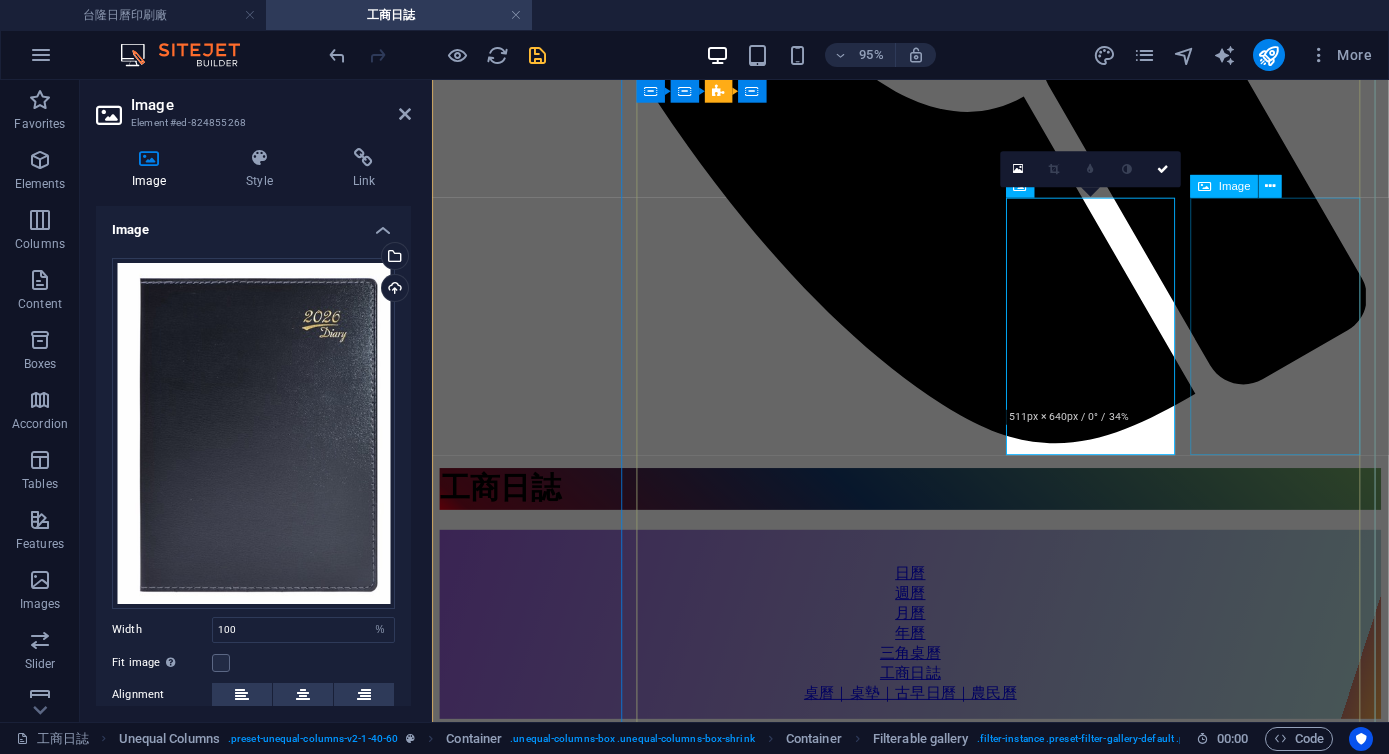click on "163A 活頁日誌 16K(大)" at bounding box center (935, 21492) 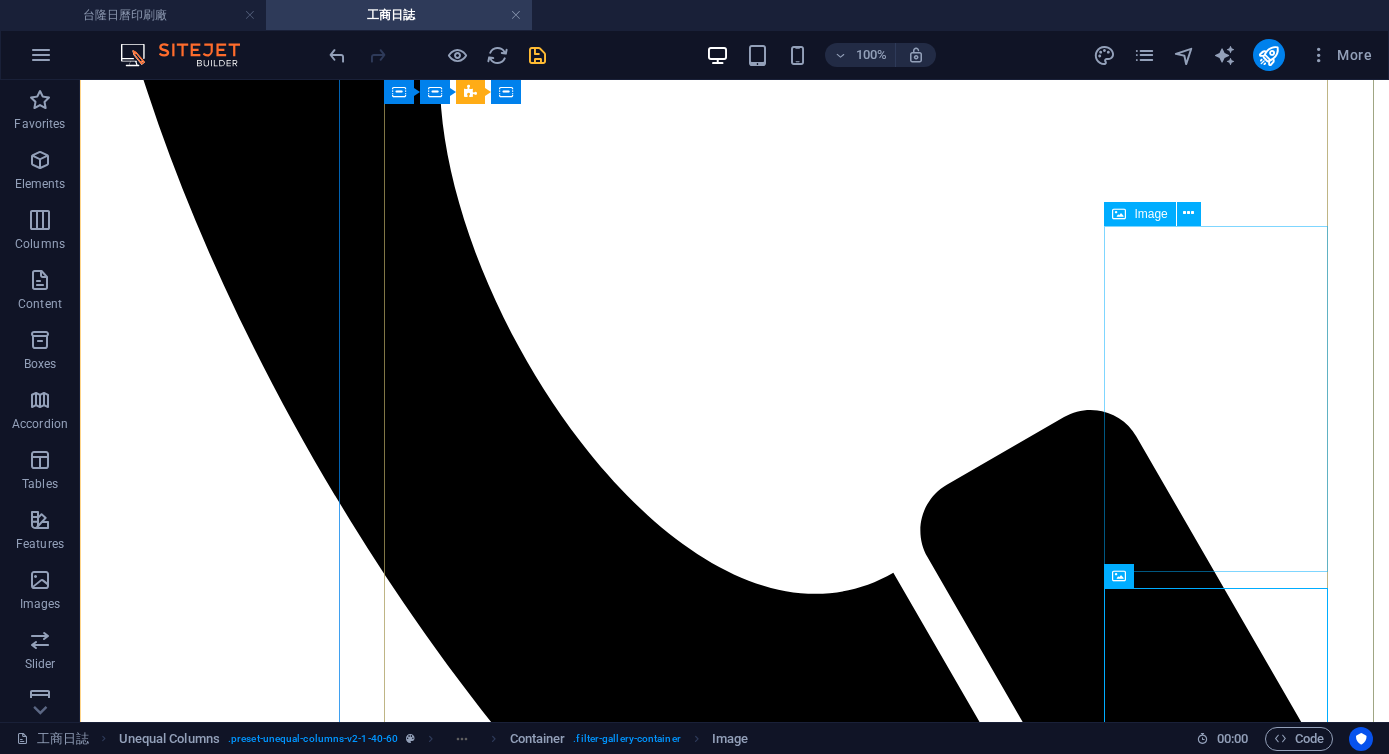 scroll, scrollTop: 978, scrollLeft: 0, axis: vertical 